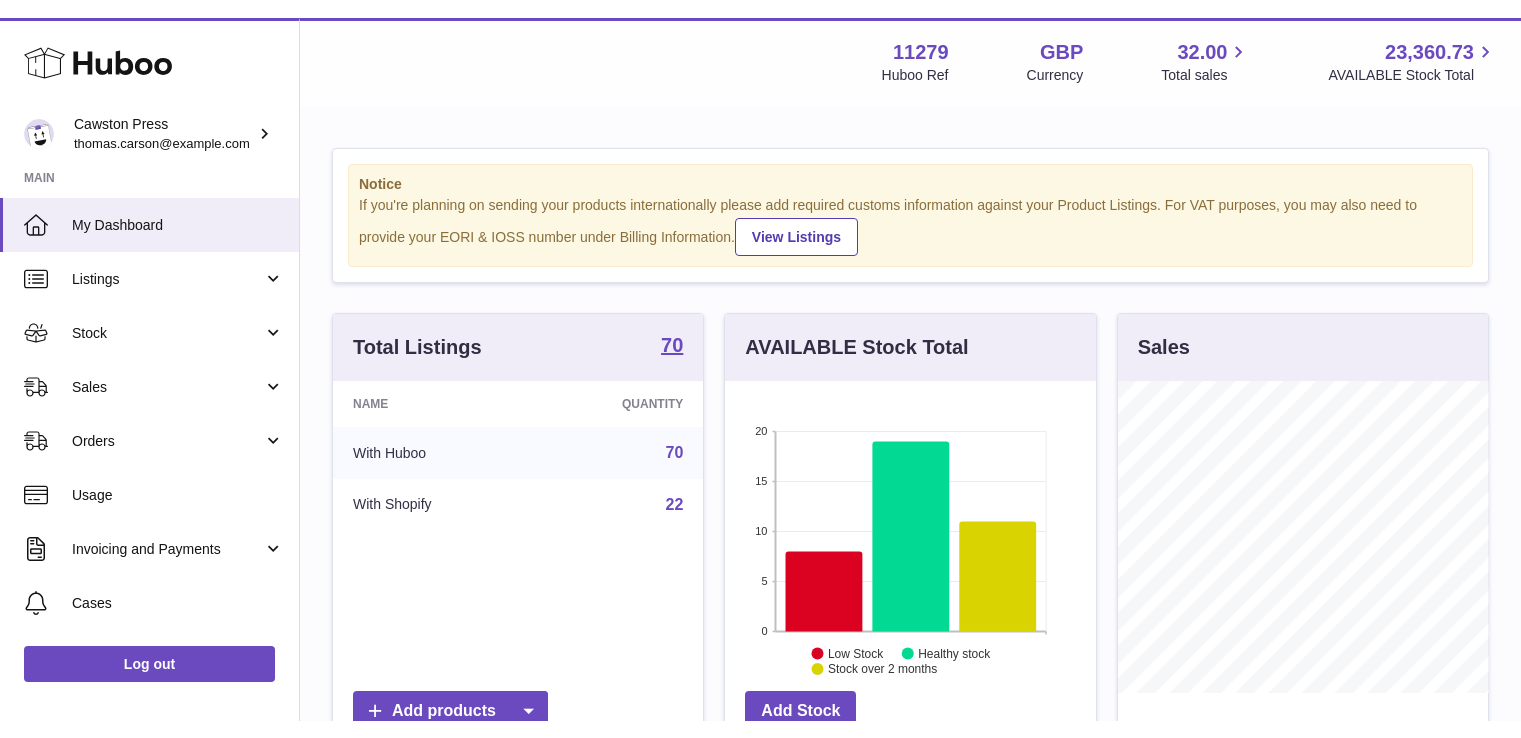 scroll, scrollTop: 0, scrollLeft: 0, axis: both 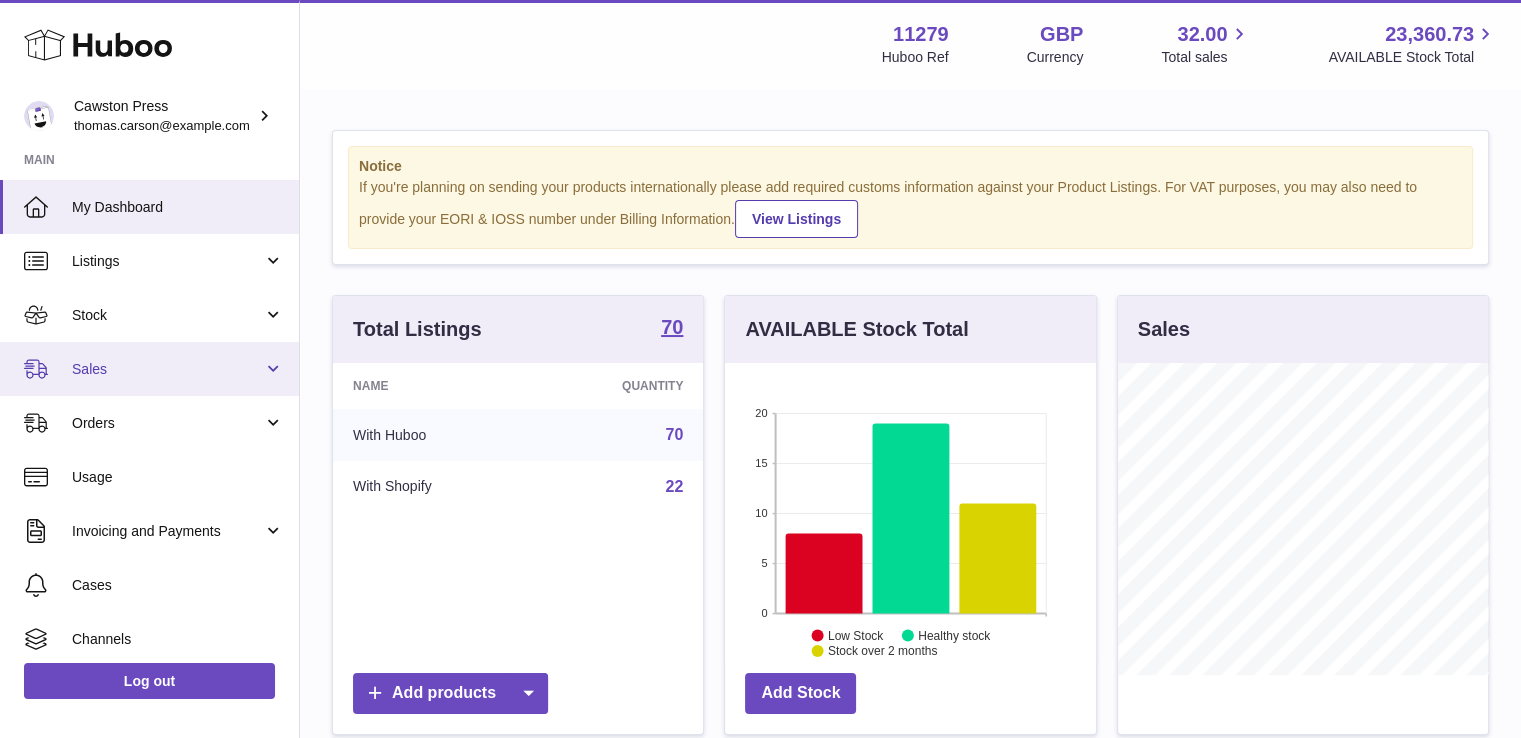 click on "Sales" at bounding box center [167, 369] 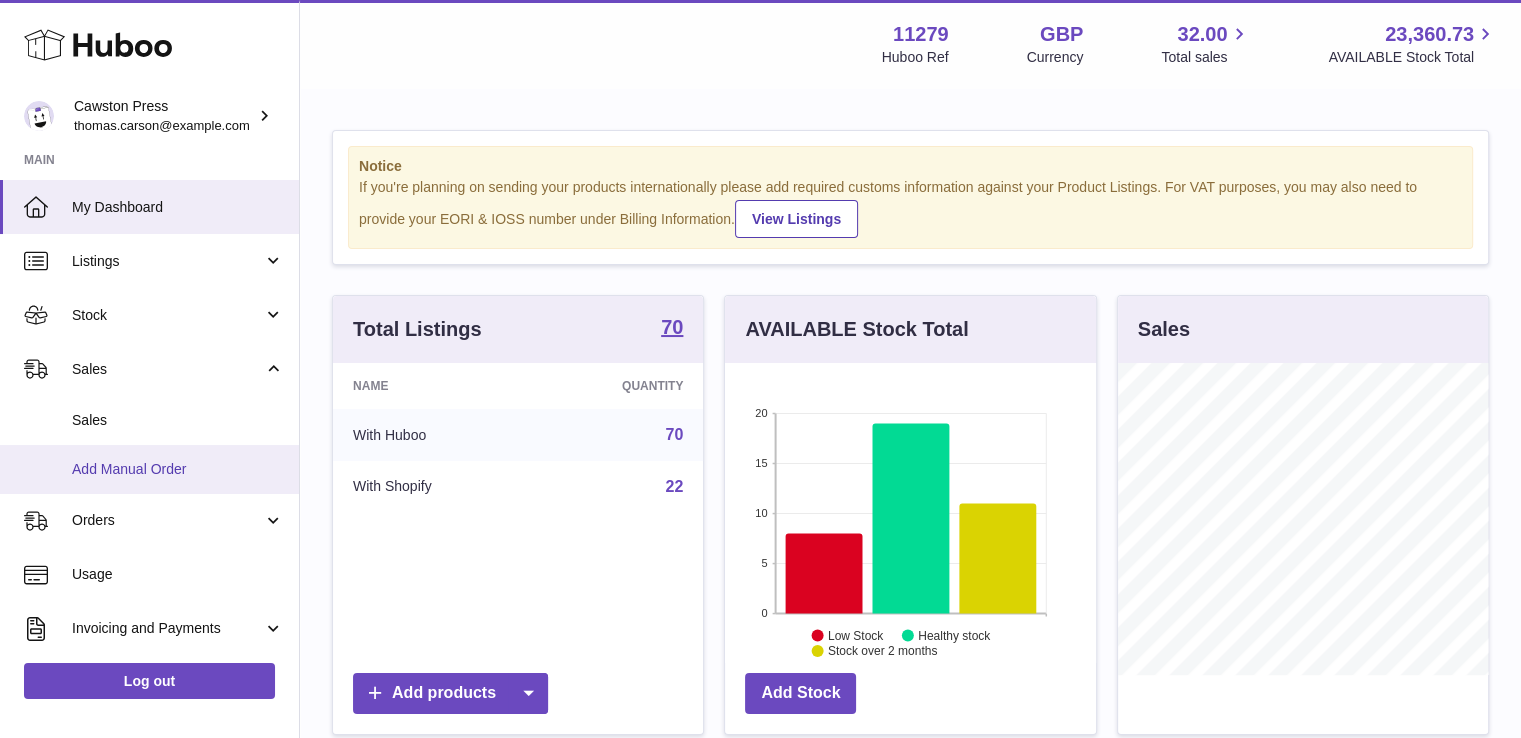 click on "Add Manual Order" at bounding box center [178, 469] 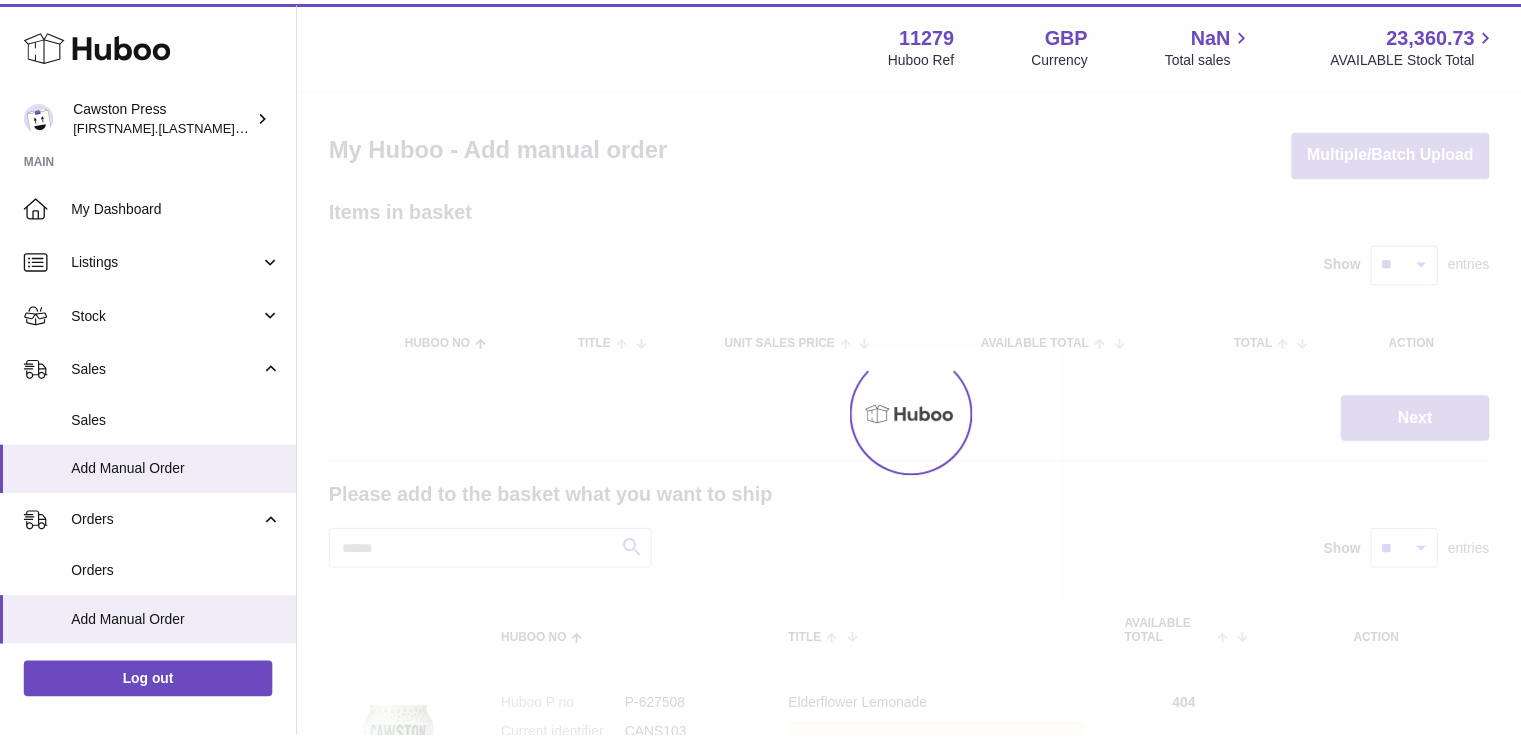 scroll, scrollTop: 0, scrollLeft: 0, axis: both 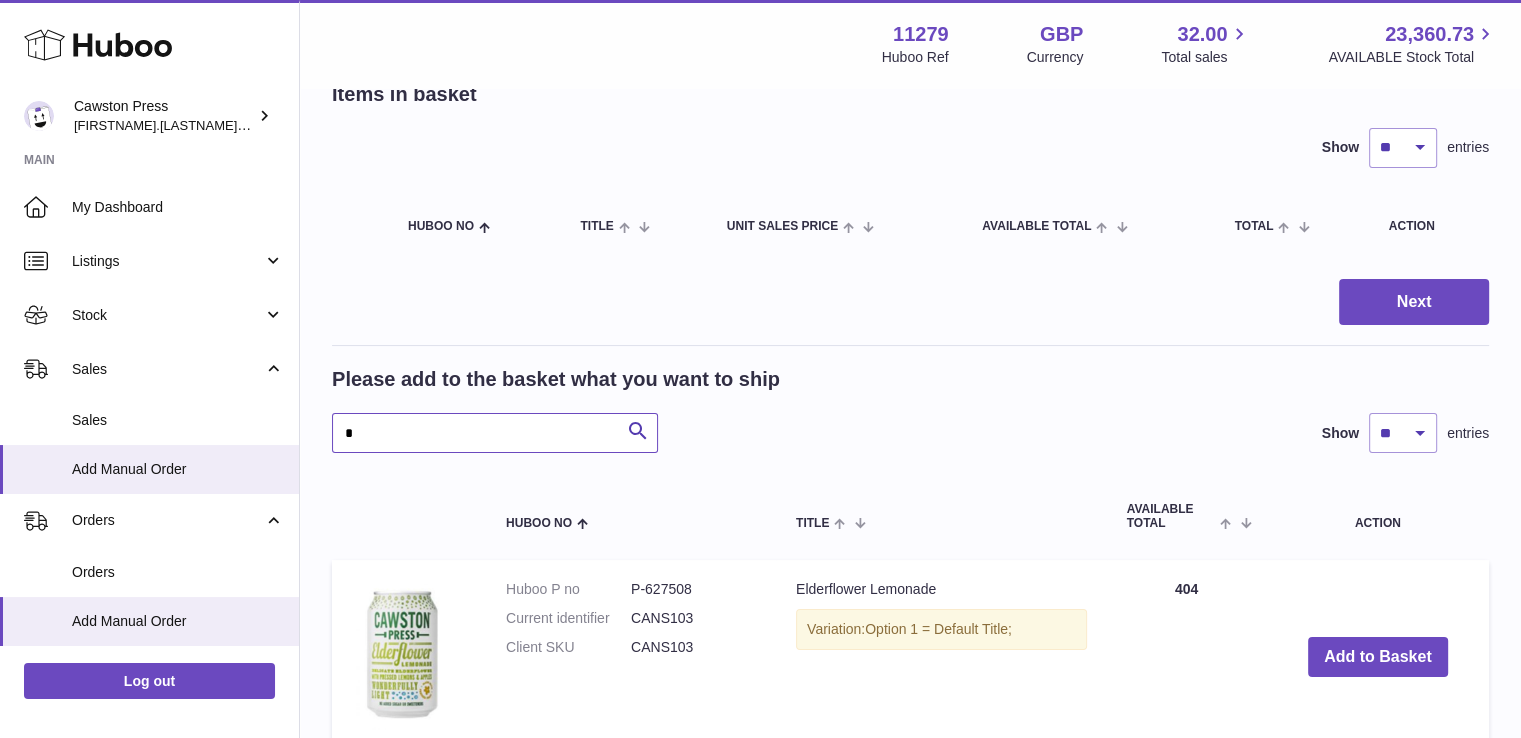 click on "**" at bounding box center [495, 433] 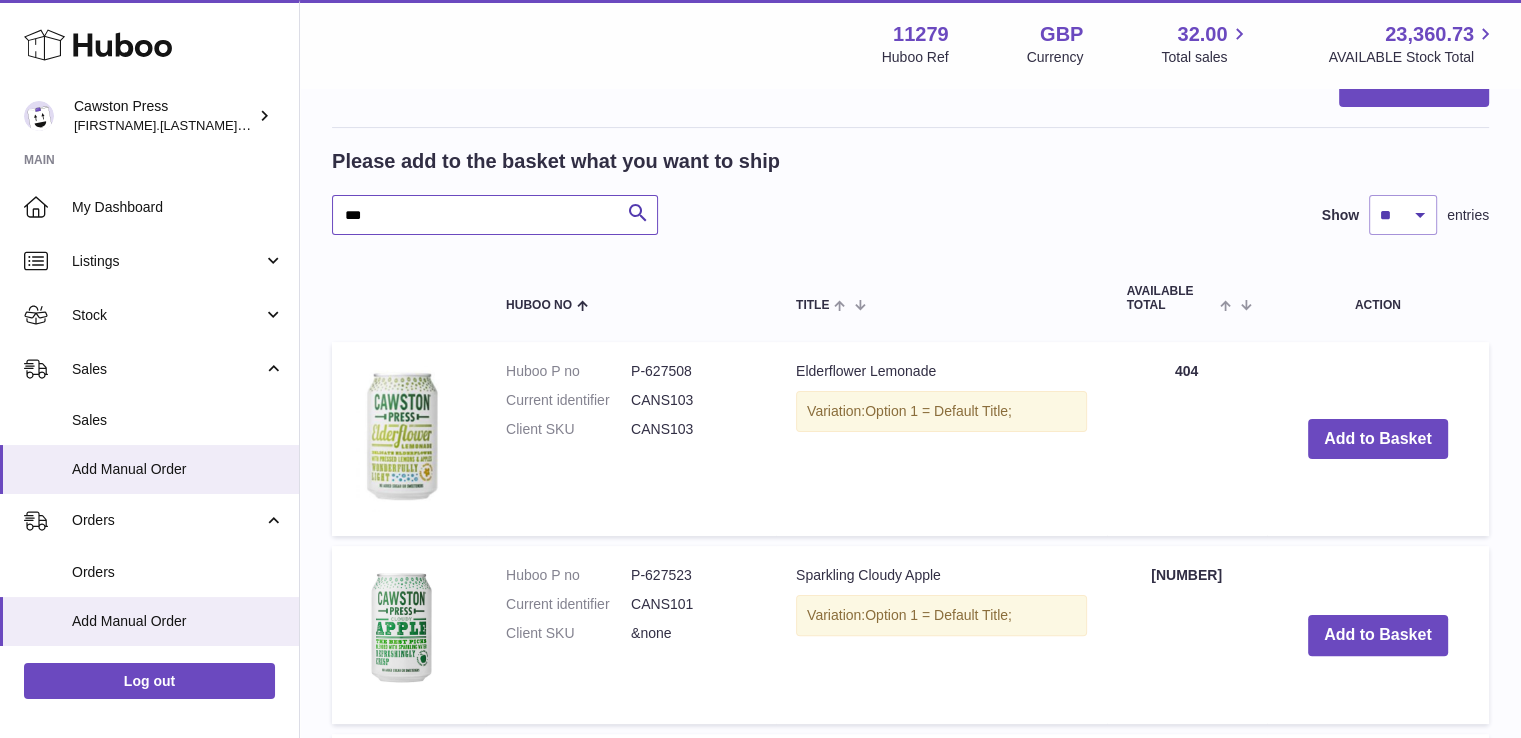 scroll, scrollTop: 336, scrollLeft: 0, axis: vertical 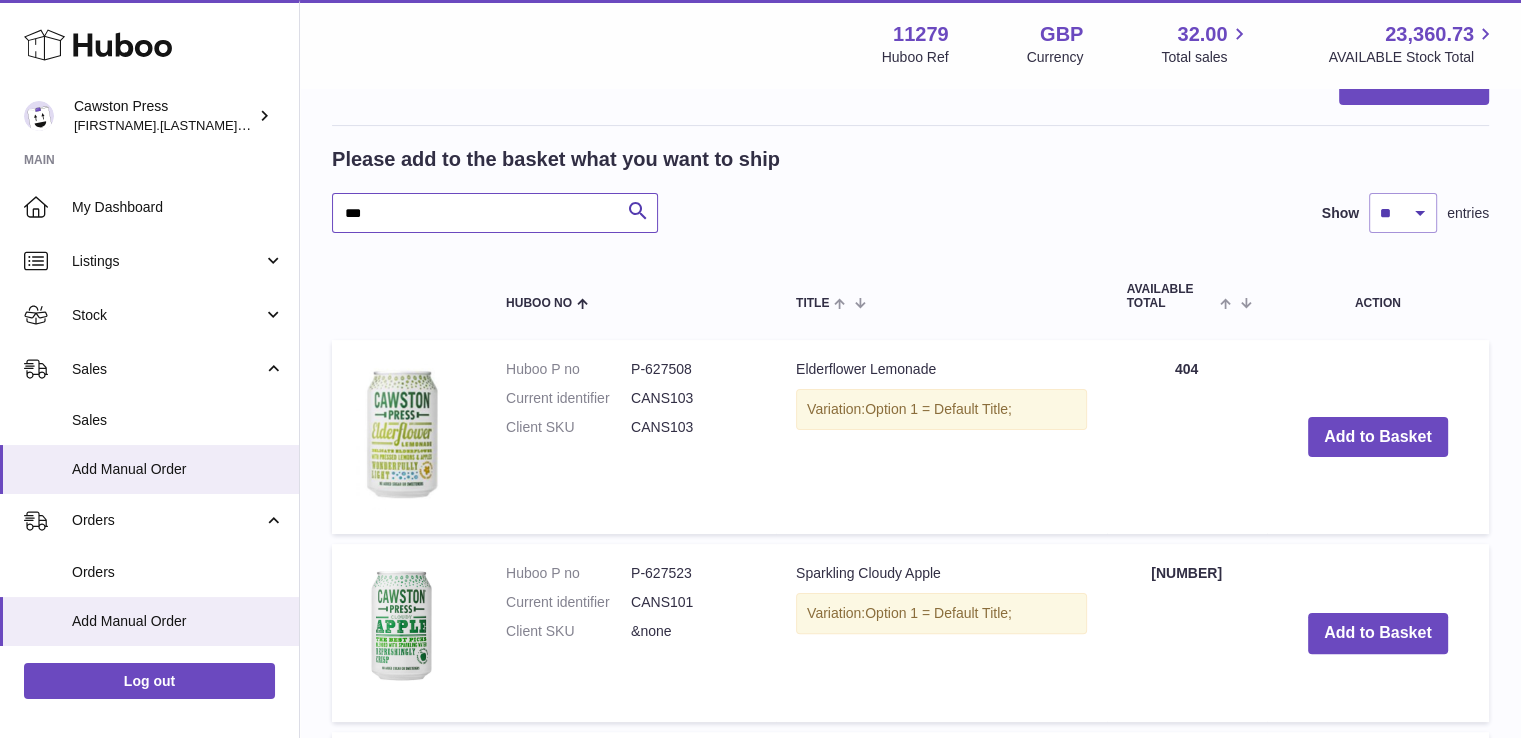 type on "***" 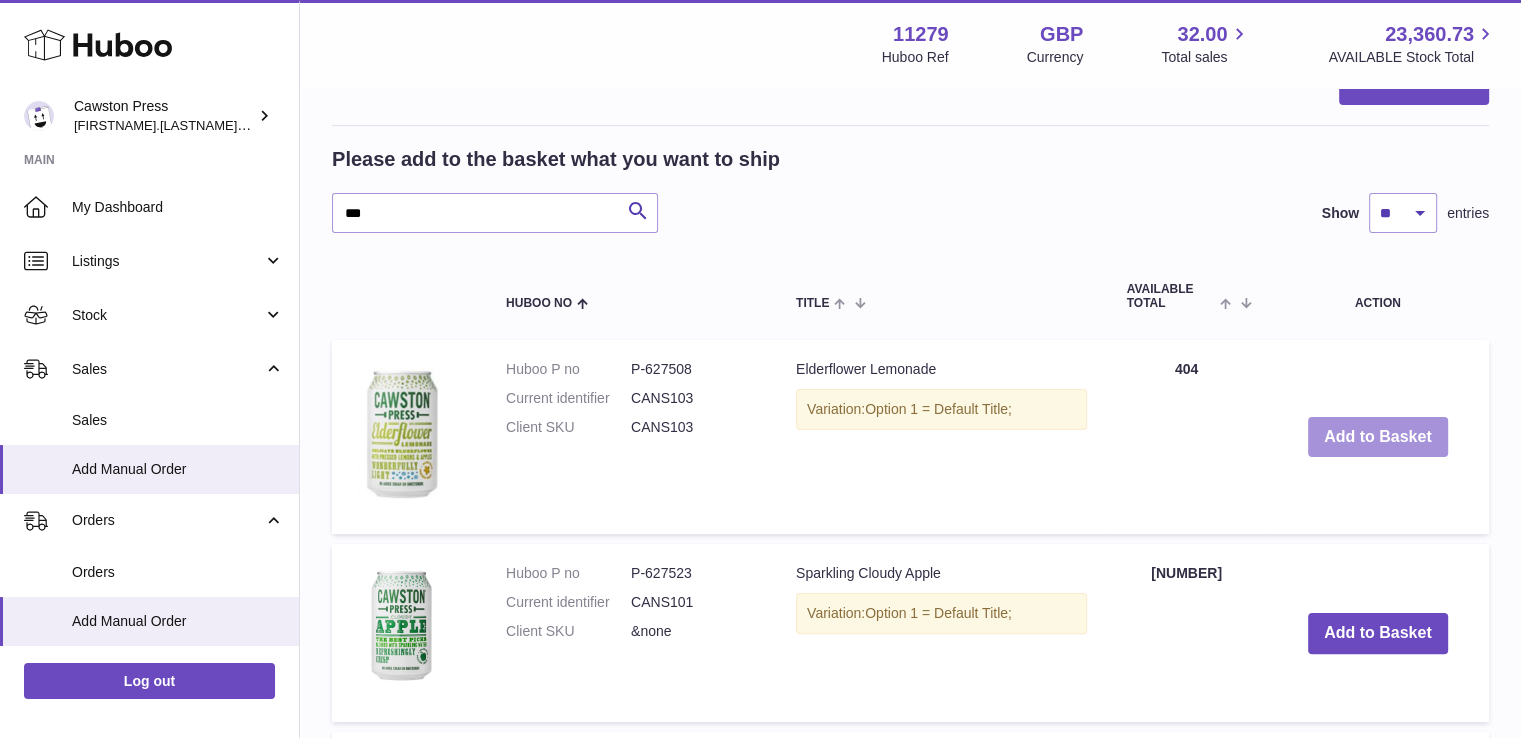 drag, startPoint x: 1410, startPoint y: 457, endPoint x: 1400, endPoint y: 428, distance: 30.675724 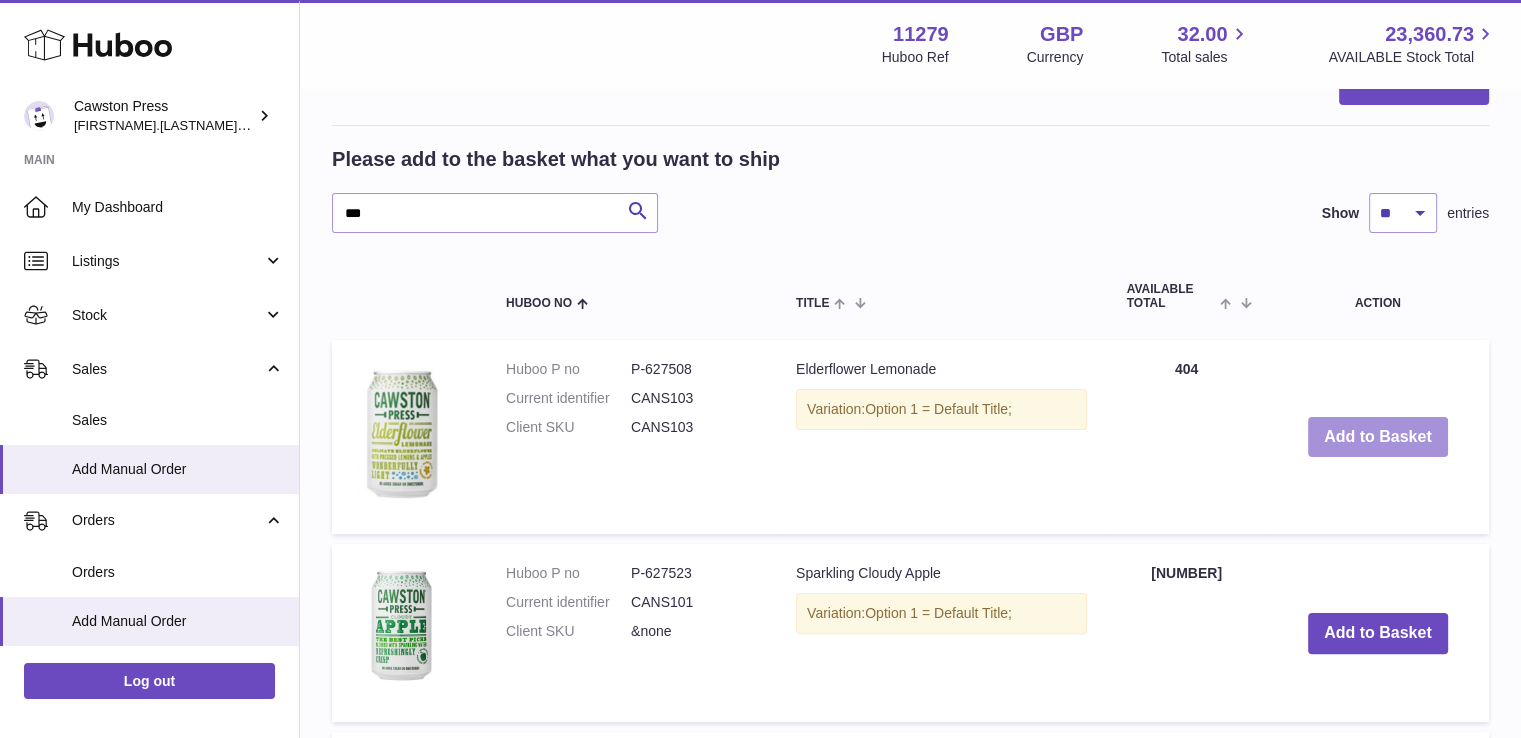 click on "Add to Basket" at bounding box center [1378, 437] 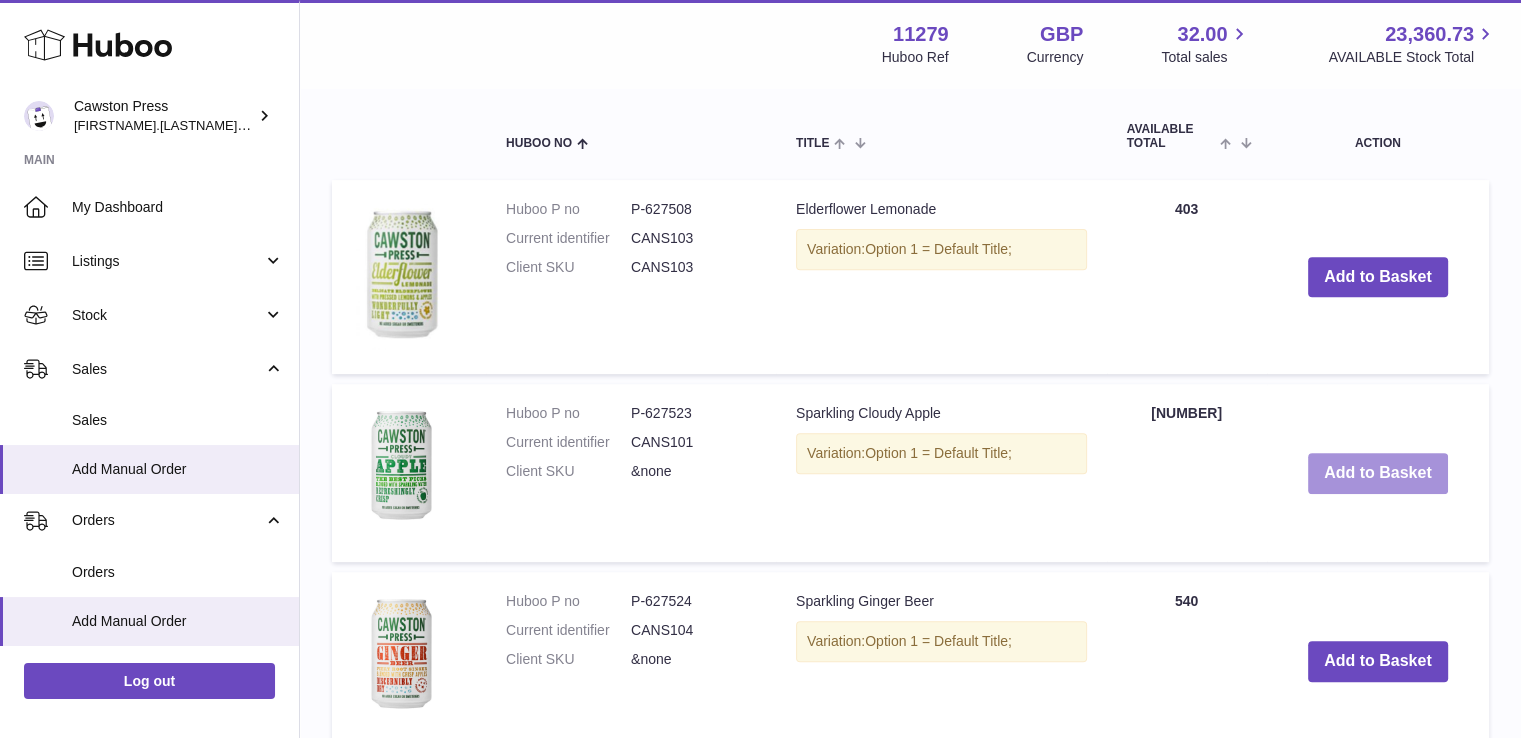 click on "Add to Basket" at bounding box center [1378, 473] 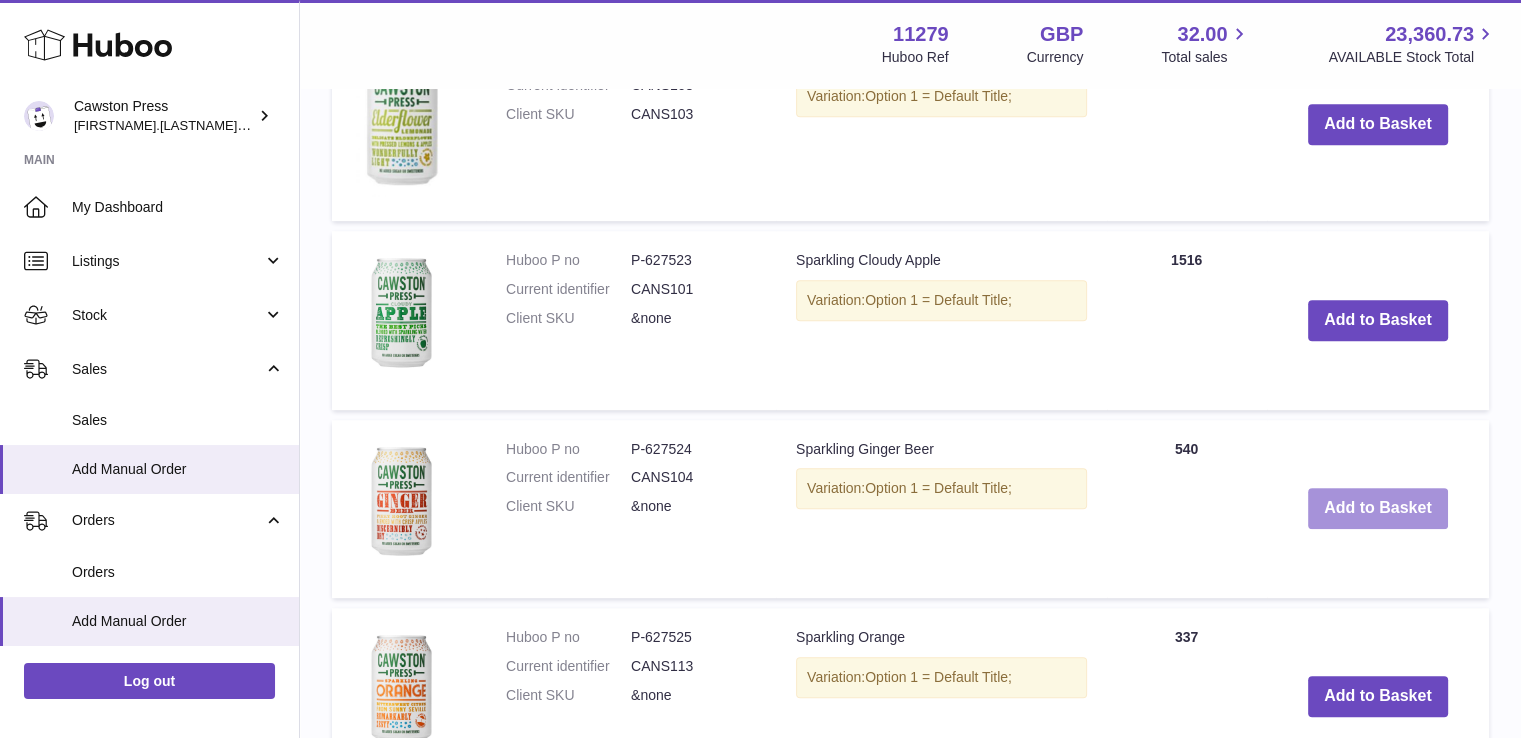 click on "Add to Basket" at bounding box center [1378, 508] 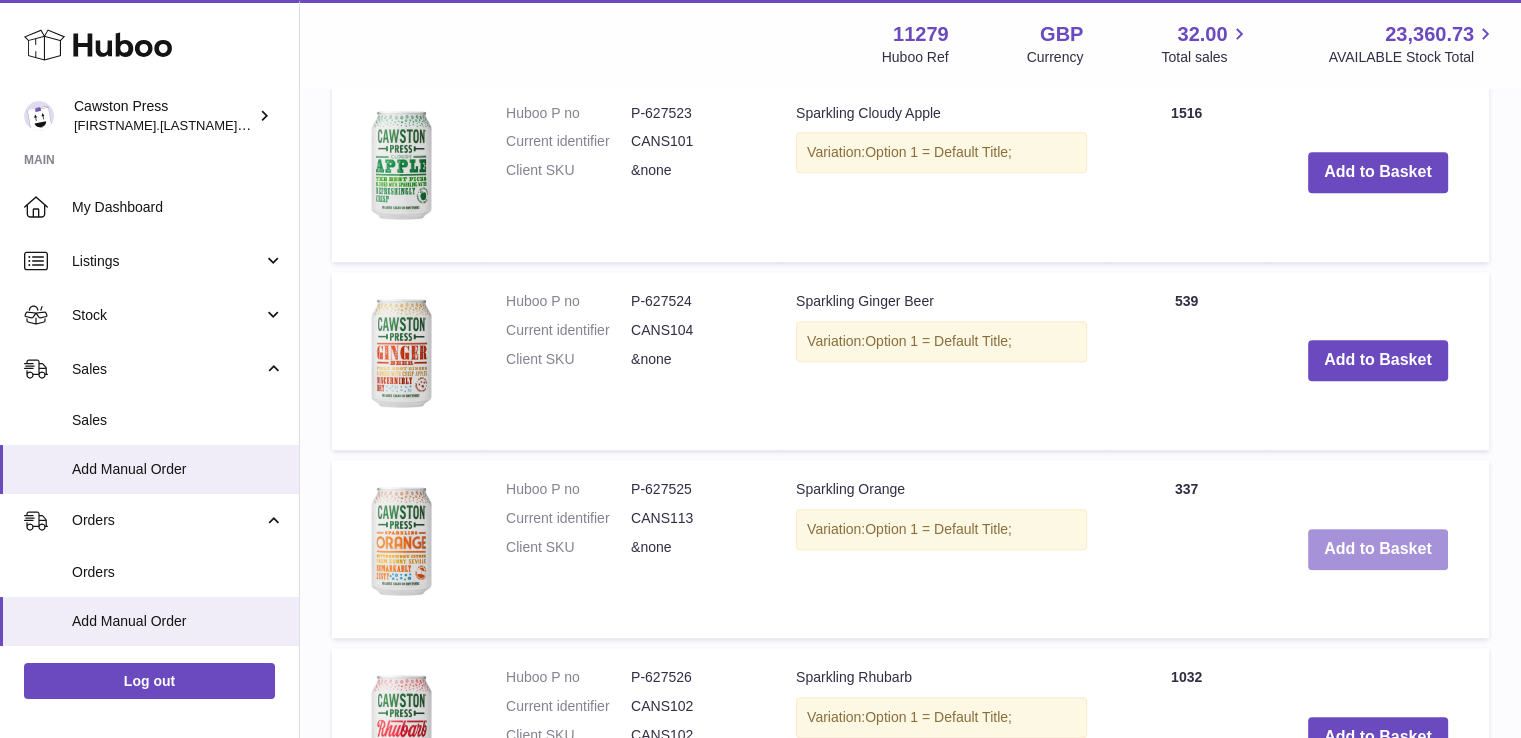 click on "Add to Basket" at bounding box center (1378, 549) 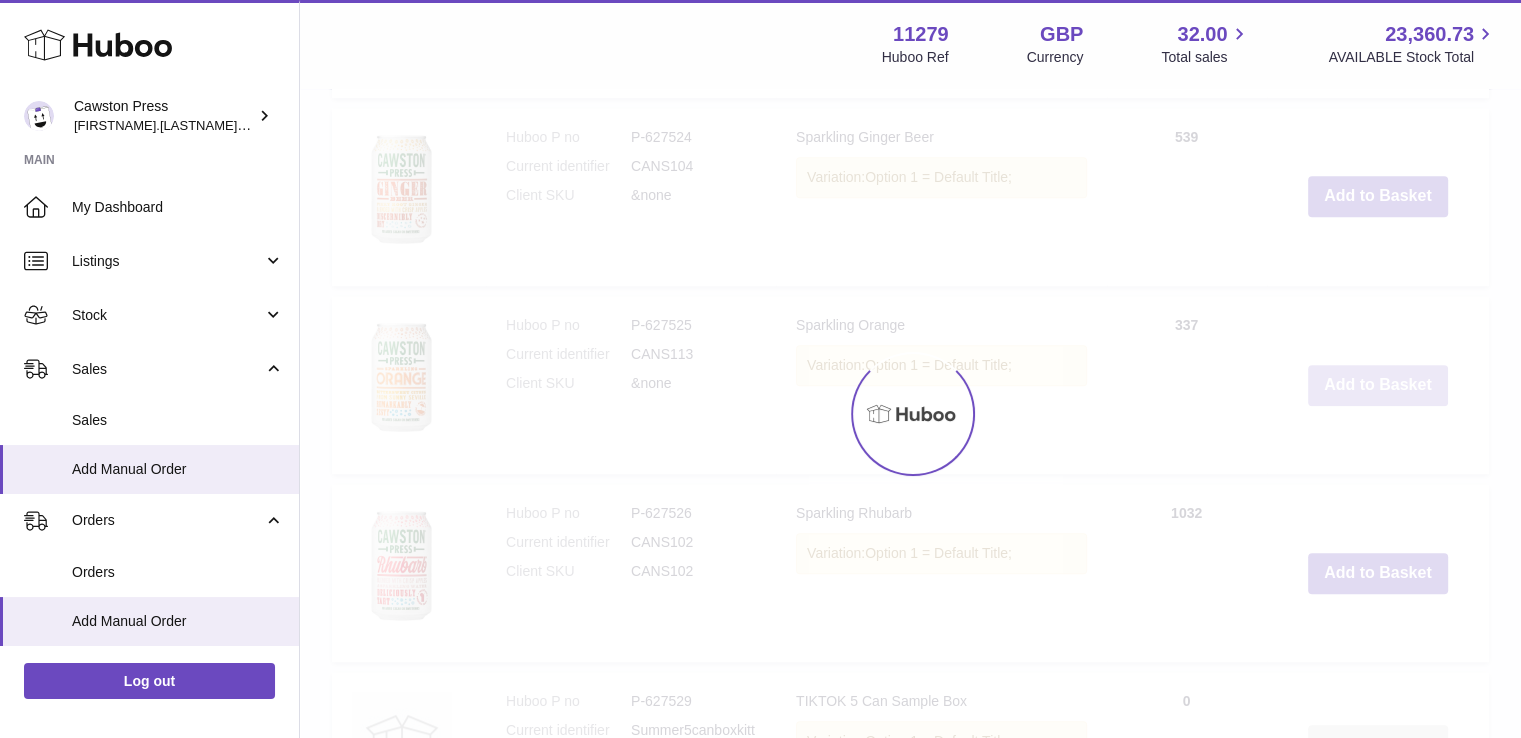 scroll, scrollTop: 1741, scrollLeft: 0, axis: vertical 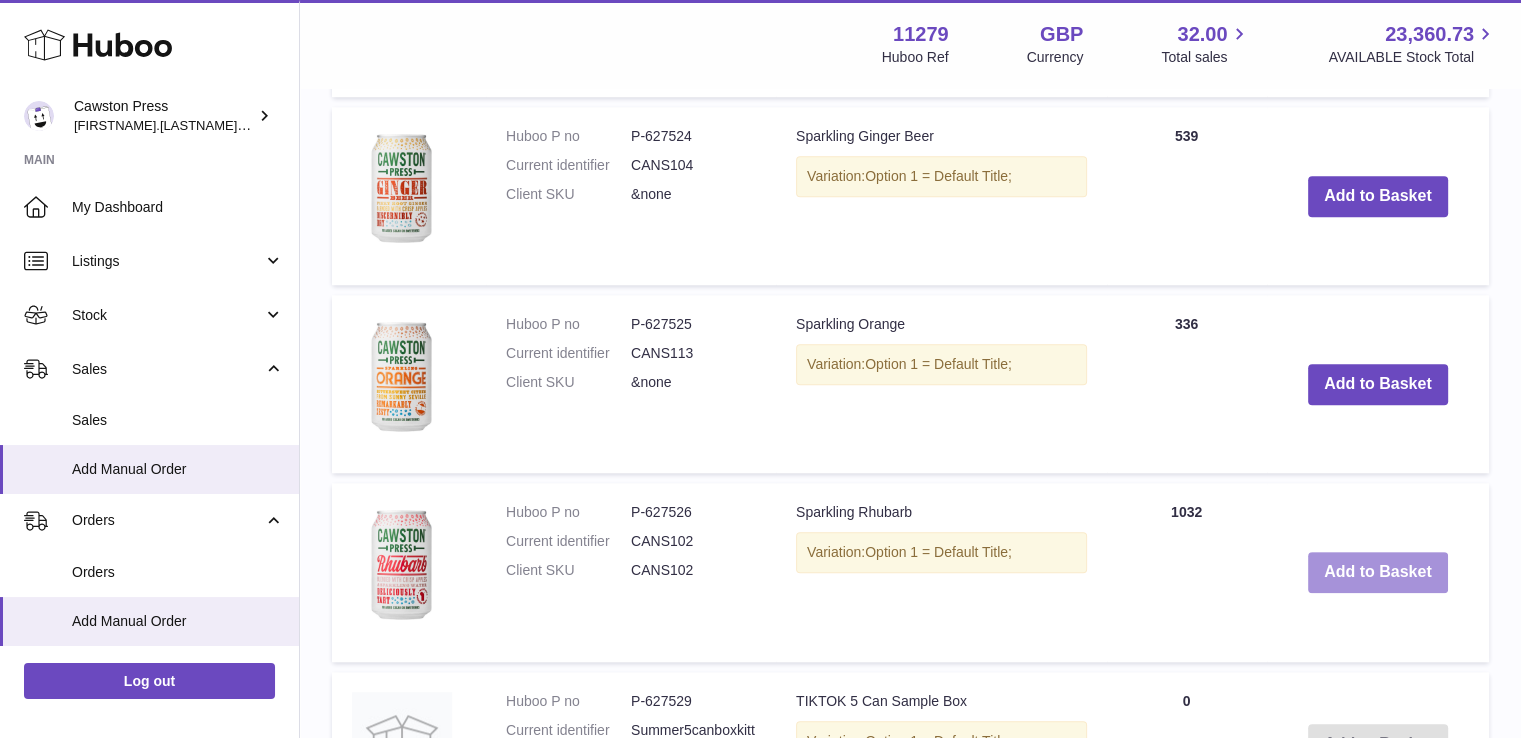click on "Add to Basket" at bounding box center [1378, 572] 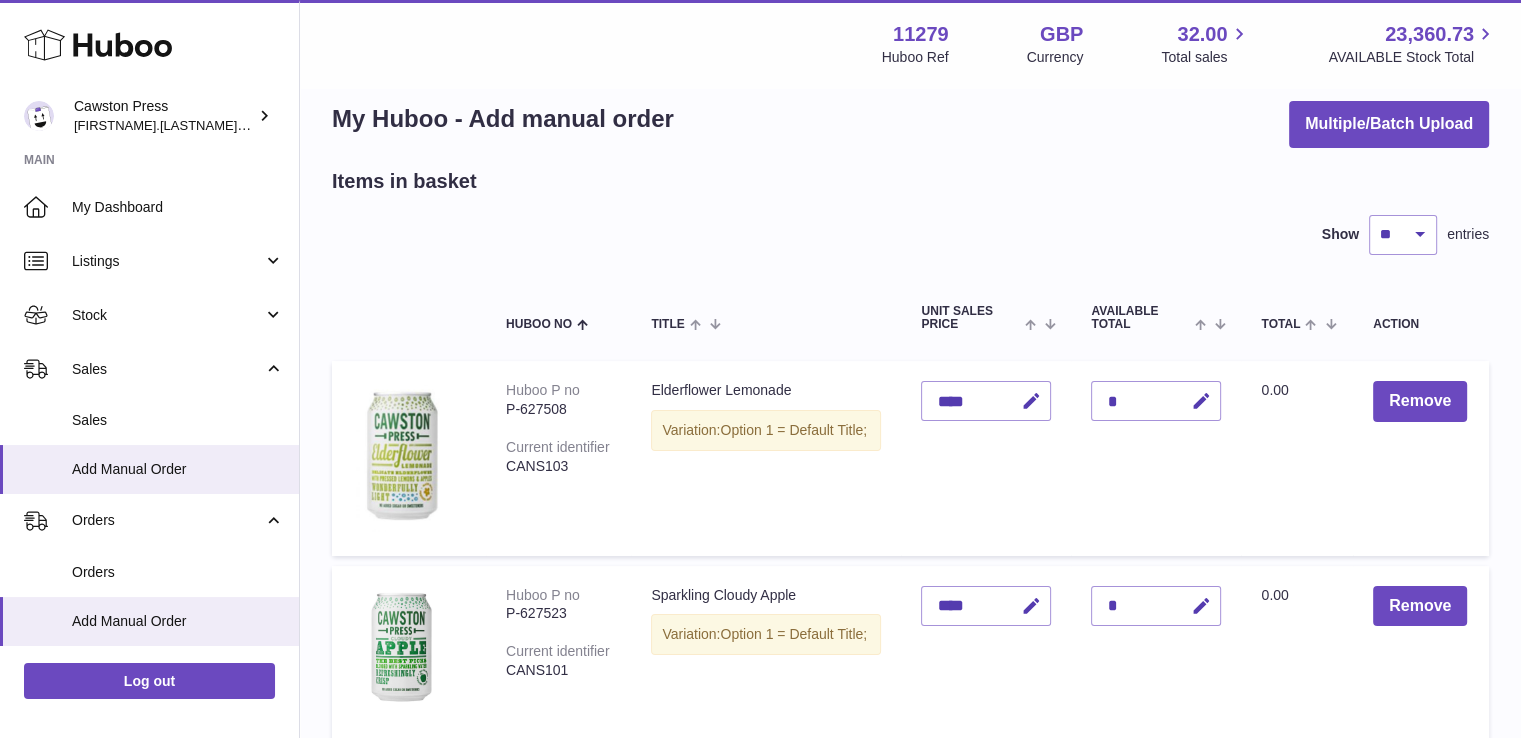scroll, scrollTop: 28, scrollLeft: 0, axis: vertical 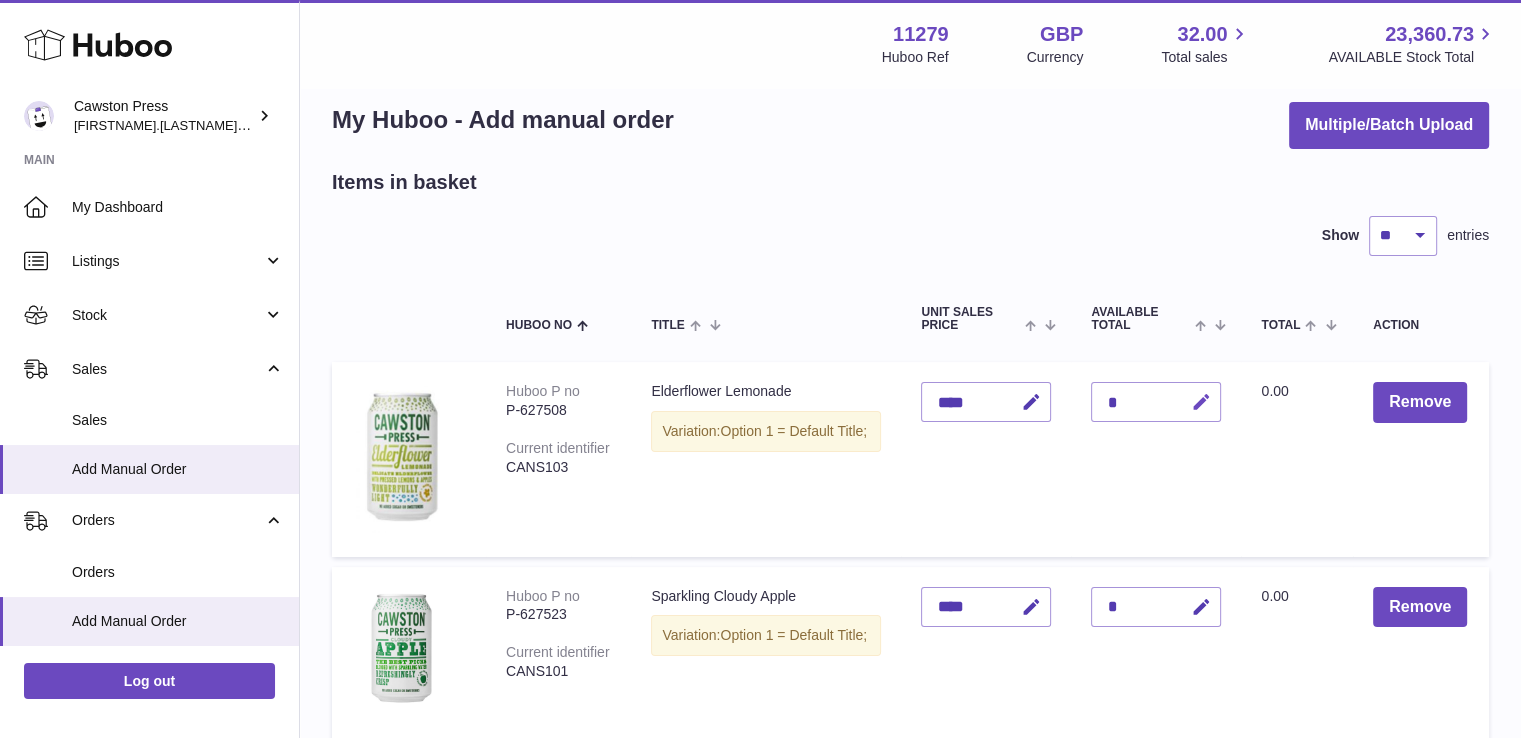 click at bounding box center [1200, 402] 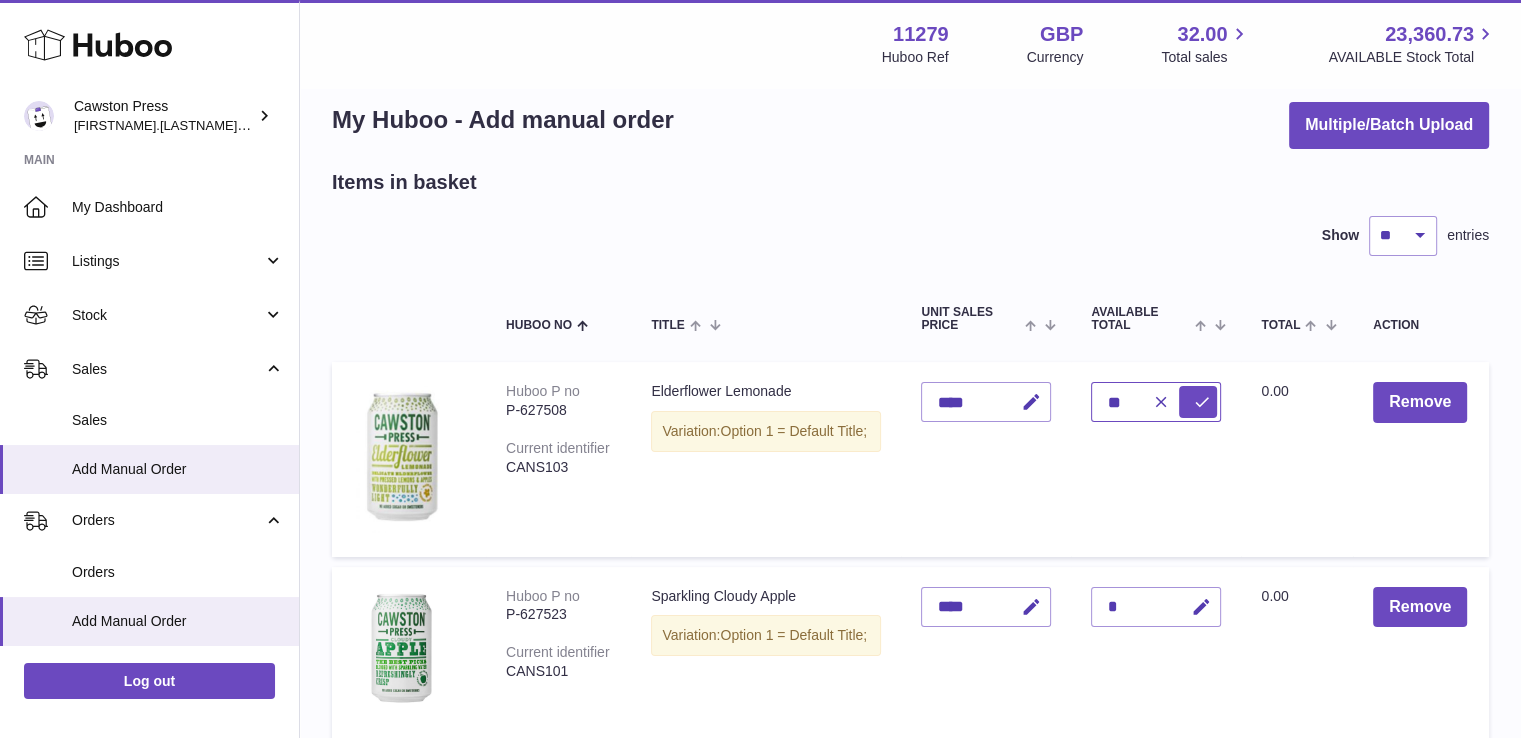 type on "*" 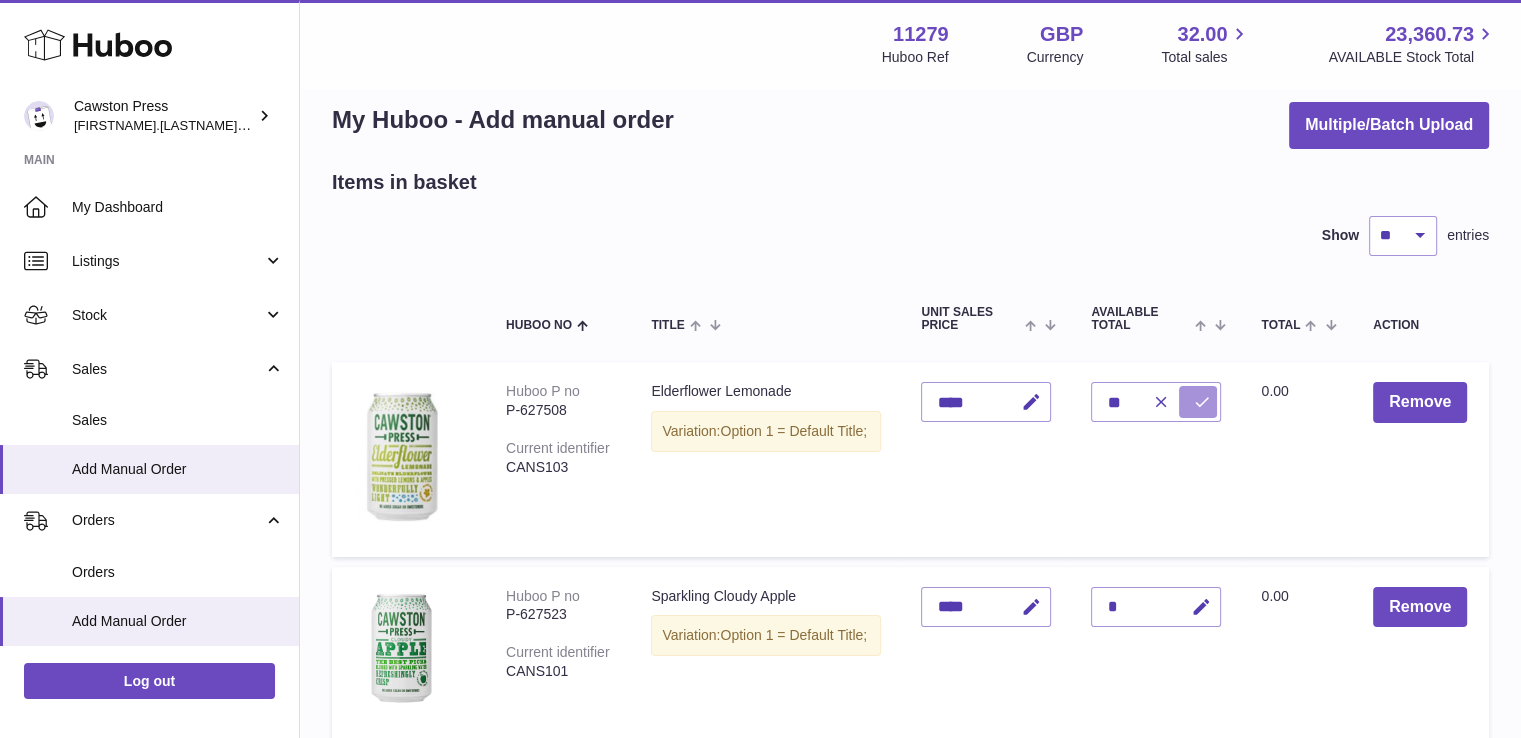 click at bounding box center [1201, 402] 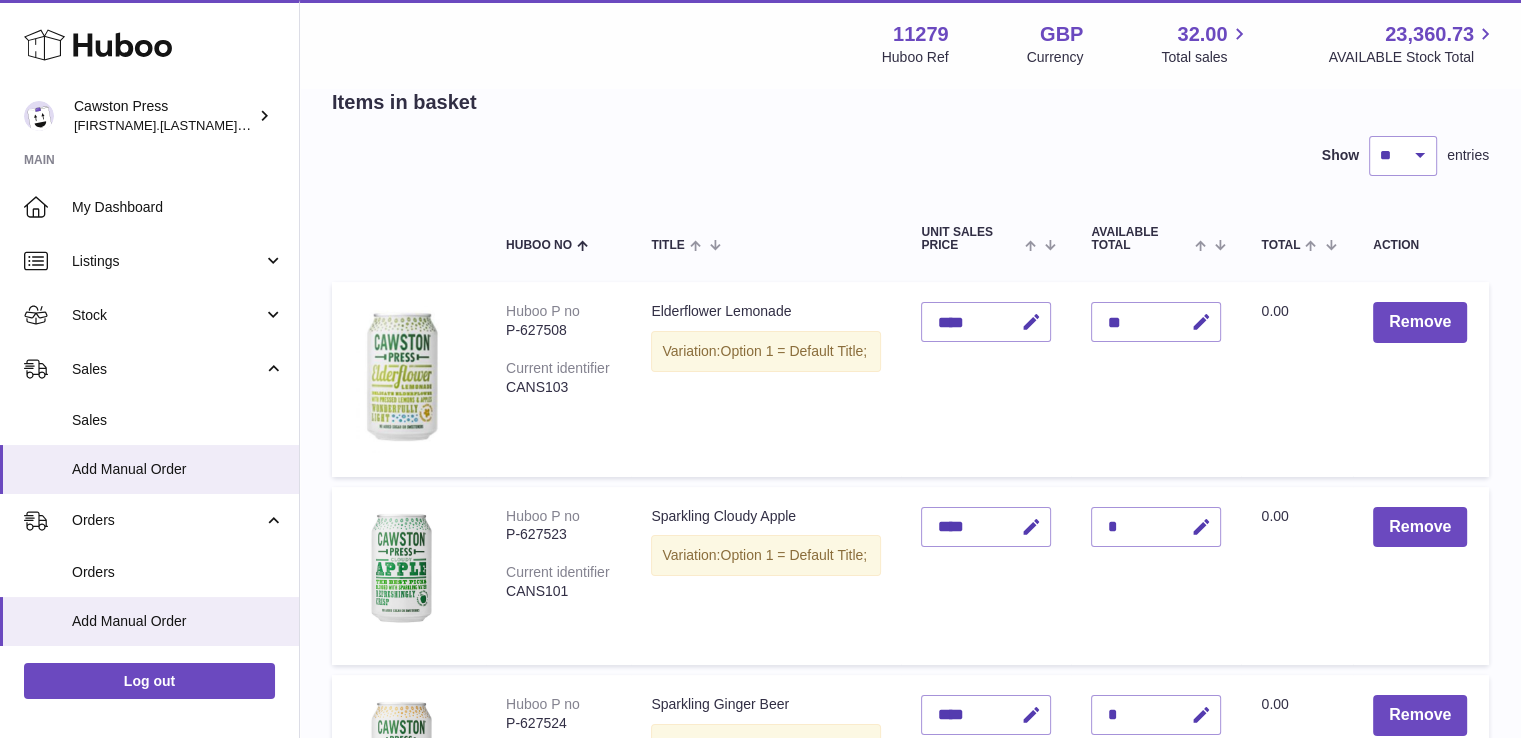 scroll, scrollTop: 108, scrollLeft: 0, axis: vertical 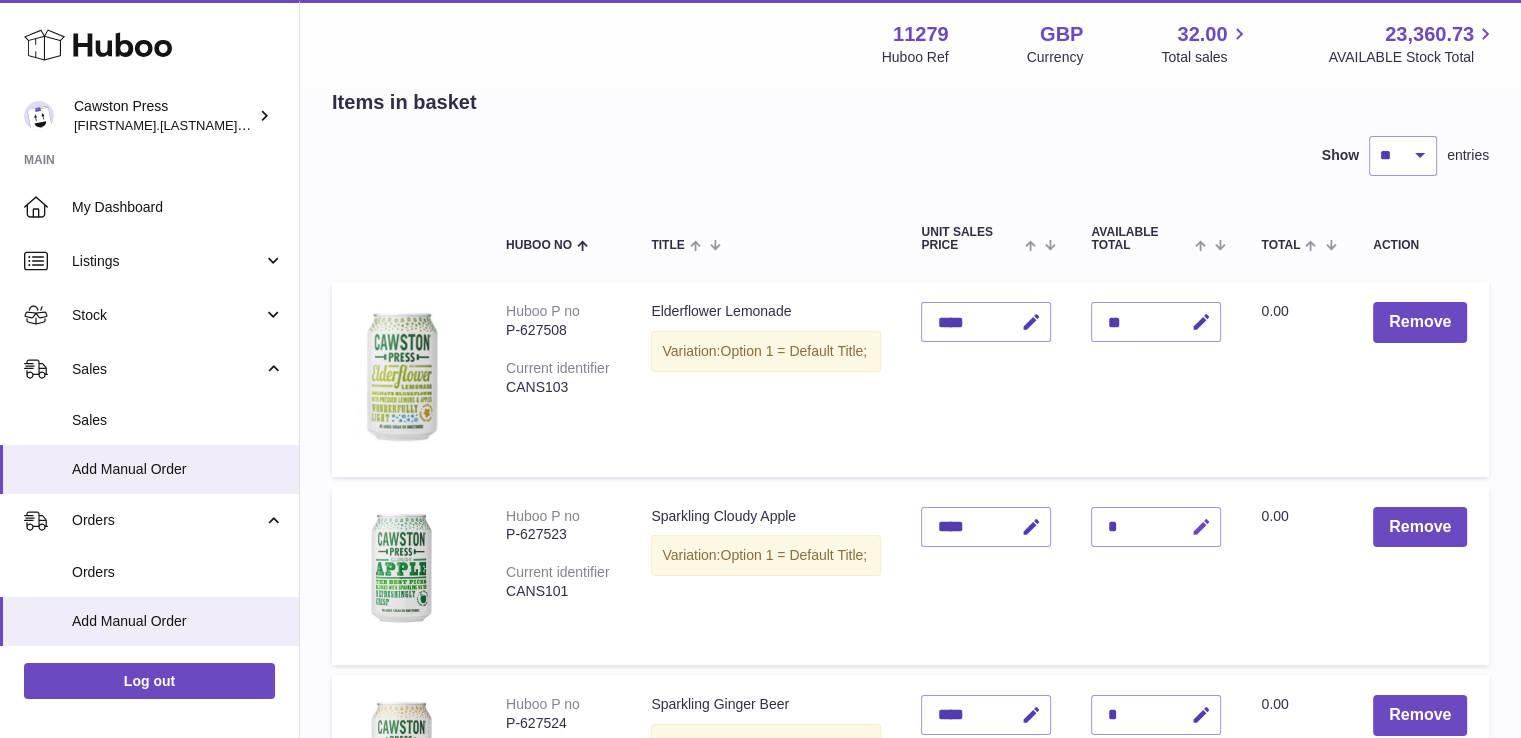 click at bounding box center (1200, 527) 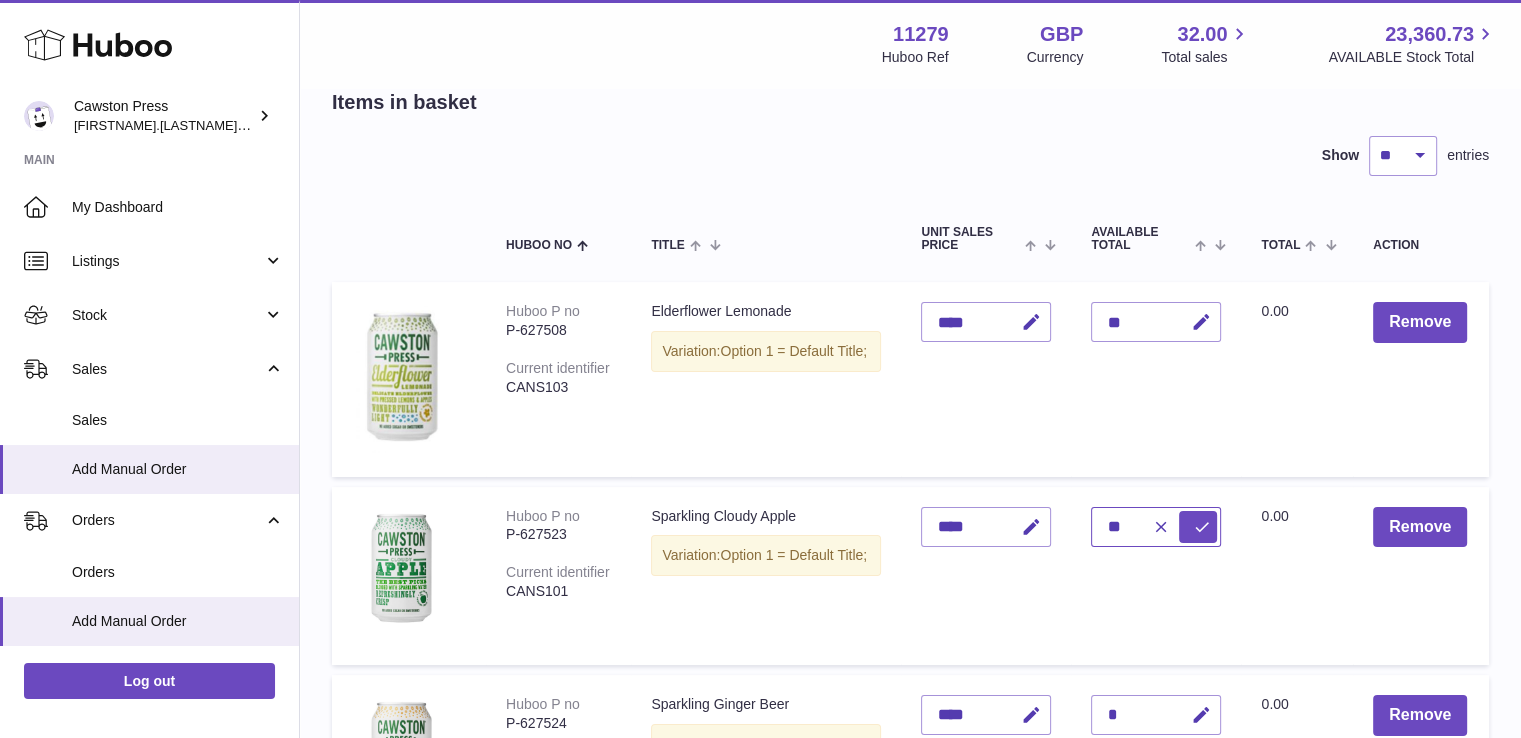 type on "**" 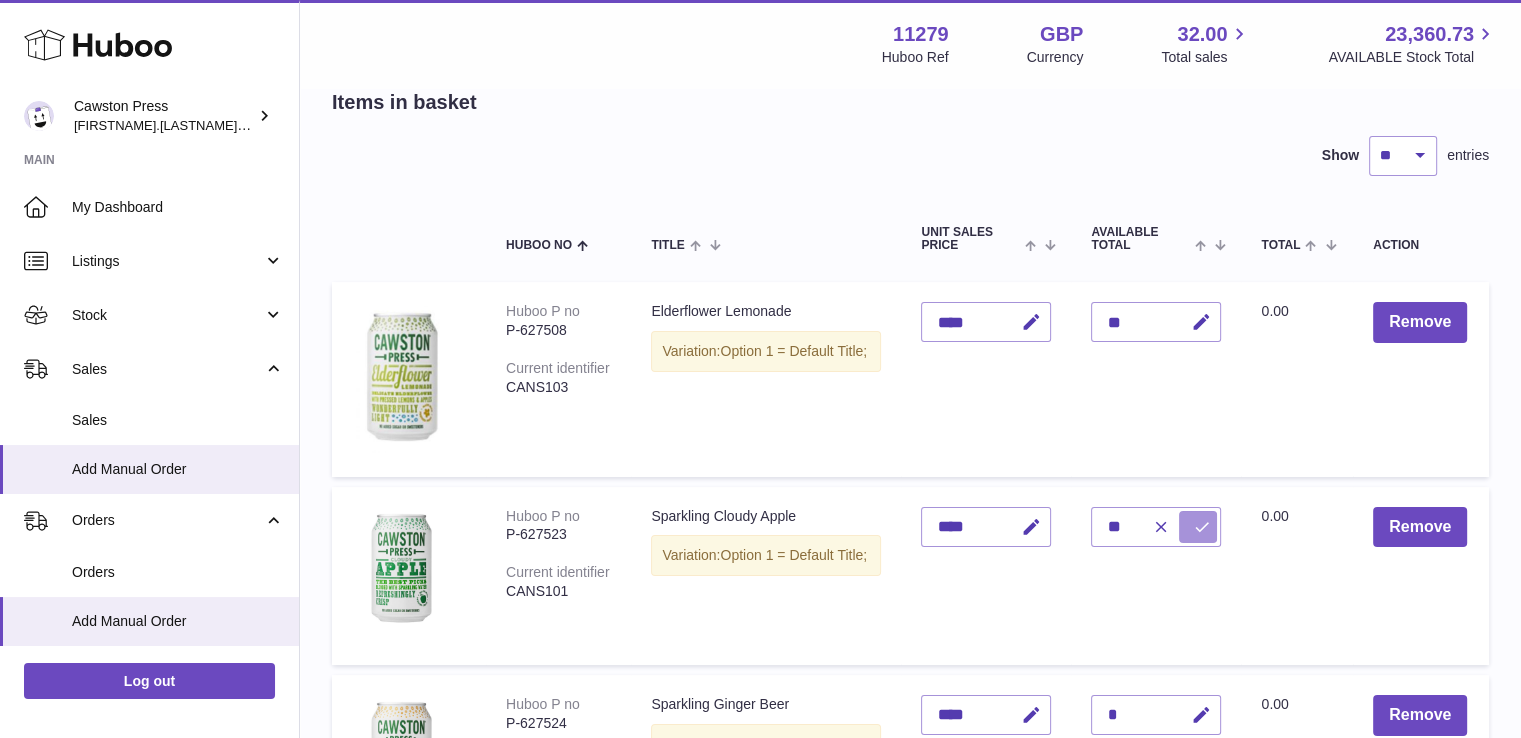 click at bounding box center [1201, 527] 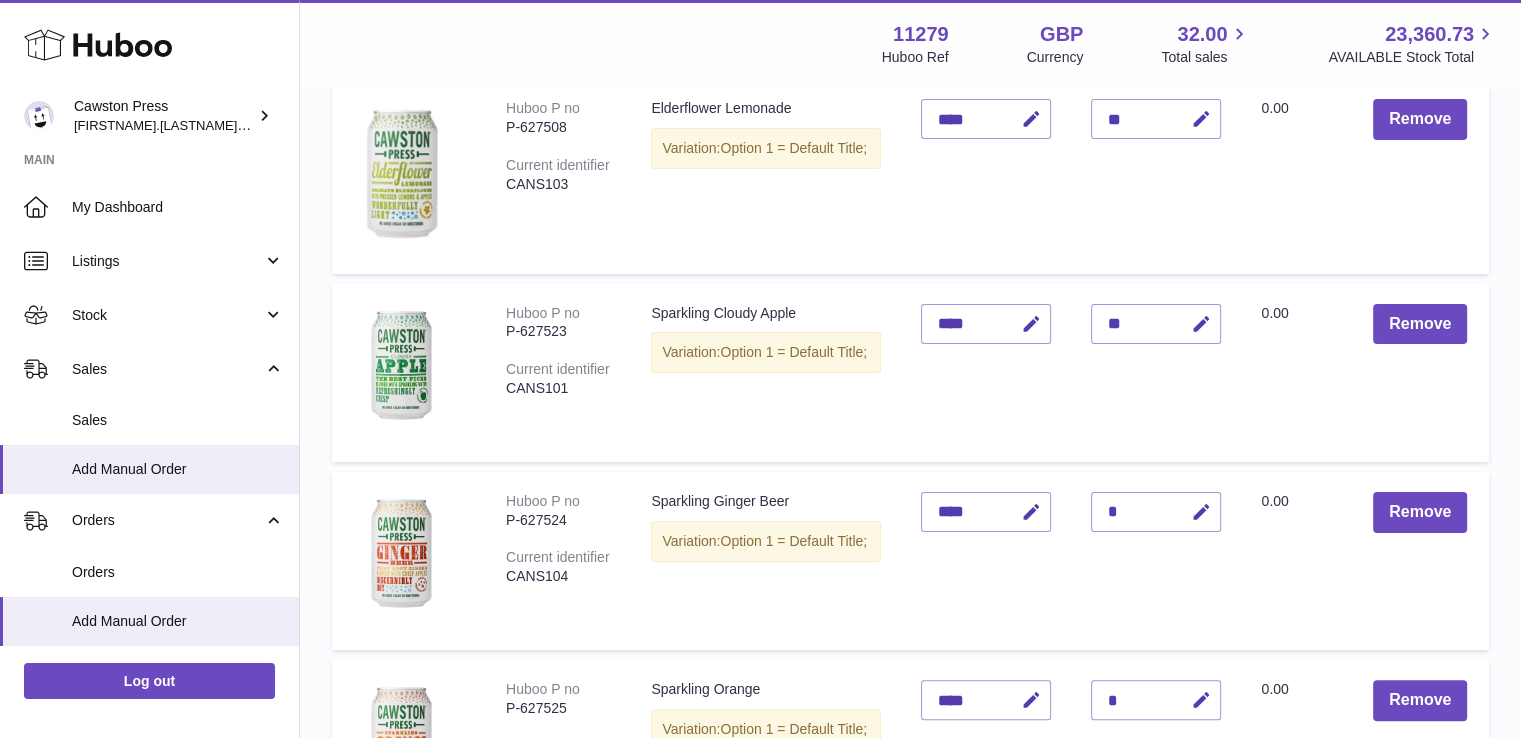scroll, scrollTop: 313, scrollLeft: 0, axis: vertical 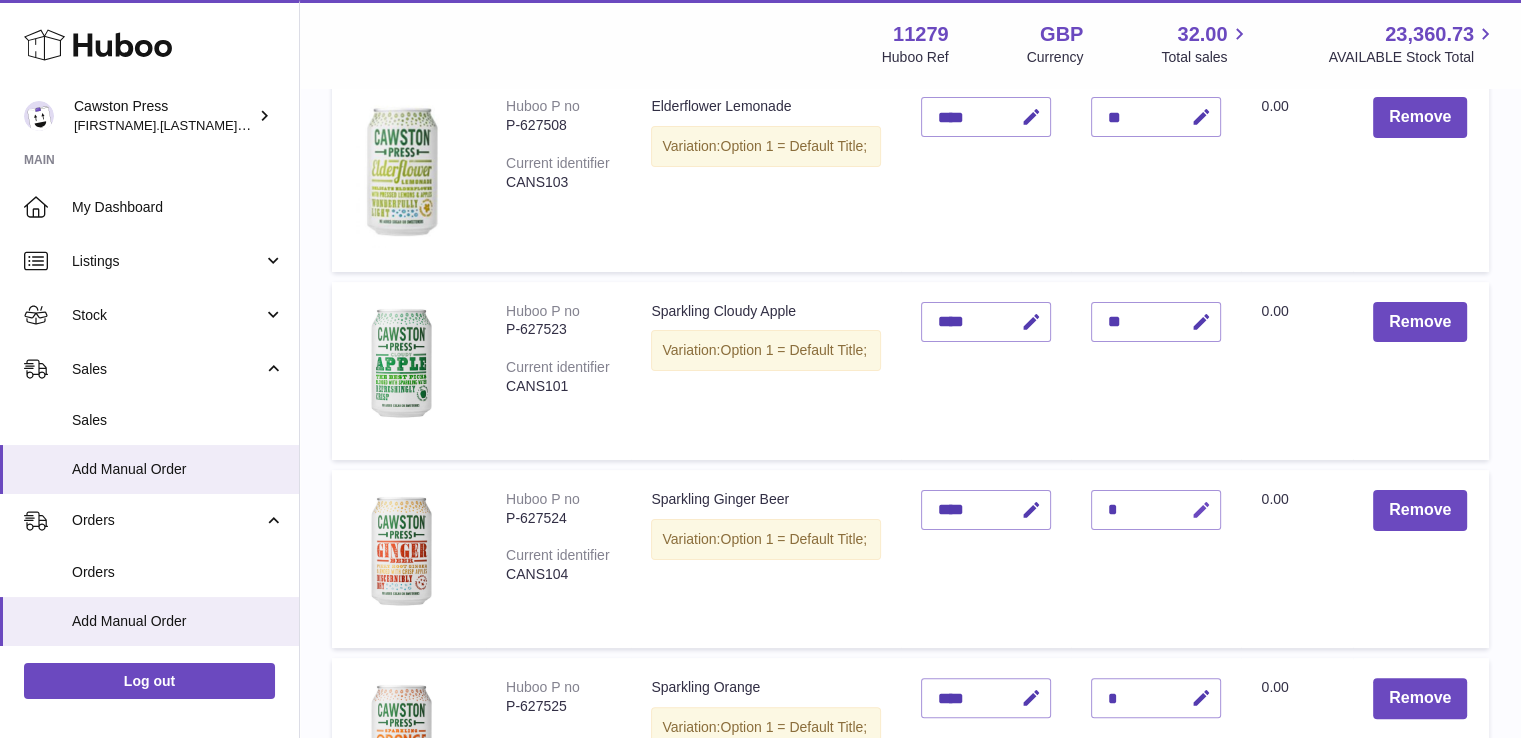 click at bounding box center (1200, 510) 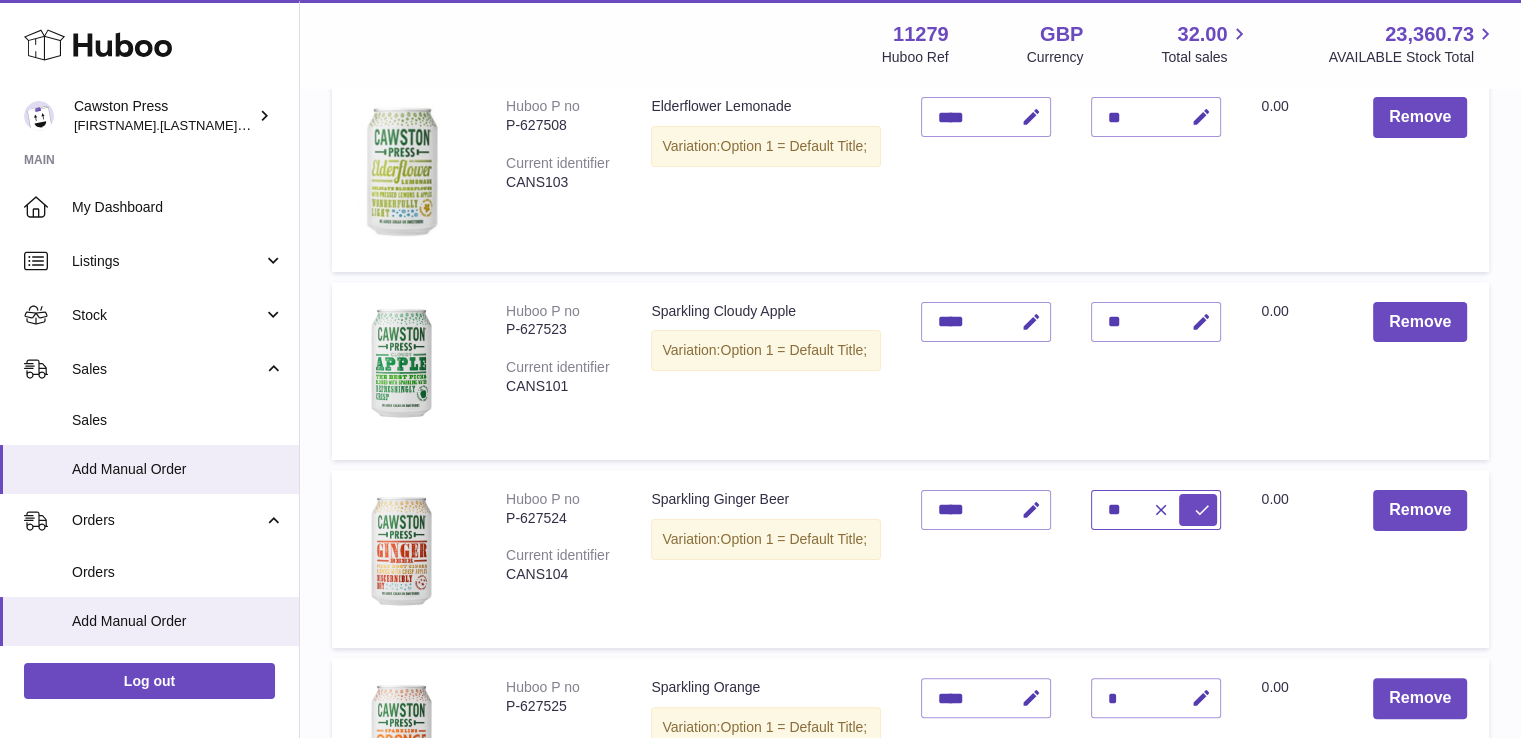 type on "**" 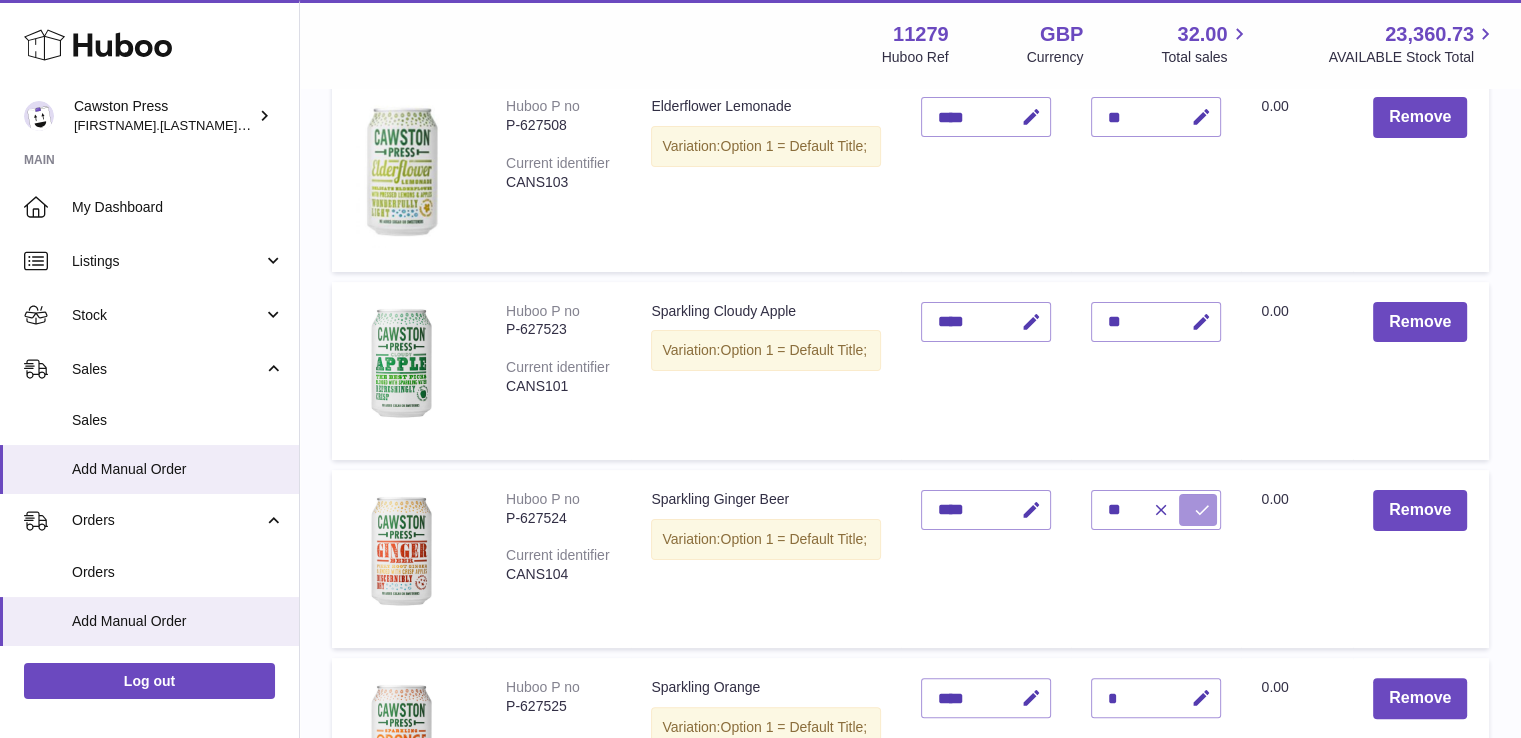 click at bounding box center (1201, 510) 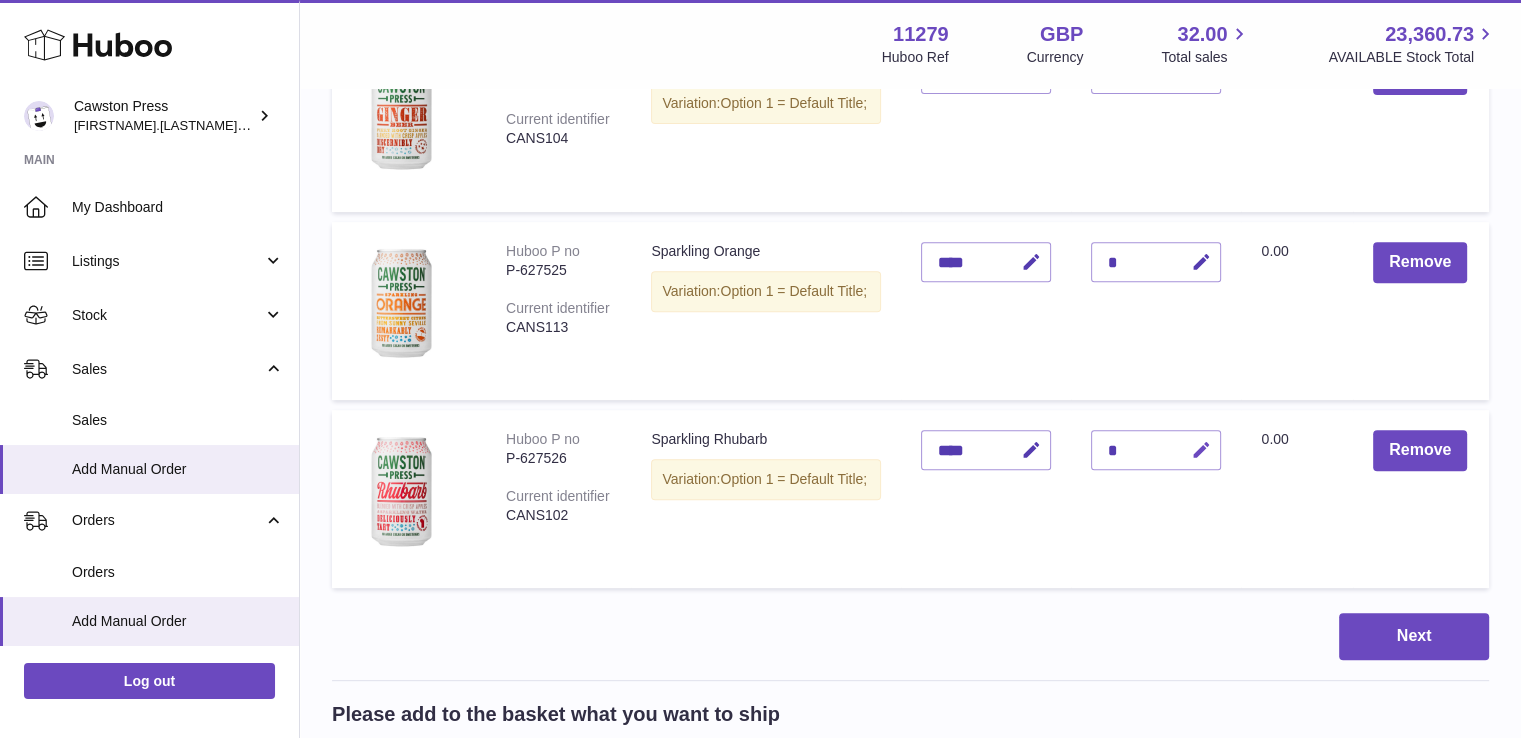 scroll, scrollTop: 748, scrollLeft: 0, axis: vertical 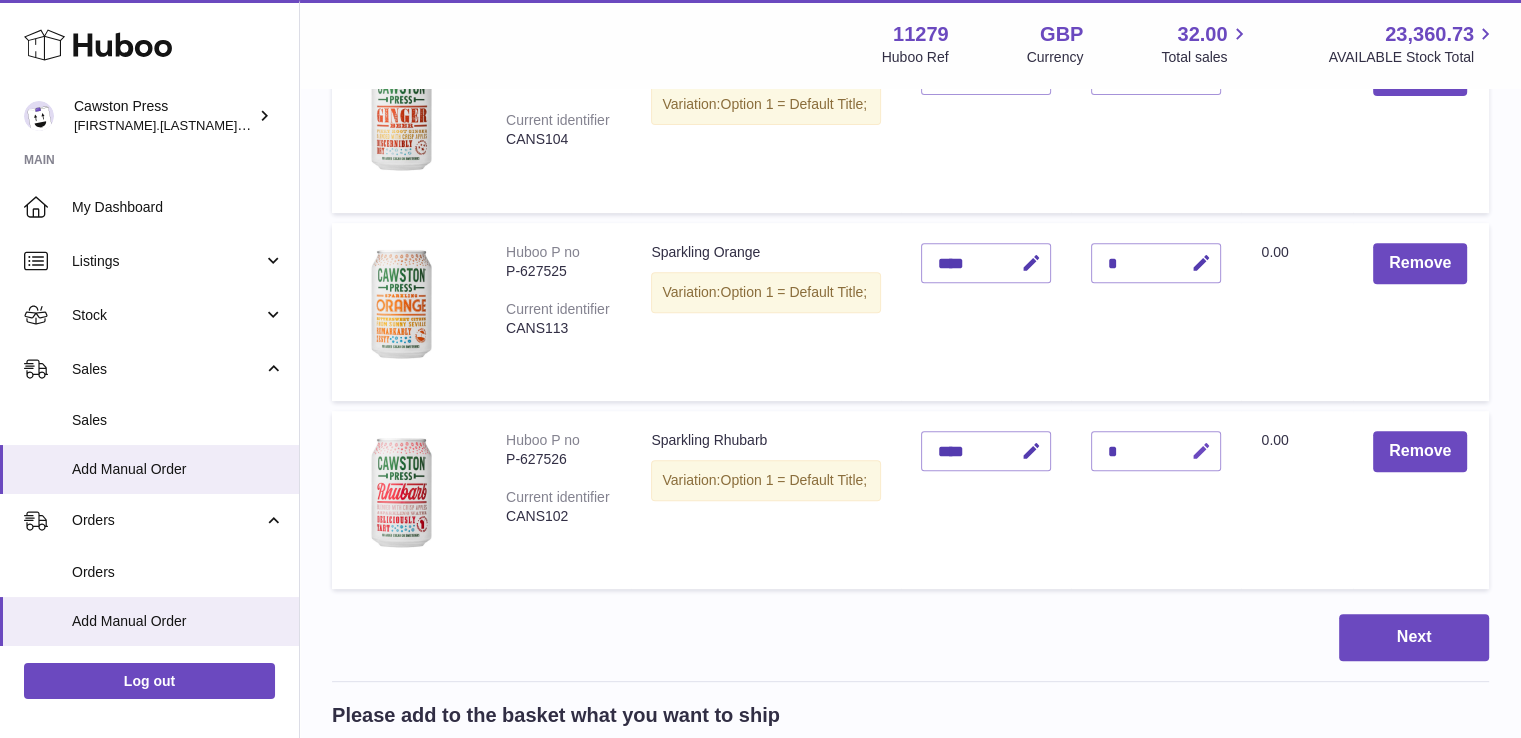 click at bounding box center (1200, 451) 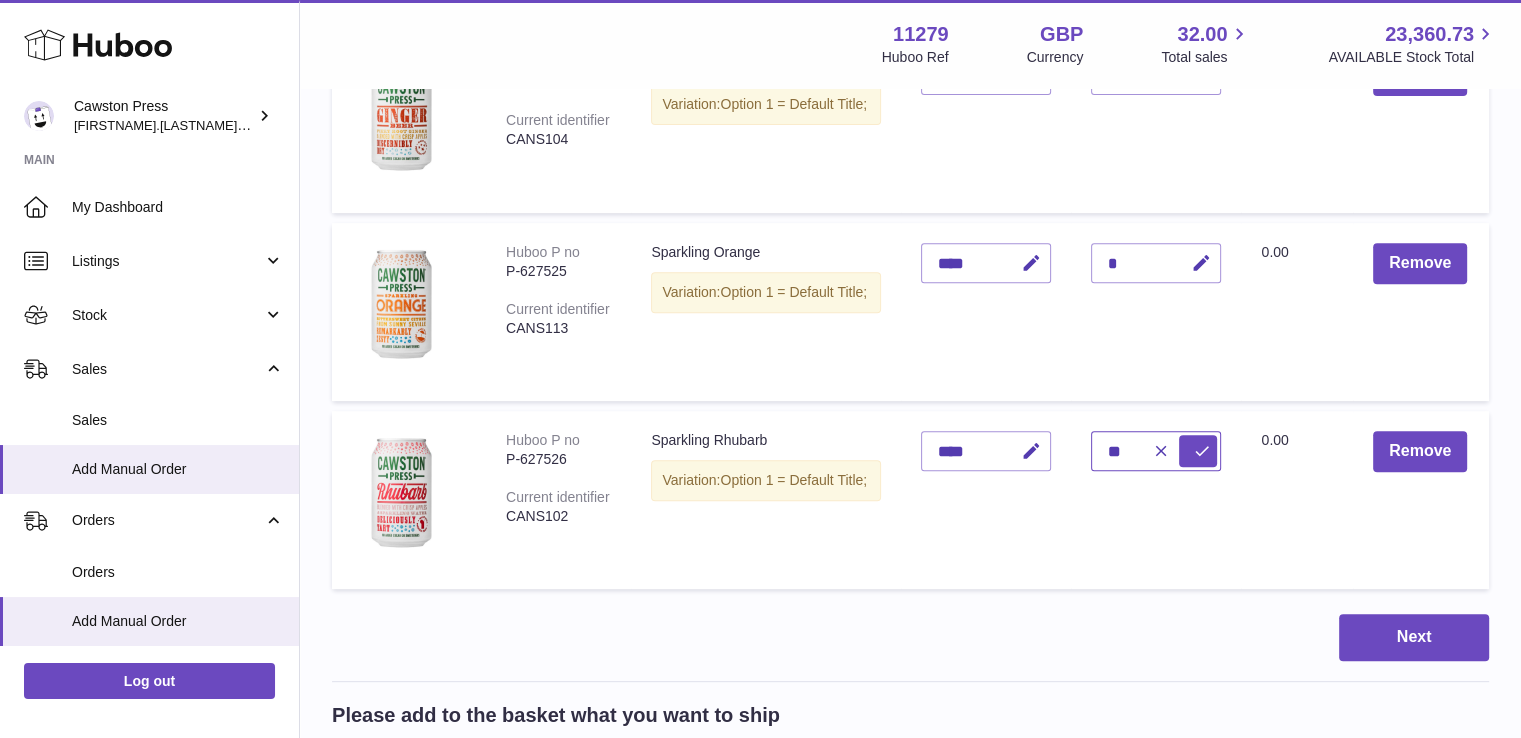 type on "**" 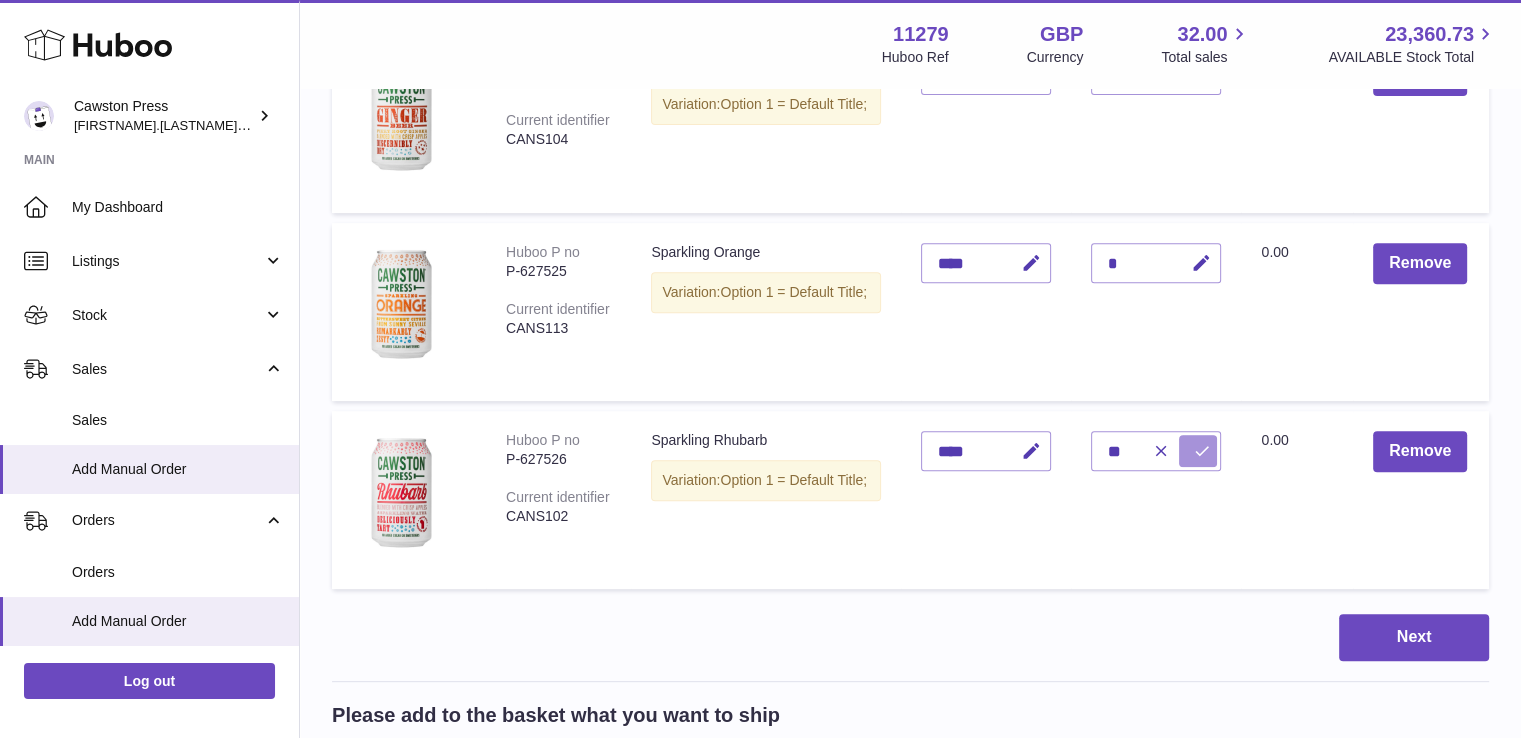 click at bounding box center (1201, 451) 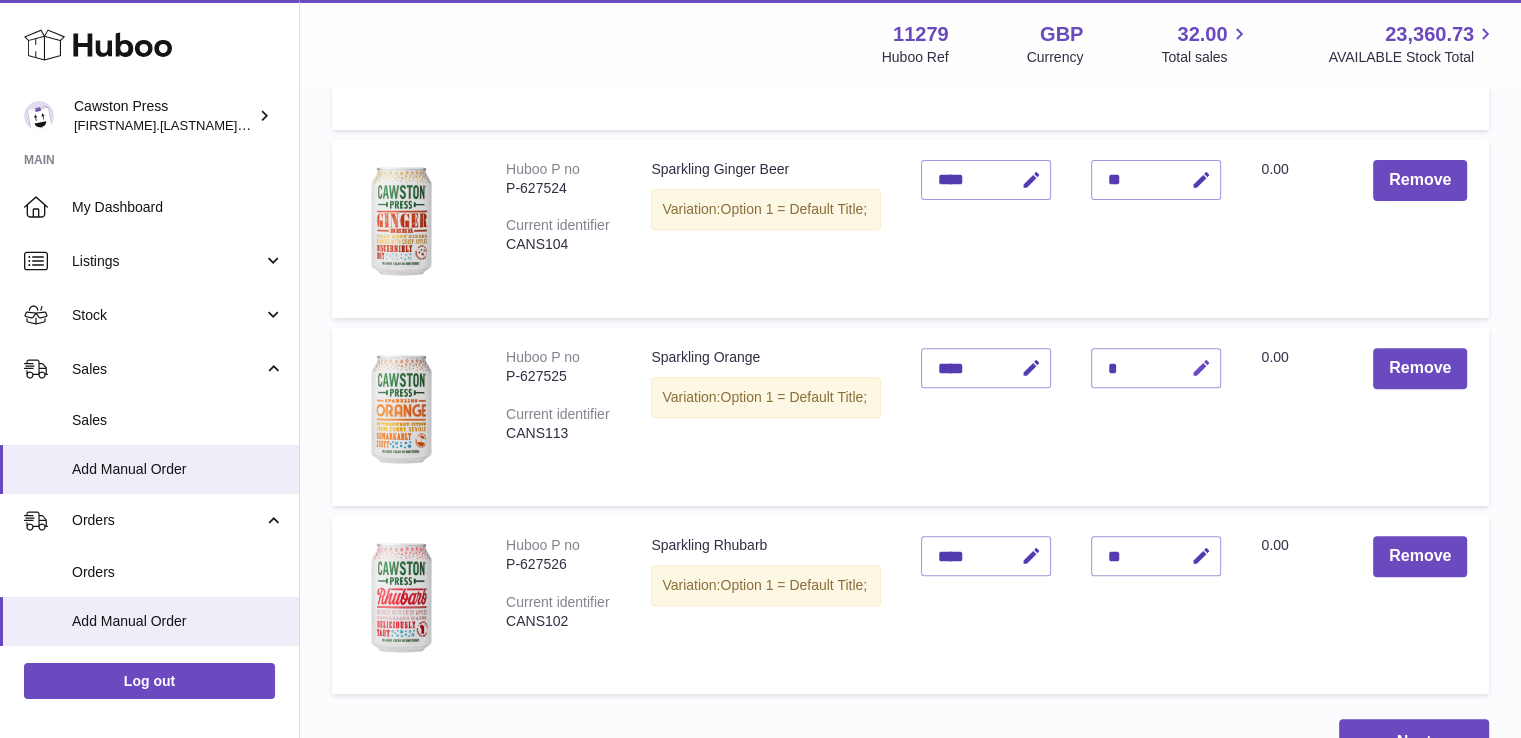 scroll, scrollTop: 640, scrollLeft: 0, axis: vertical 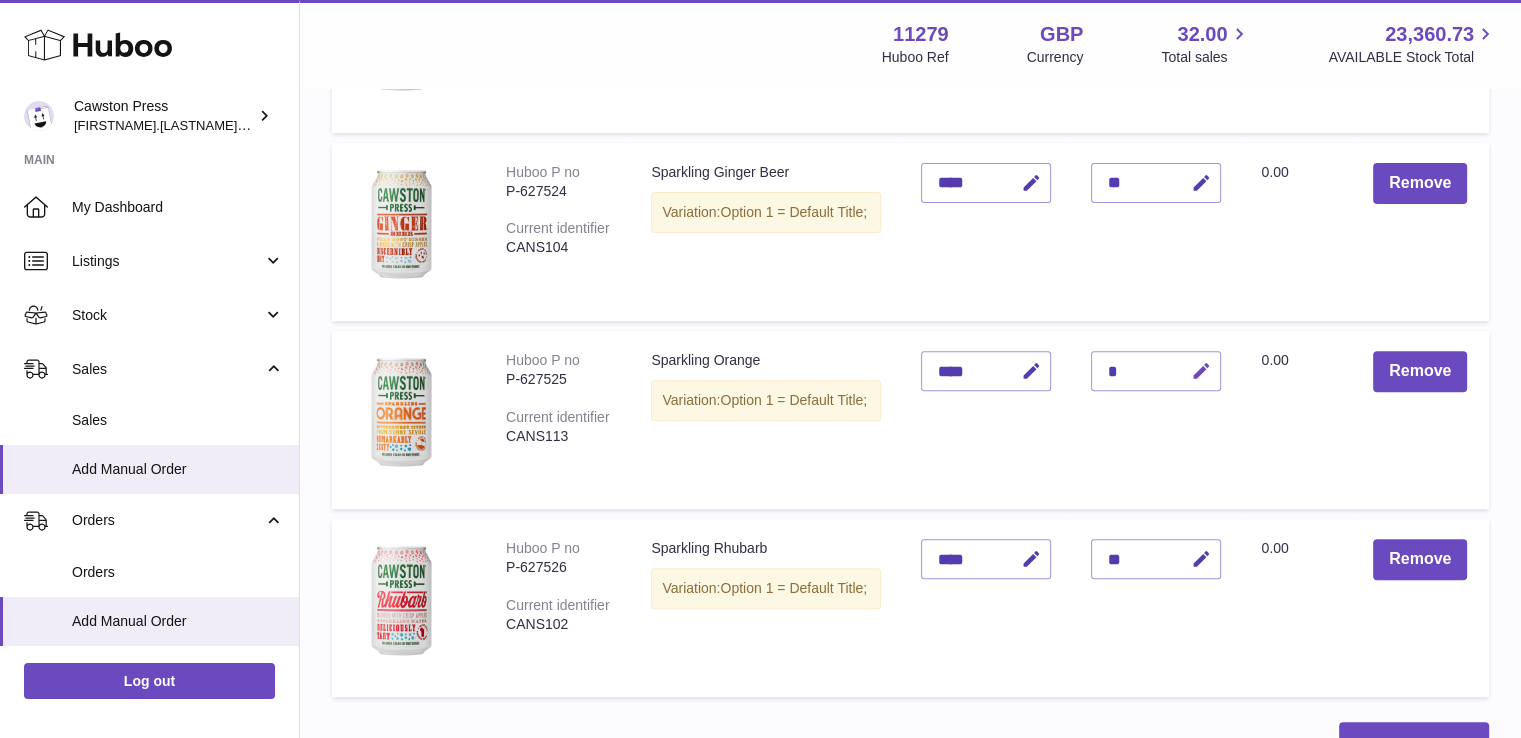 click at bounding box center [1197, 371] 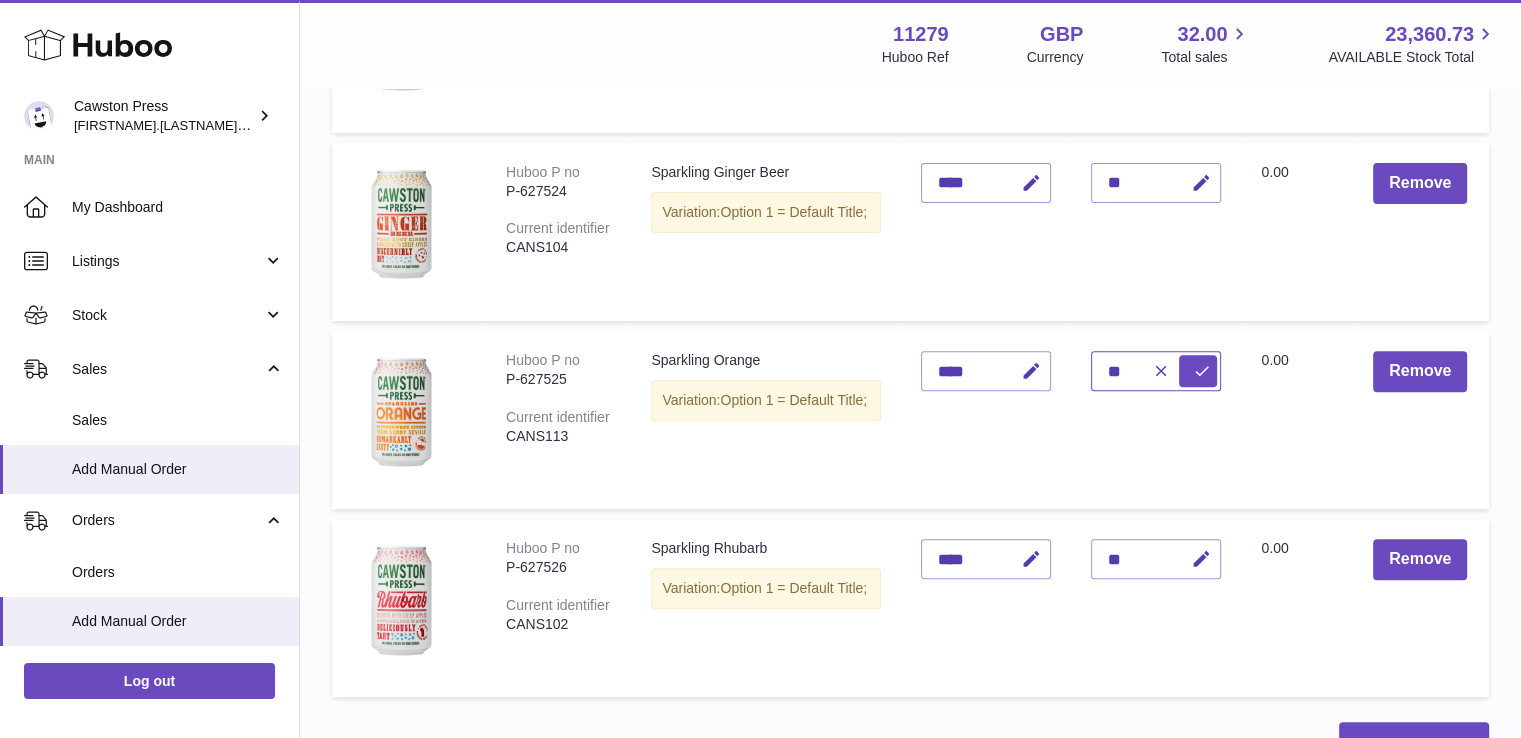 type on "**" 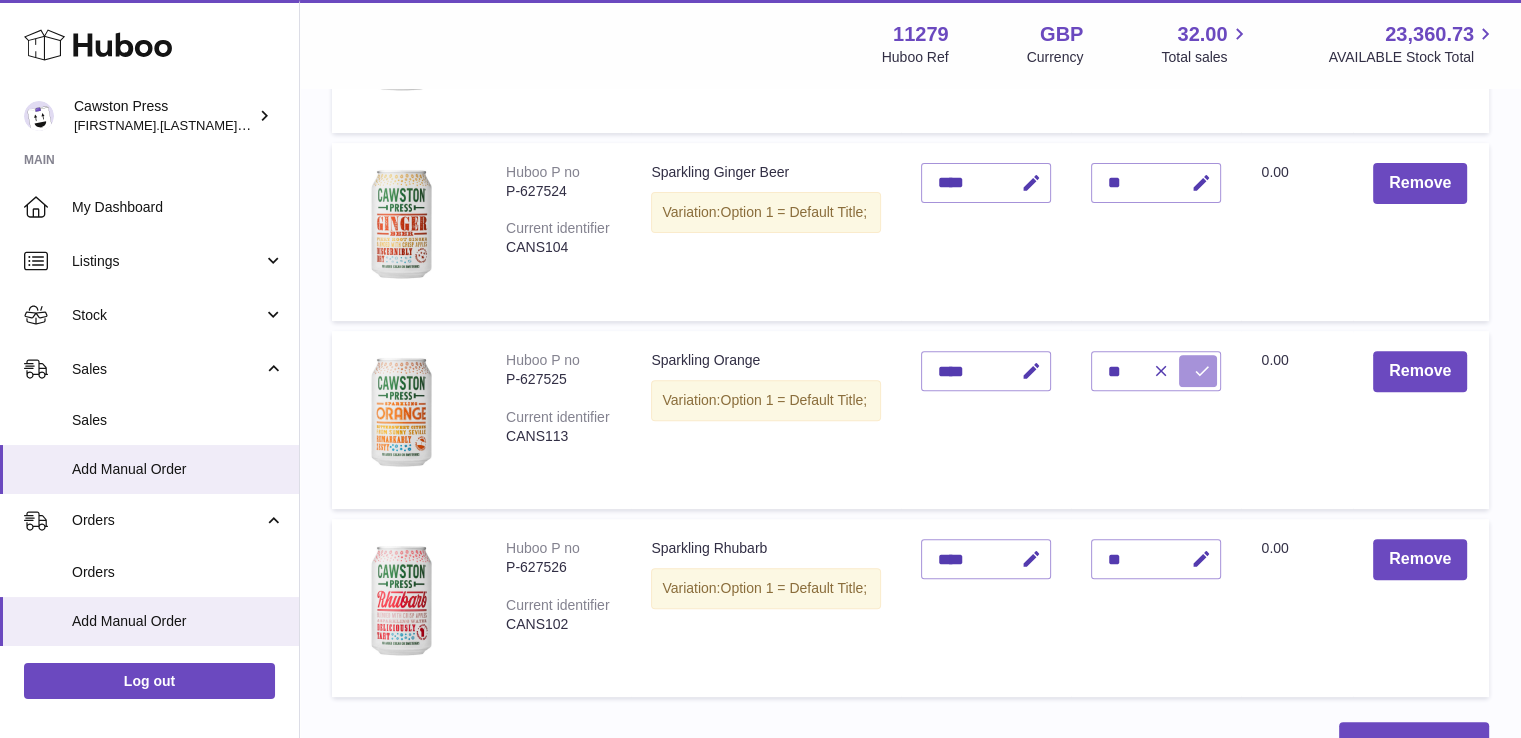 click at bounding box center [1198, 371] 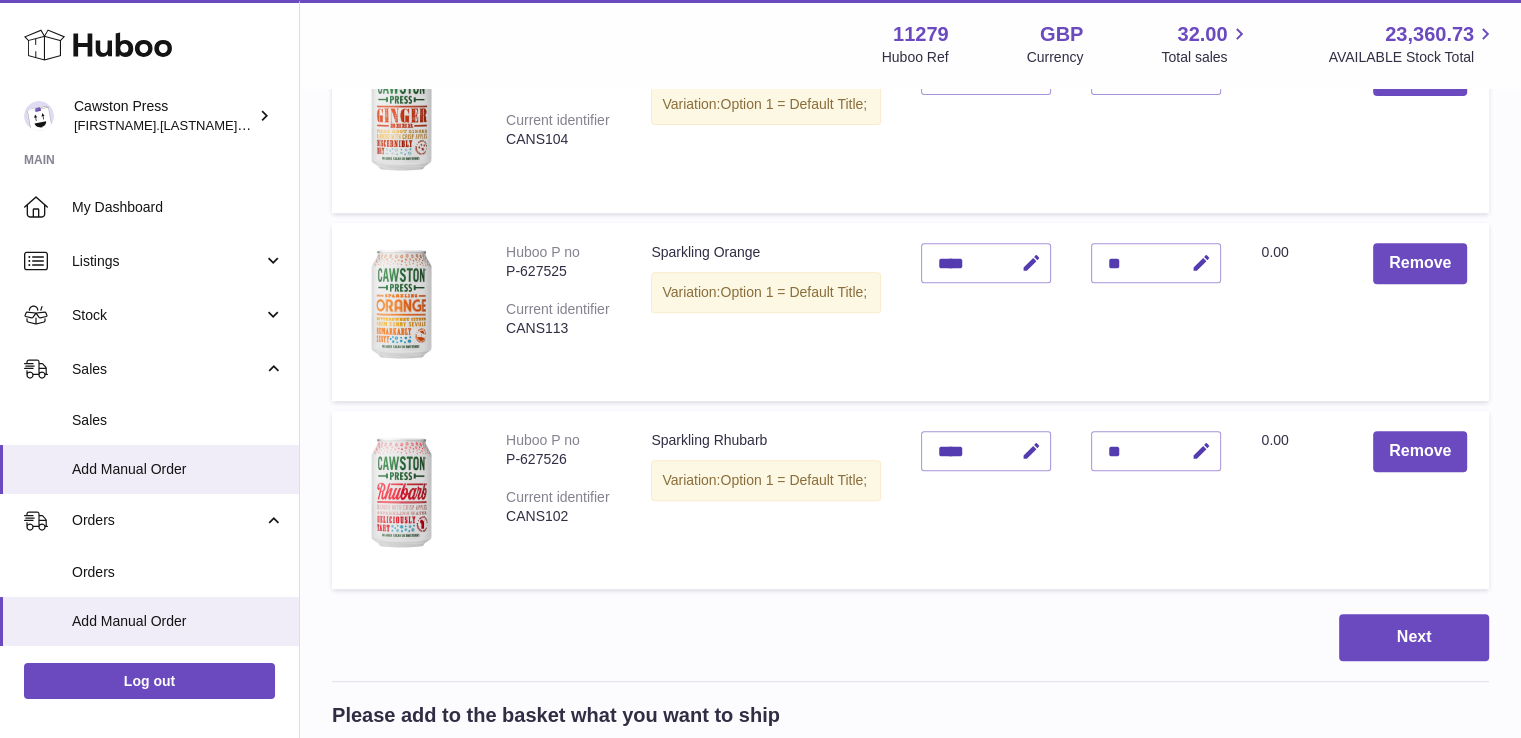 scroll, scrollTop: 748, scrollLeft: 0, axis: vertical 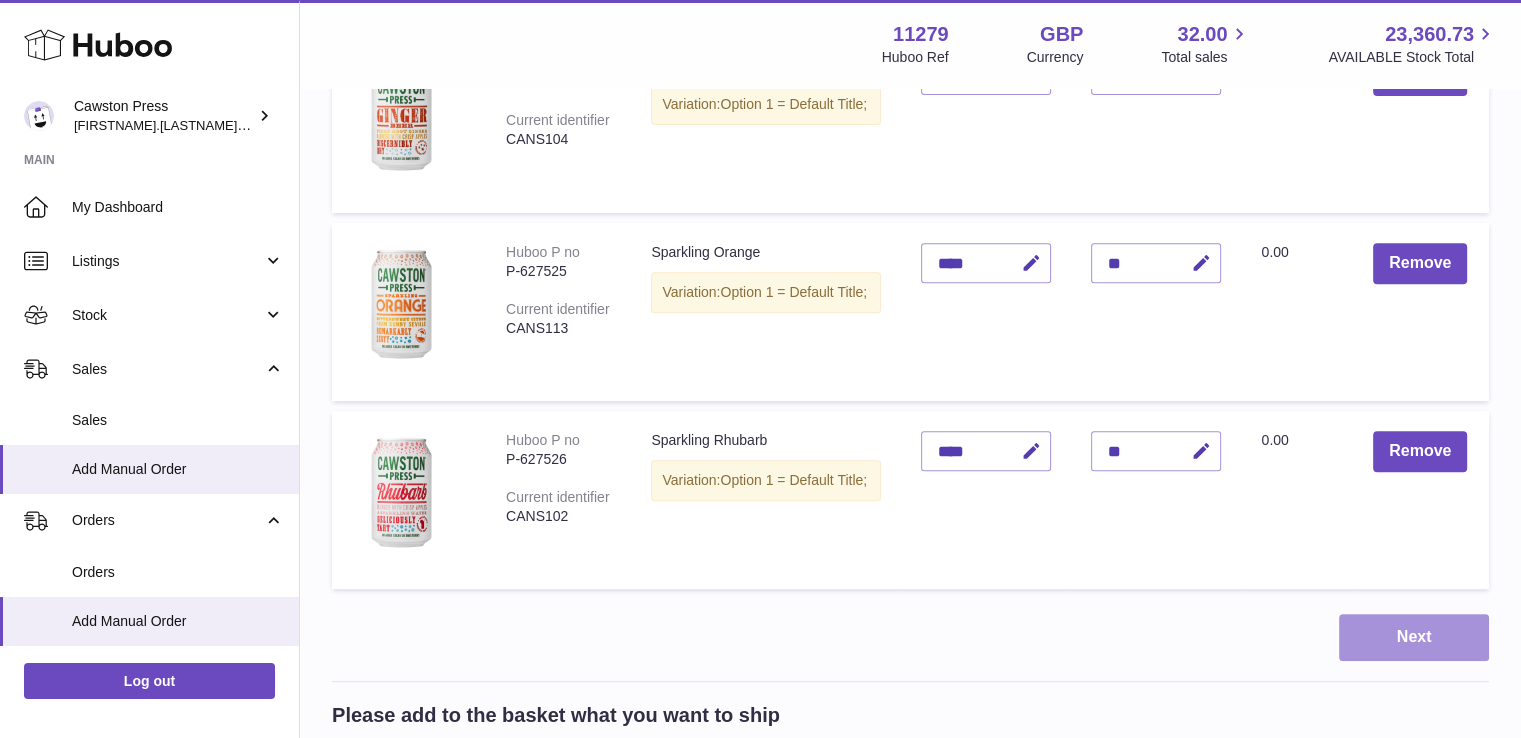 click on "Next" at bounding box center (1414, 637) 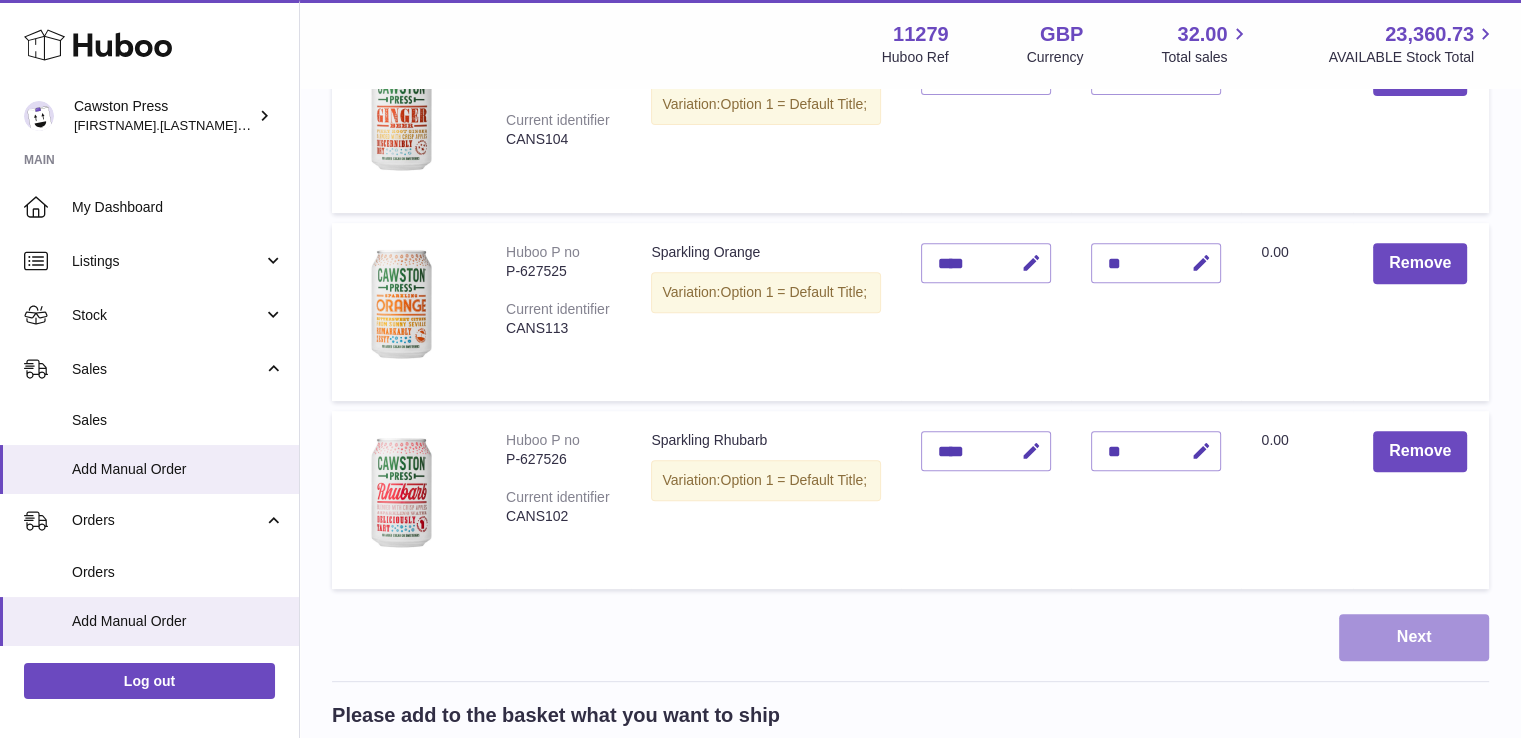 scroll, scrollTop: 0, scrollLeft: 0, axis: both 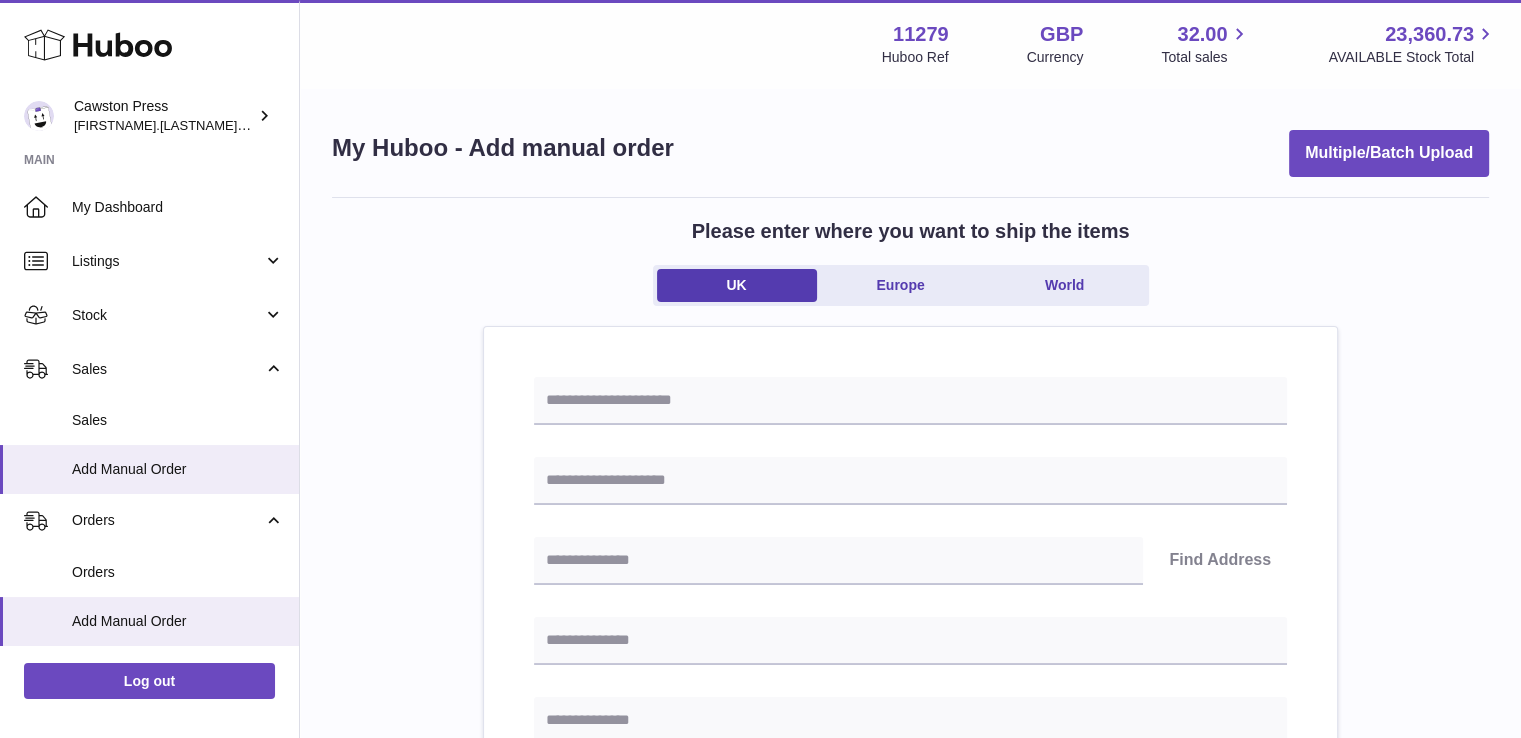 drag, startPoint x: 637, startPoint y: 373, endPoint x: 629, endPoint y: 394, distance: 22.472204 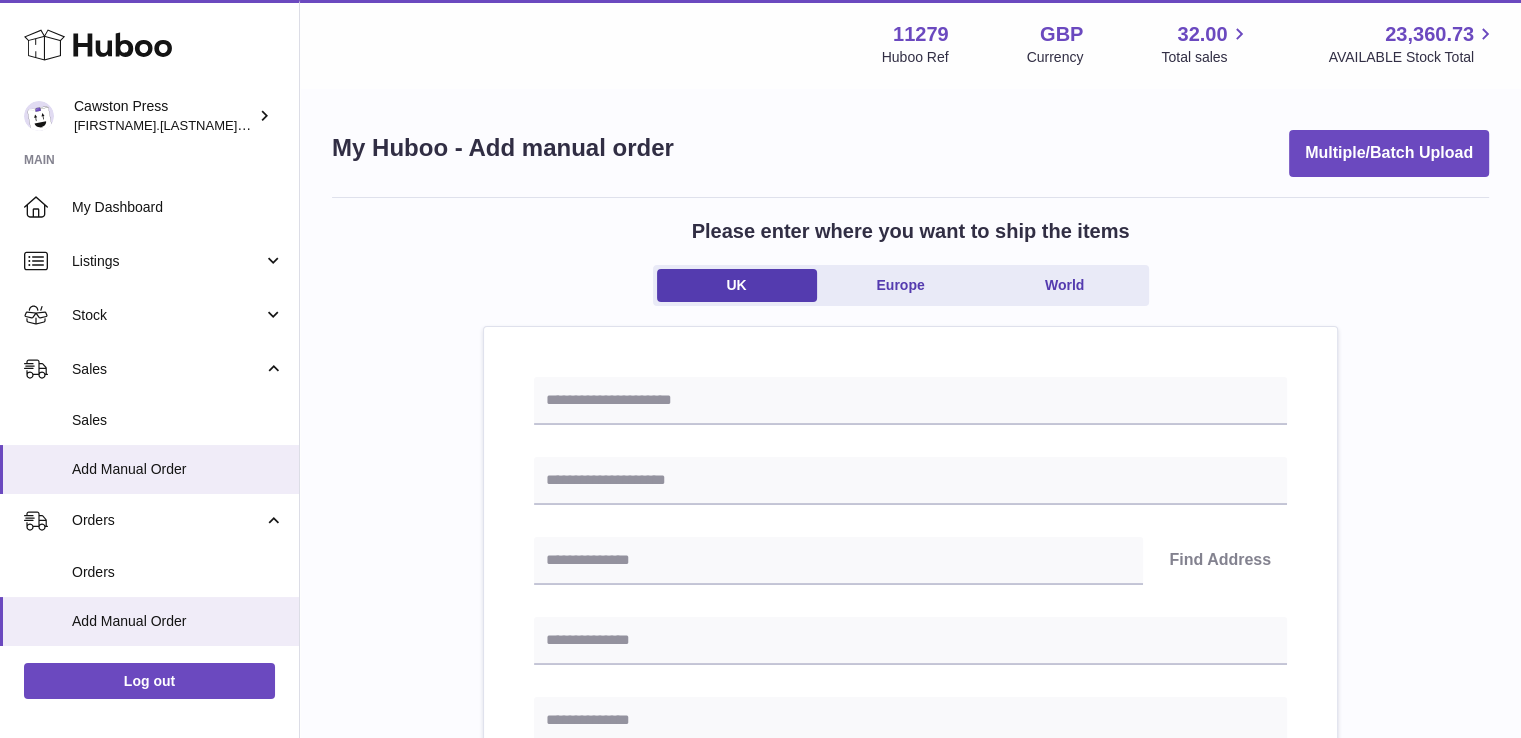 click on "Find Address
Please enter how you want to ship             Loading...
You require an order to be fulfilled which is going directly to another business or retailer rather than directly to a consumer. Please ensure you have contacted our customer service department for further information relating to any associated costs and (order completion) timescales, before proceeding.
Optional extra fields             Loading...       This will appear on the packing slip. e.g. 'Please contact us through Amazon'
B2C
Loading...
Back" at bounding box center (910, 958) 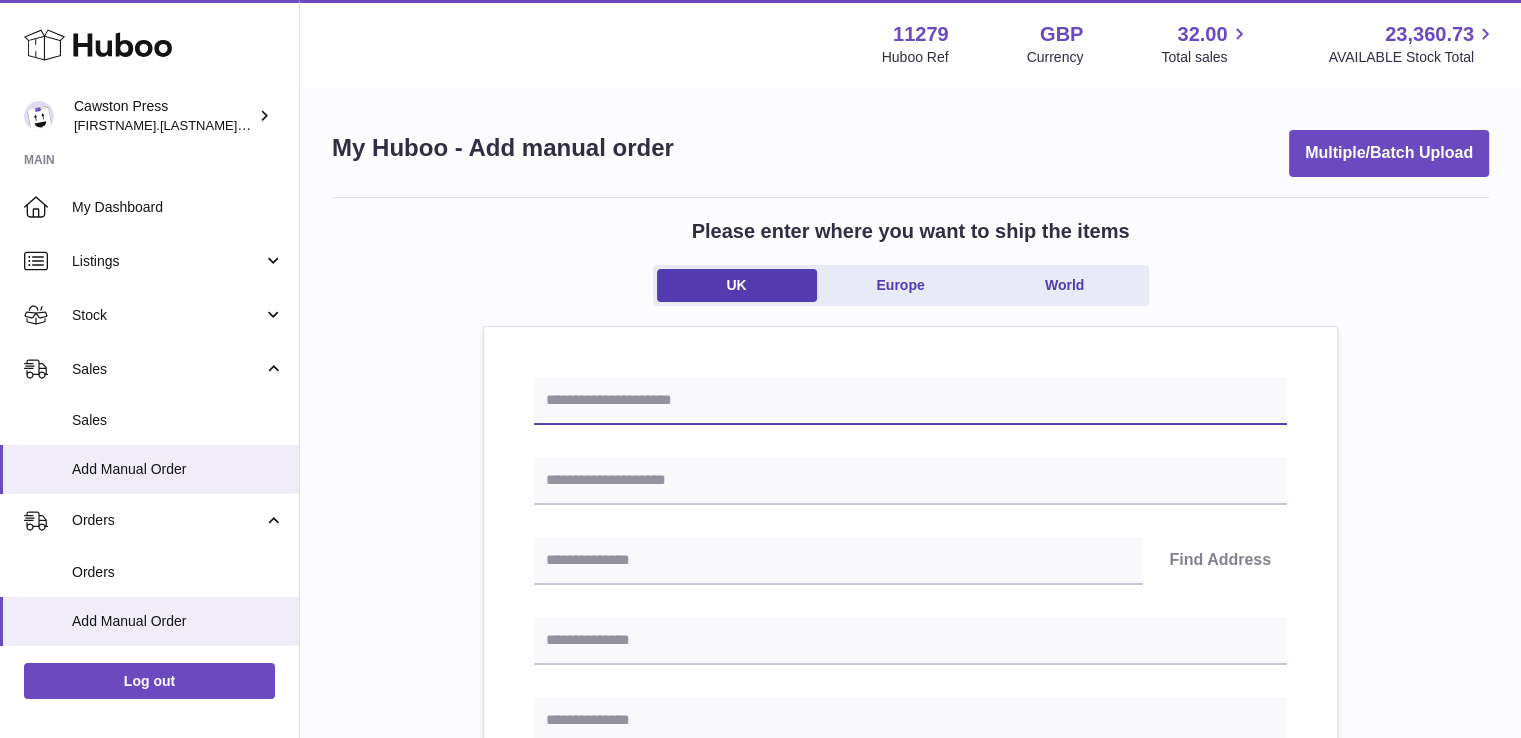 click at bounding box center [910, 401] 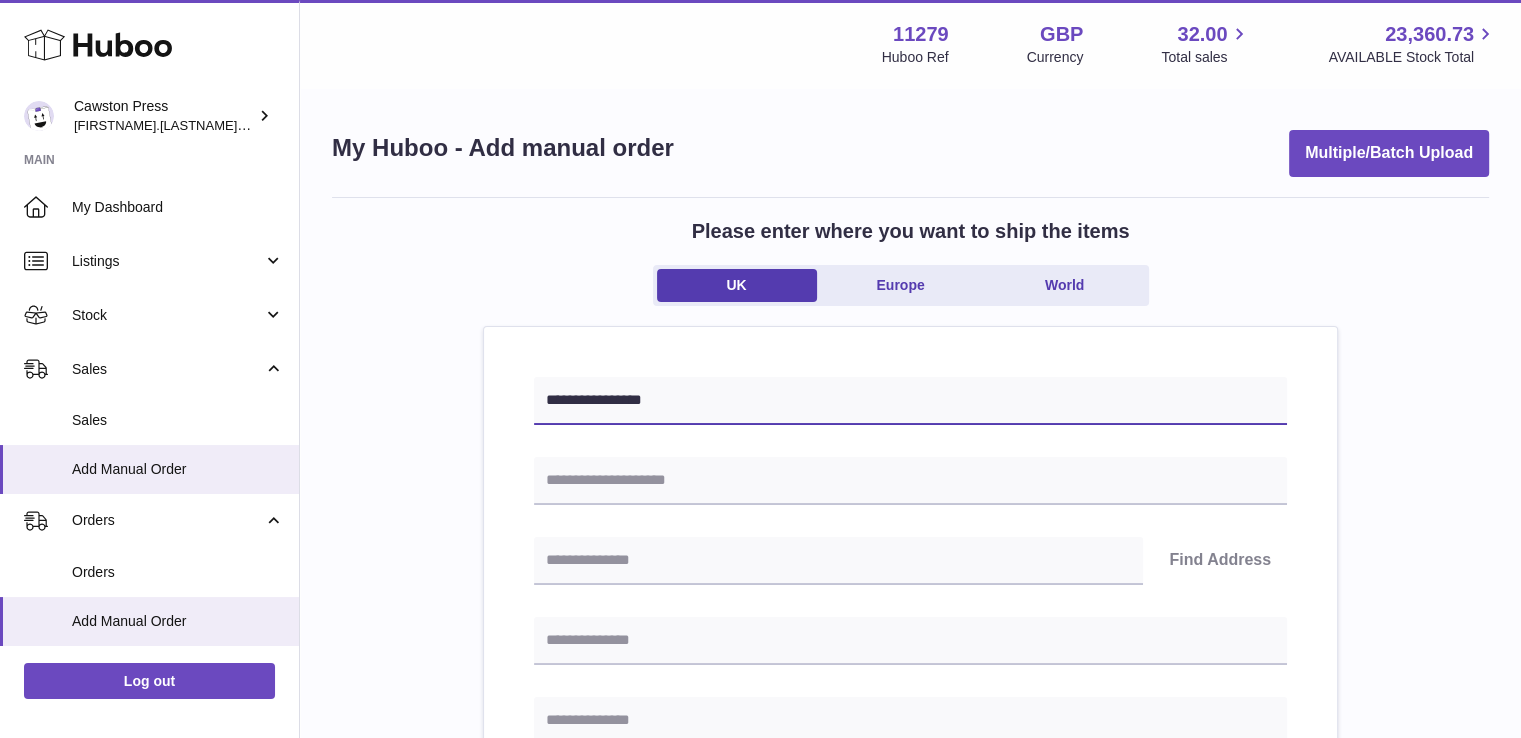 type on "**********" 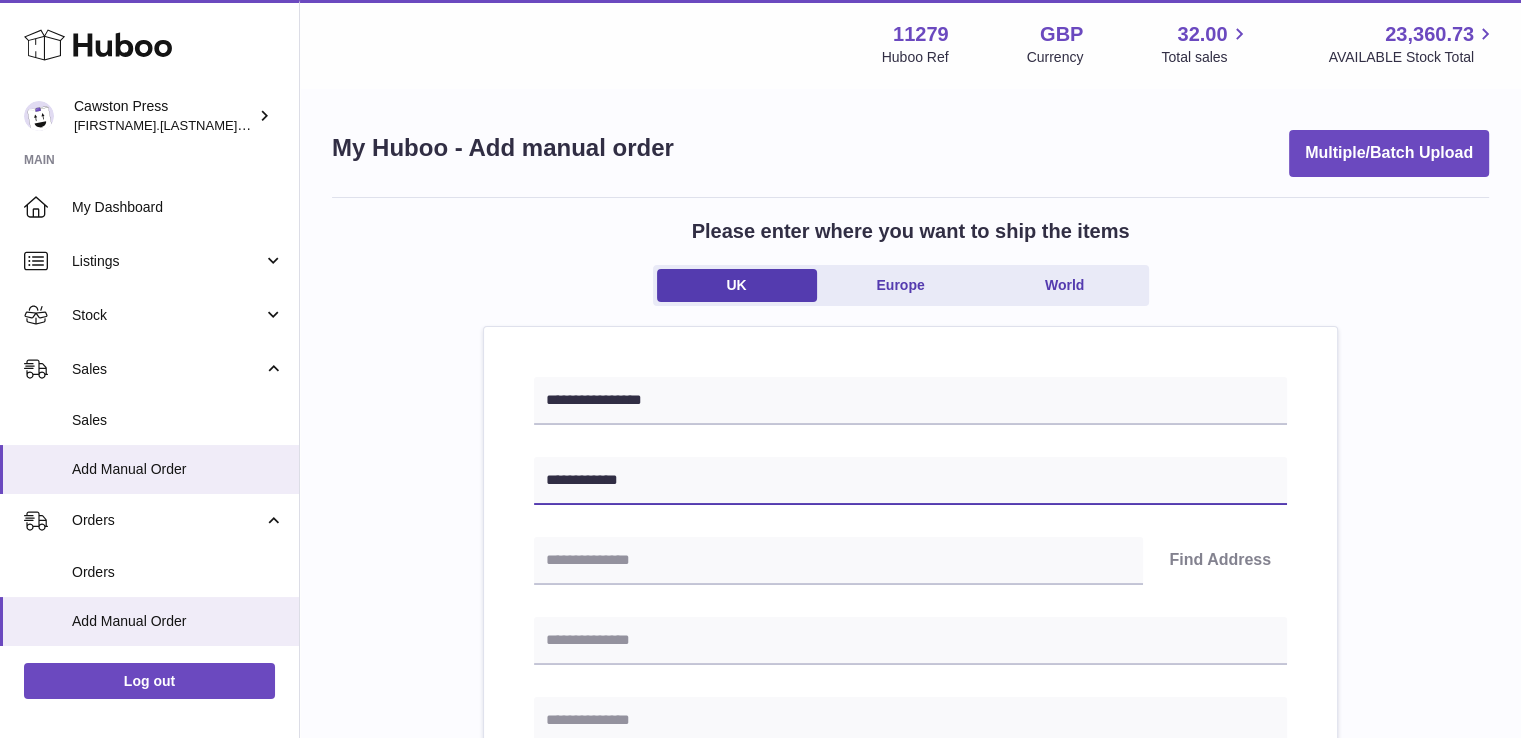 type on "**********" 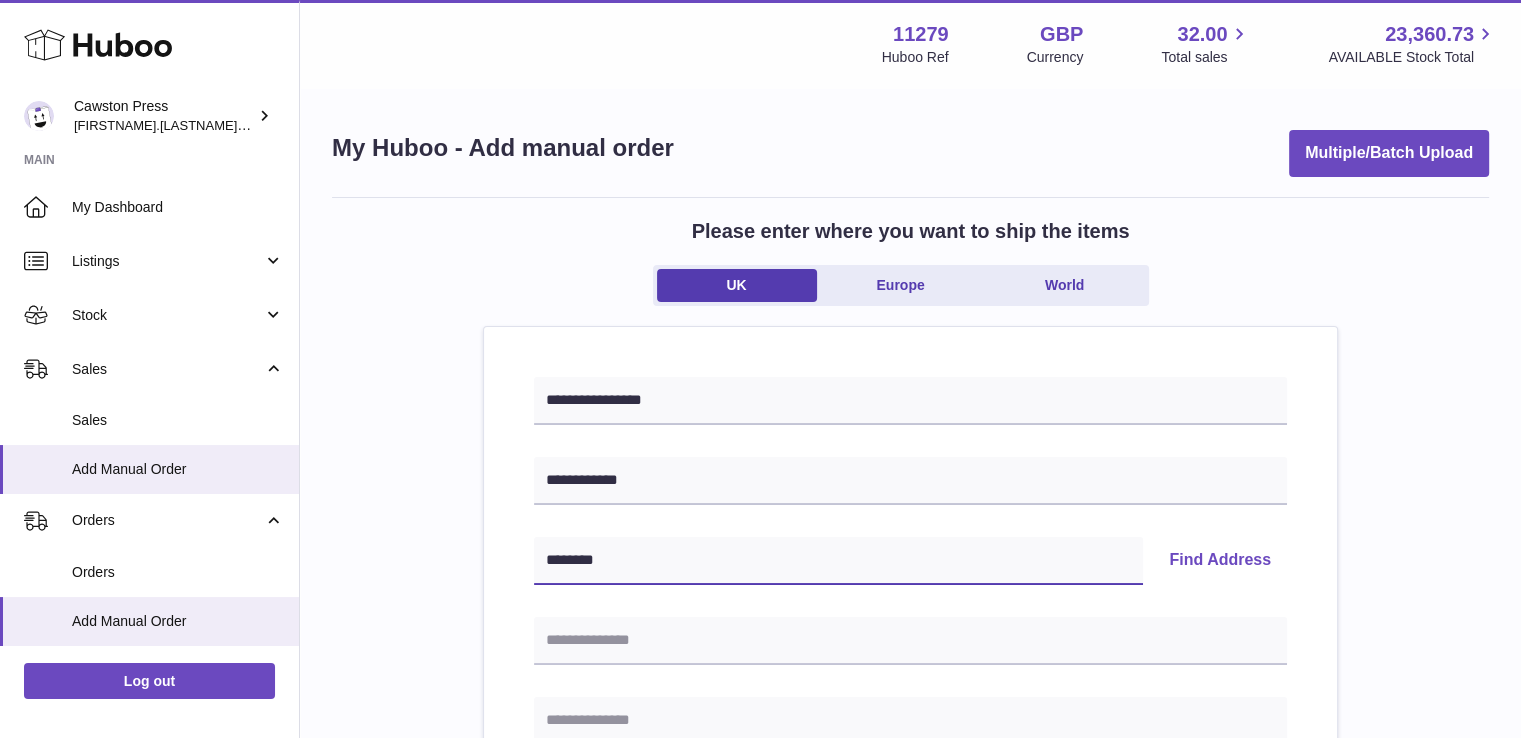 type on "********" 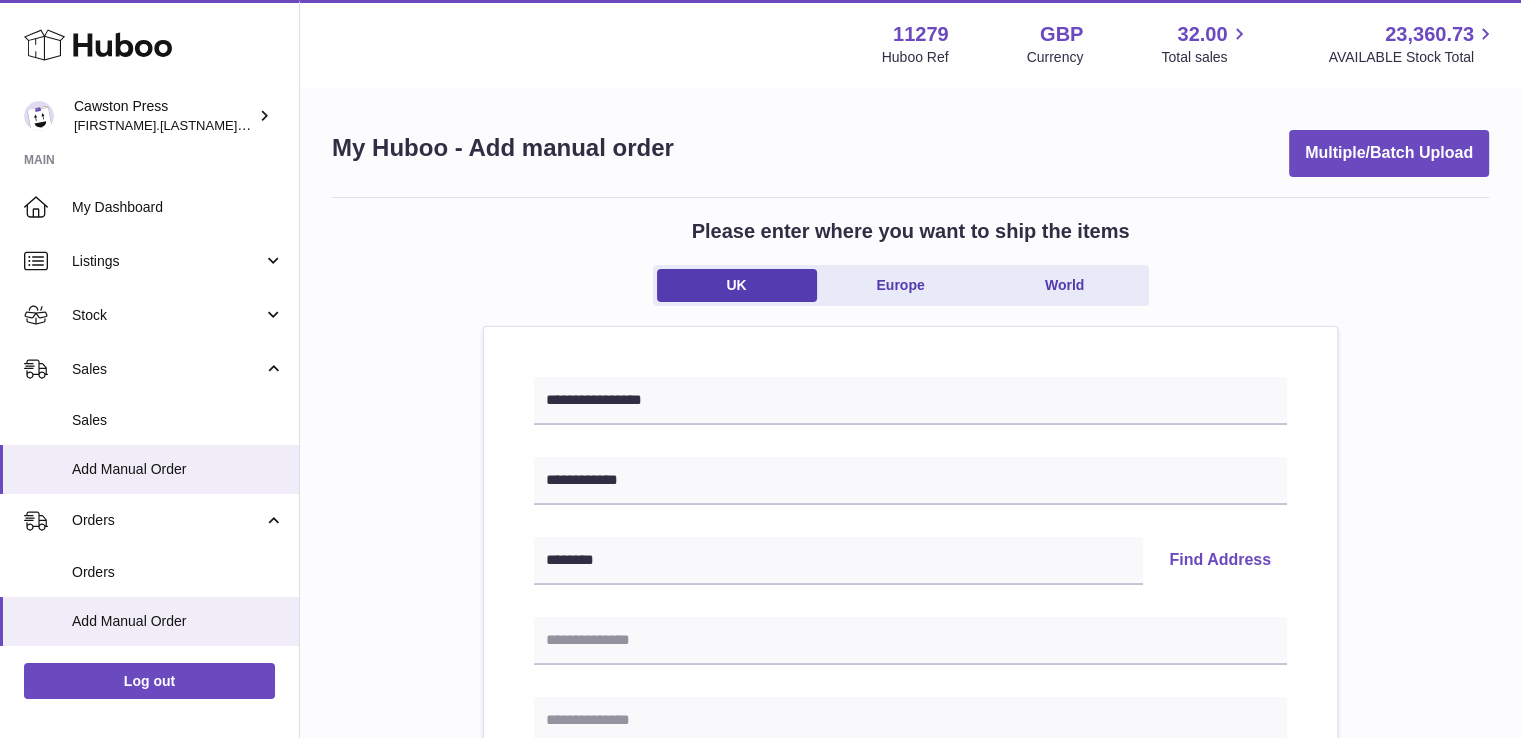 click on "Find Address" at bounding box center [1220, 561] 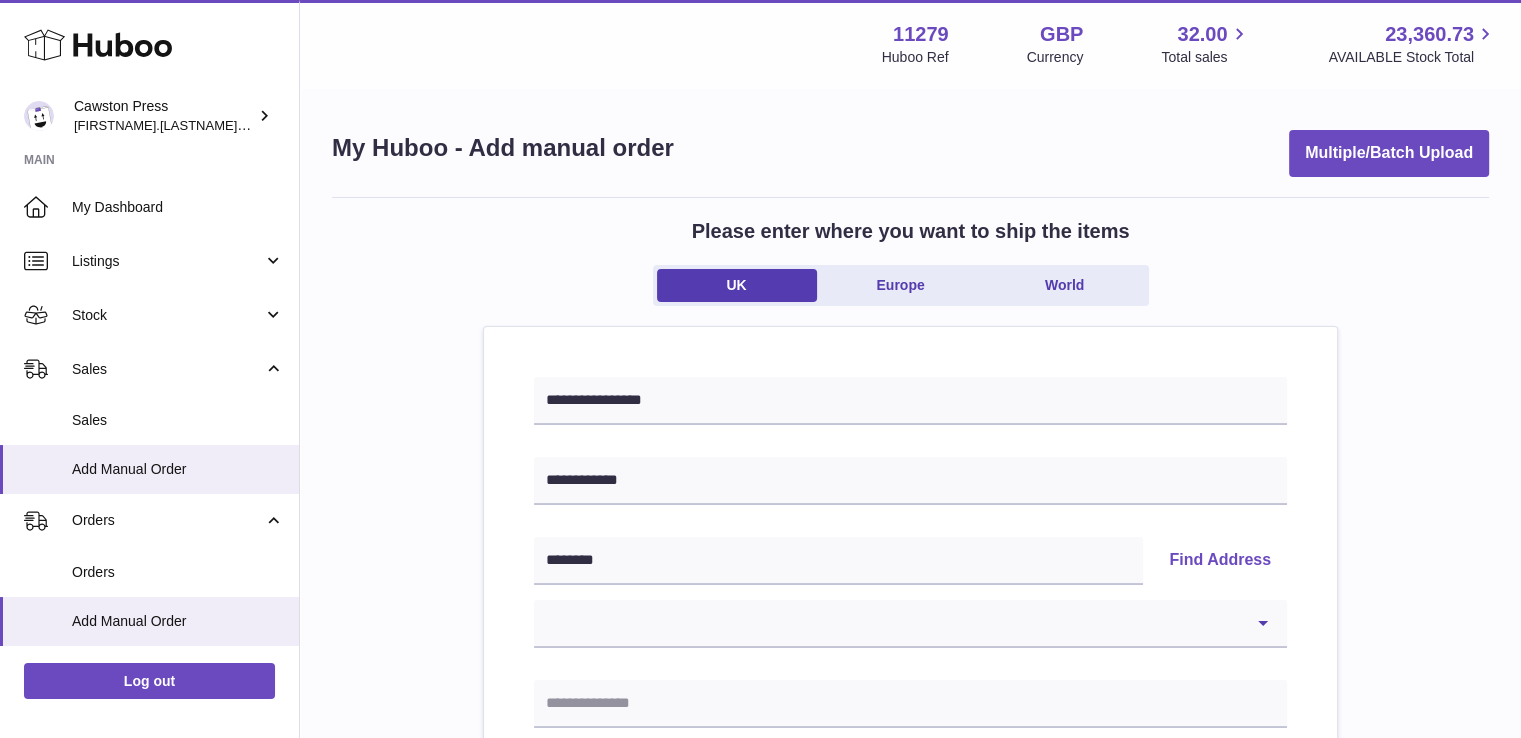 click on "**********" at bounding box center (910, 624) 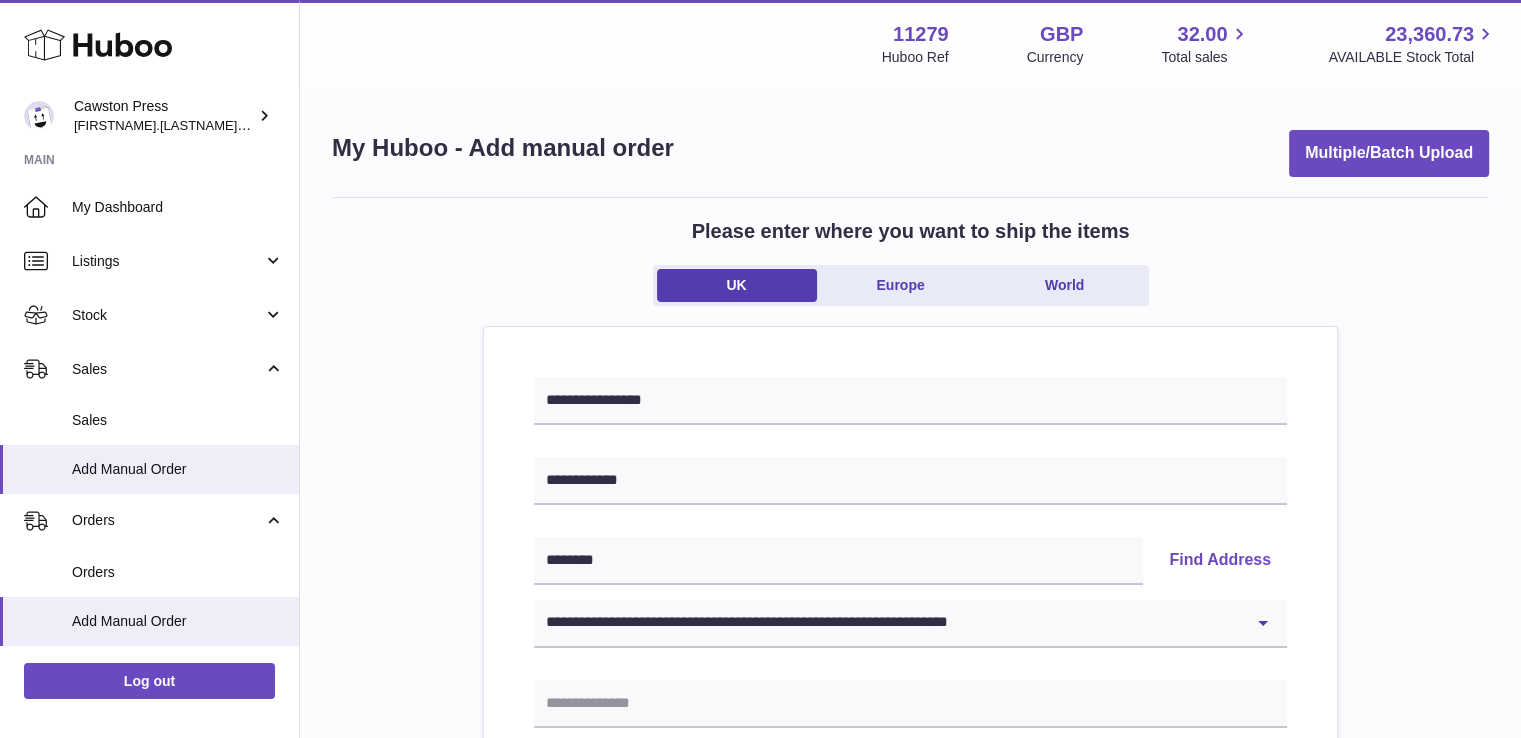click on "**********" at bounding box center (910, 624) 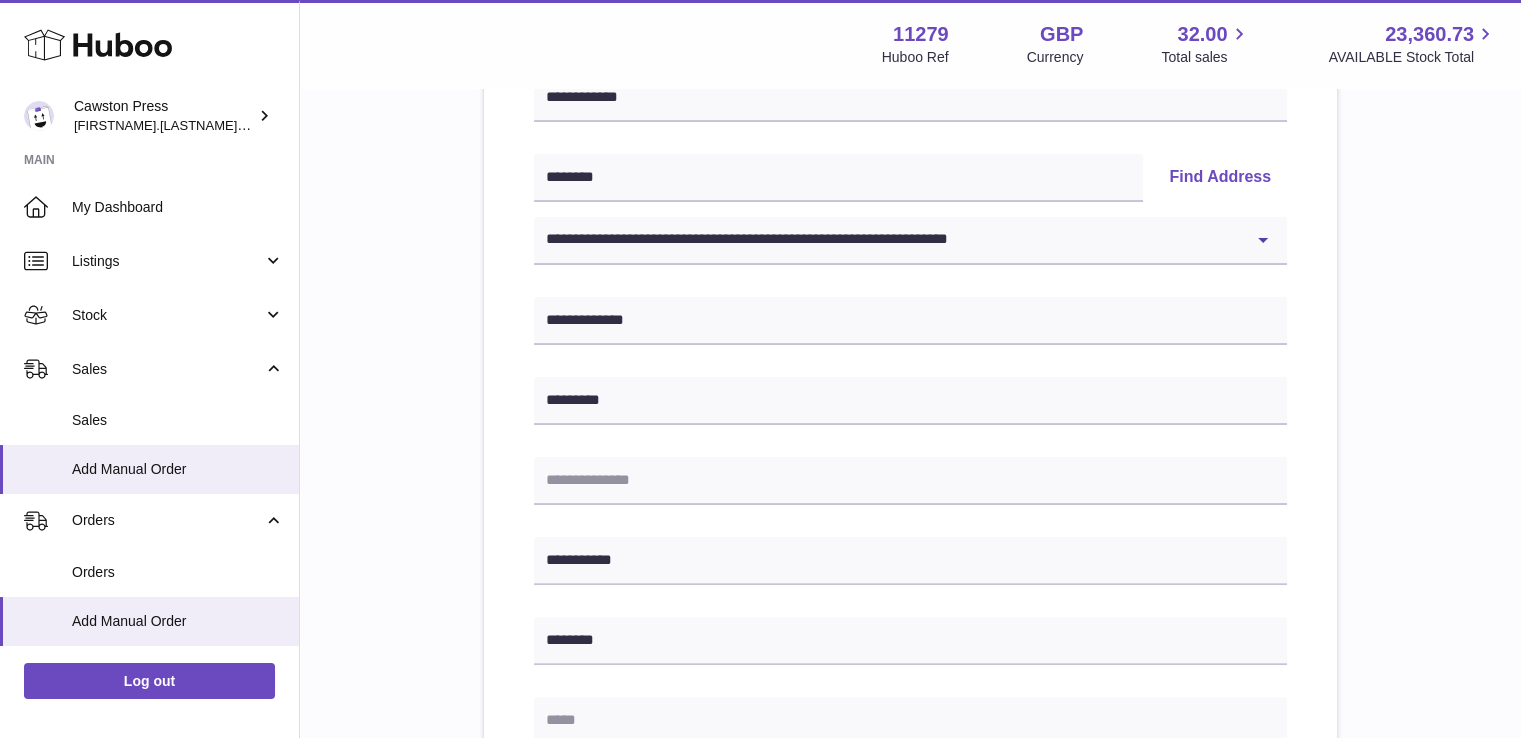 scroll, scrollTop: 410, scrollLeft: 0, axis: vertical 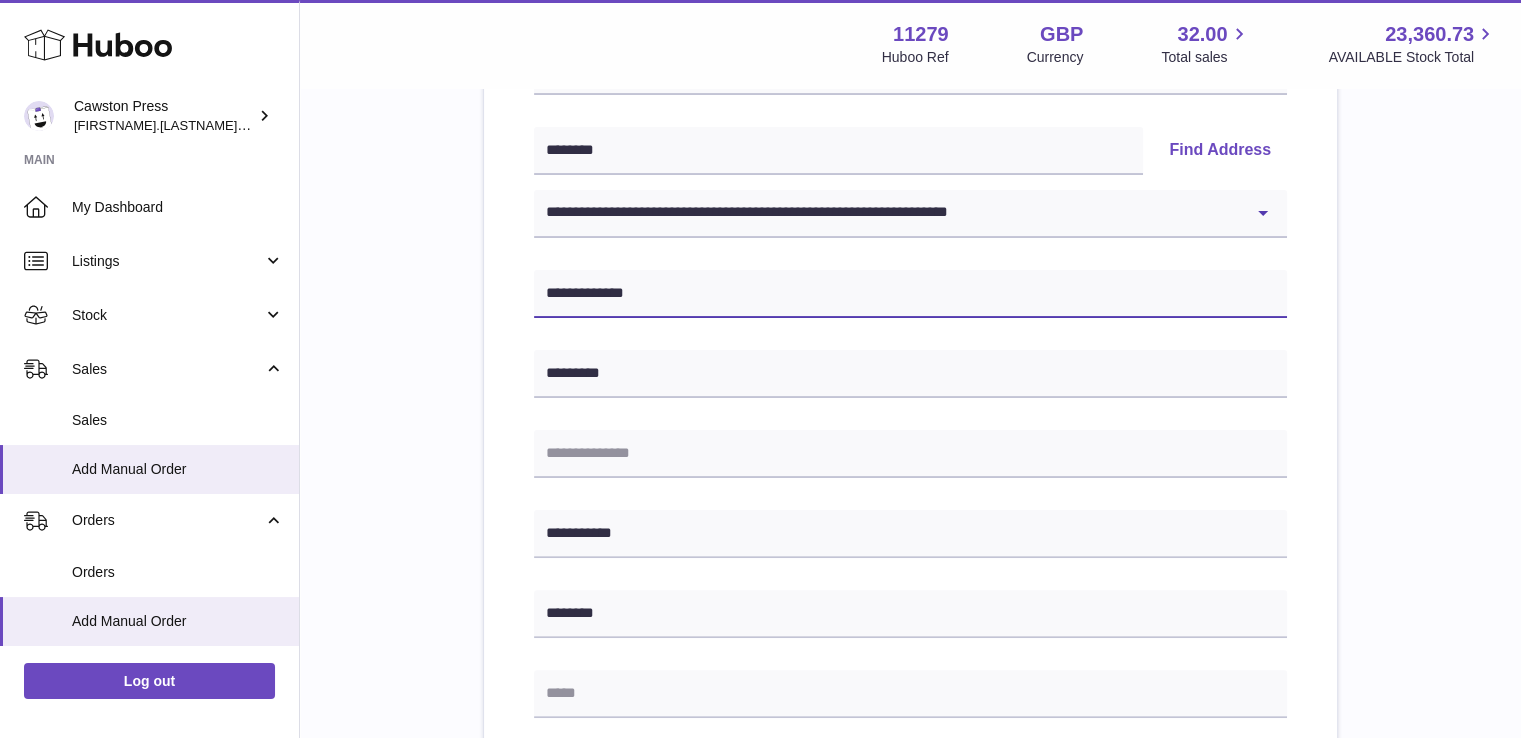 click on "**********" at bounding box center (910, 294) 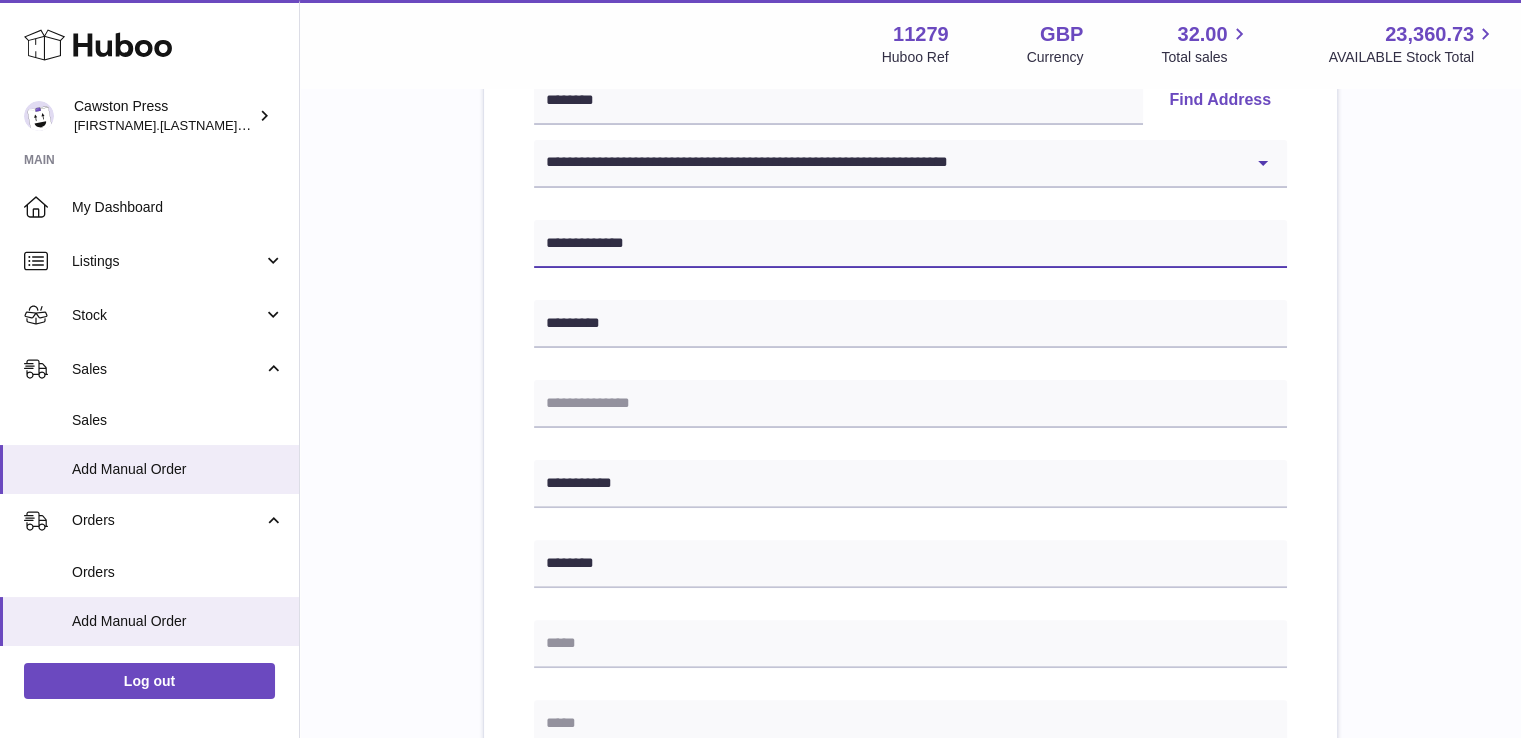scroll, scrollTop: 462, scrollLeft: 0, axis: vertical 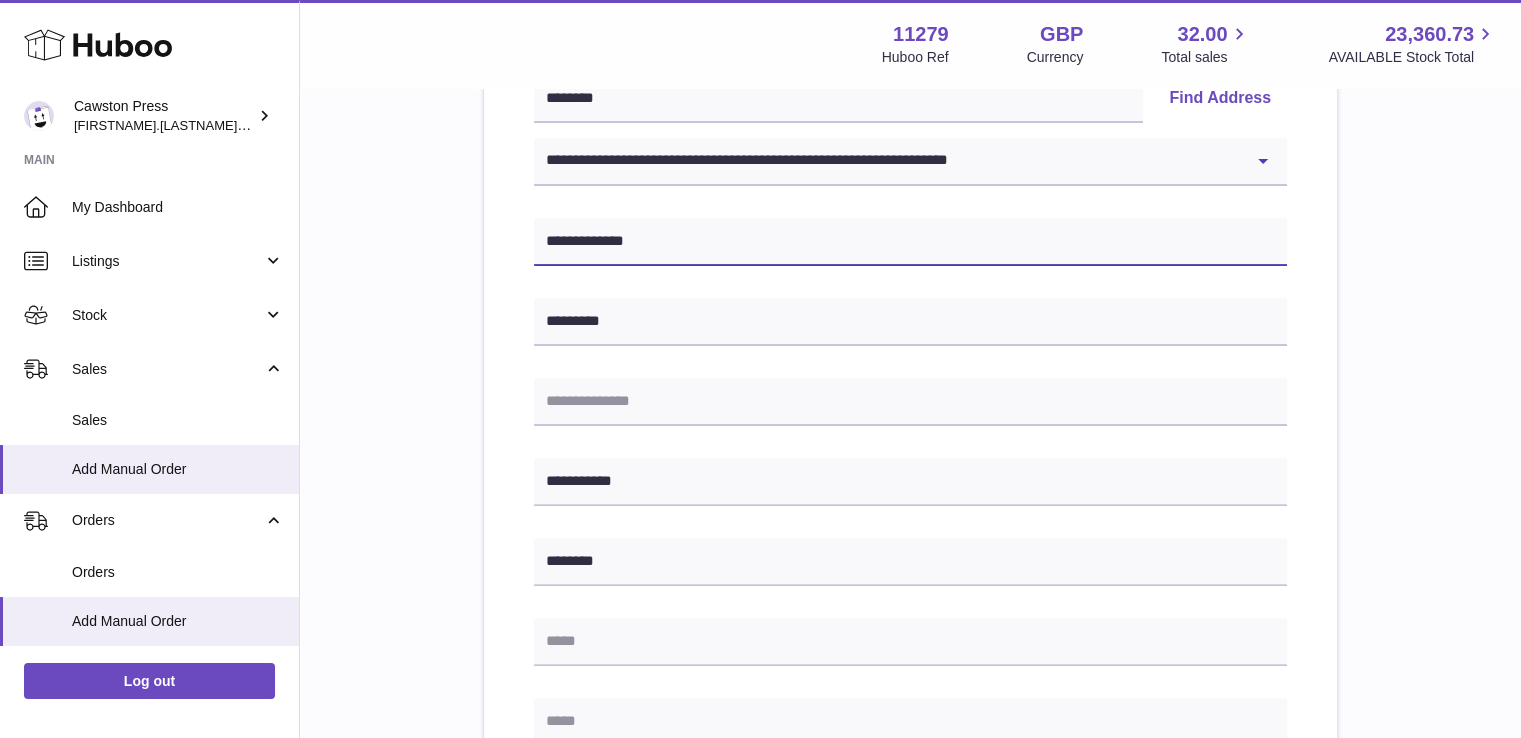 type on "**********" 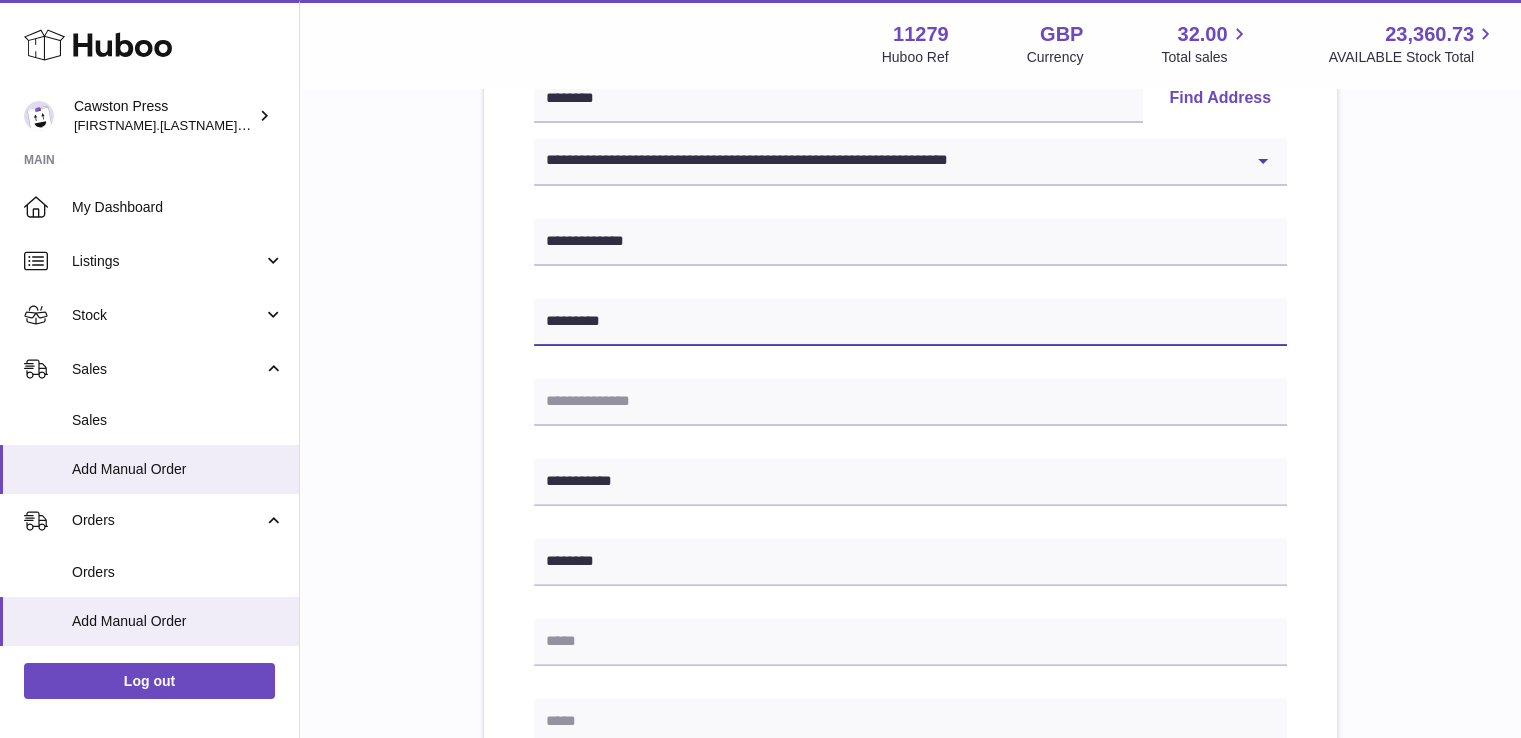 click on "*********" at bounding box center [910, 322] 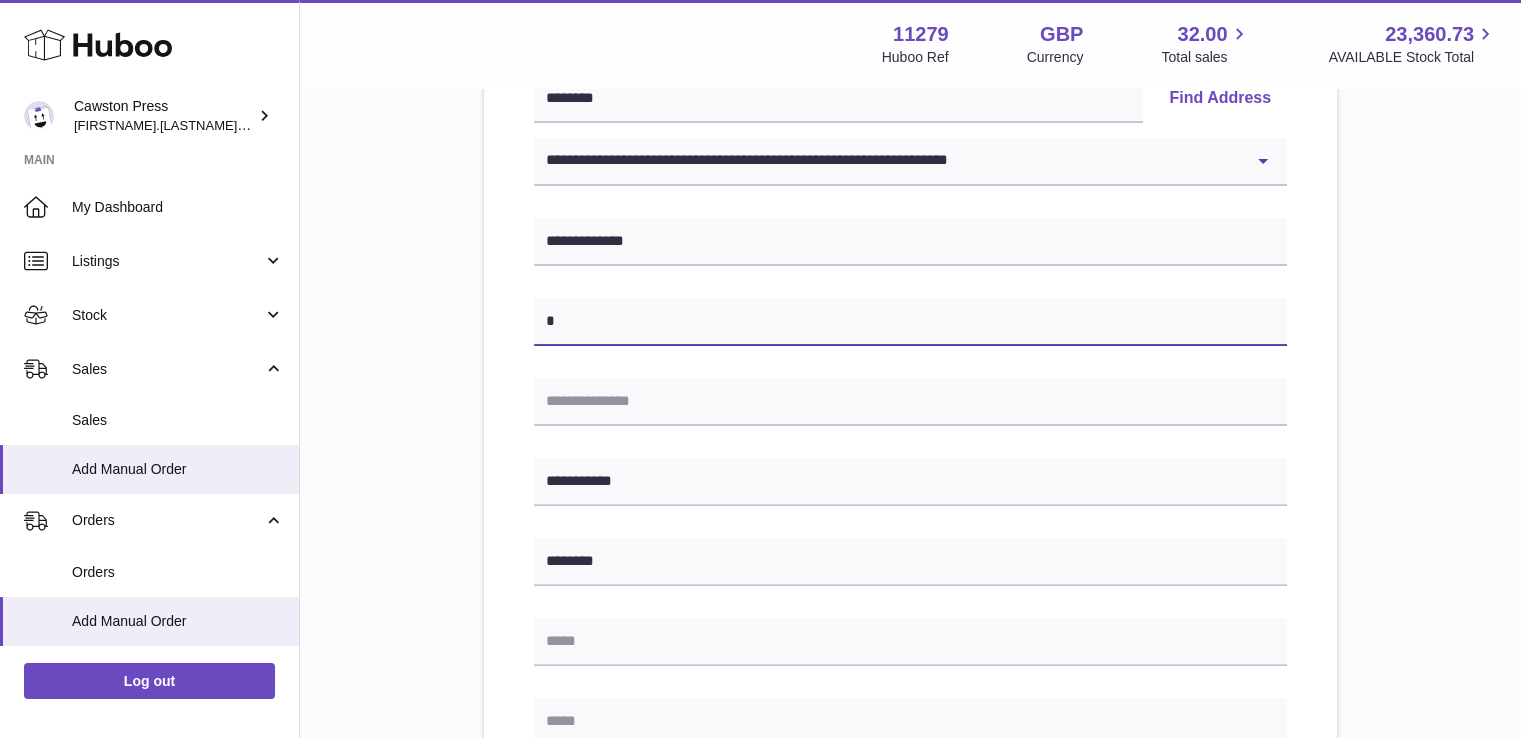 click on "*" at bounding box center [910, 322] 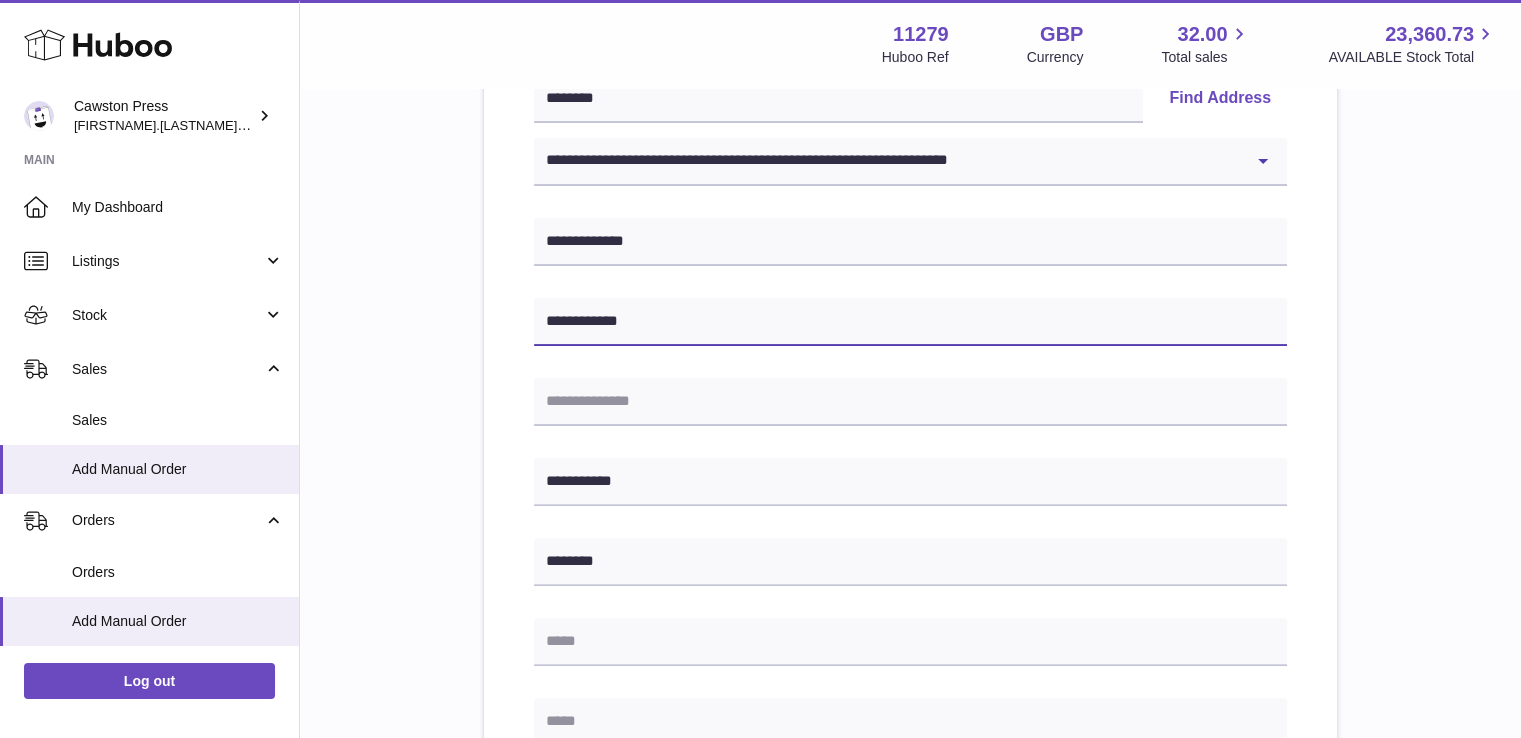 type on "**********" 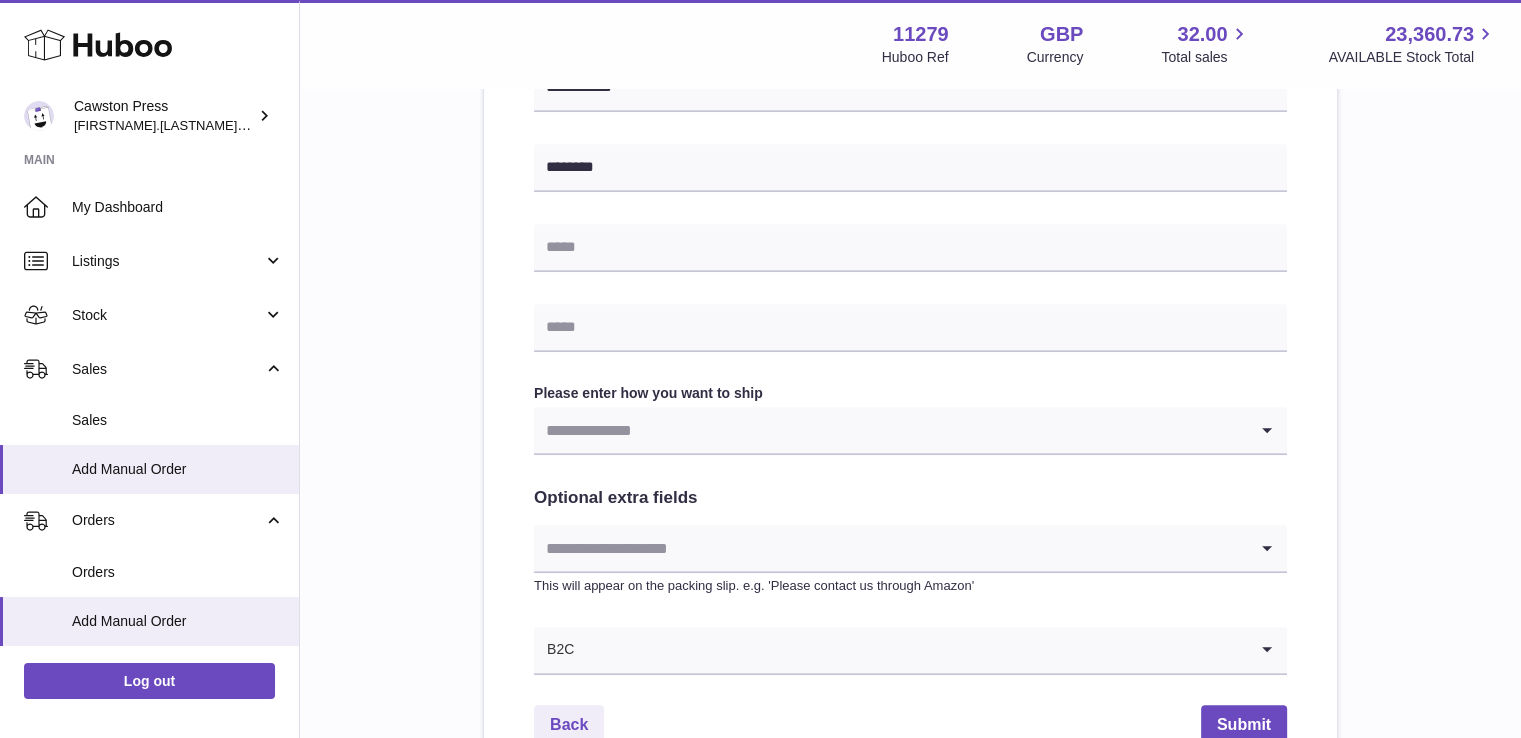 scroll, scrollTop: 927, scrollLeft: 0, axis: vertical 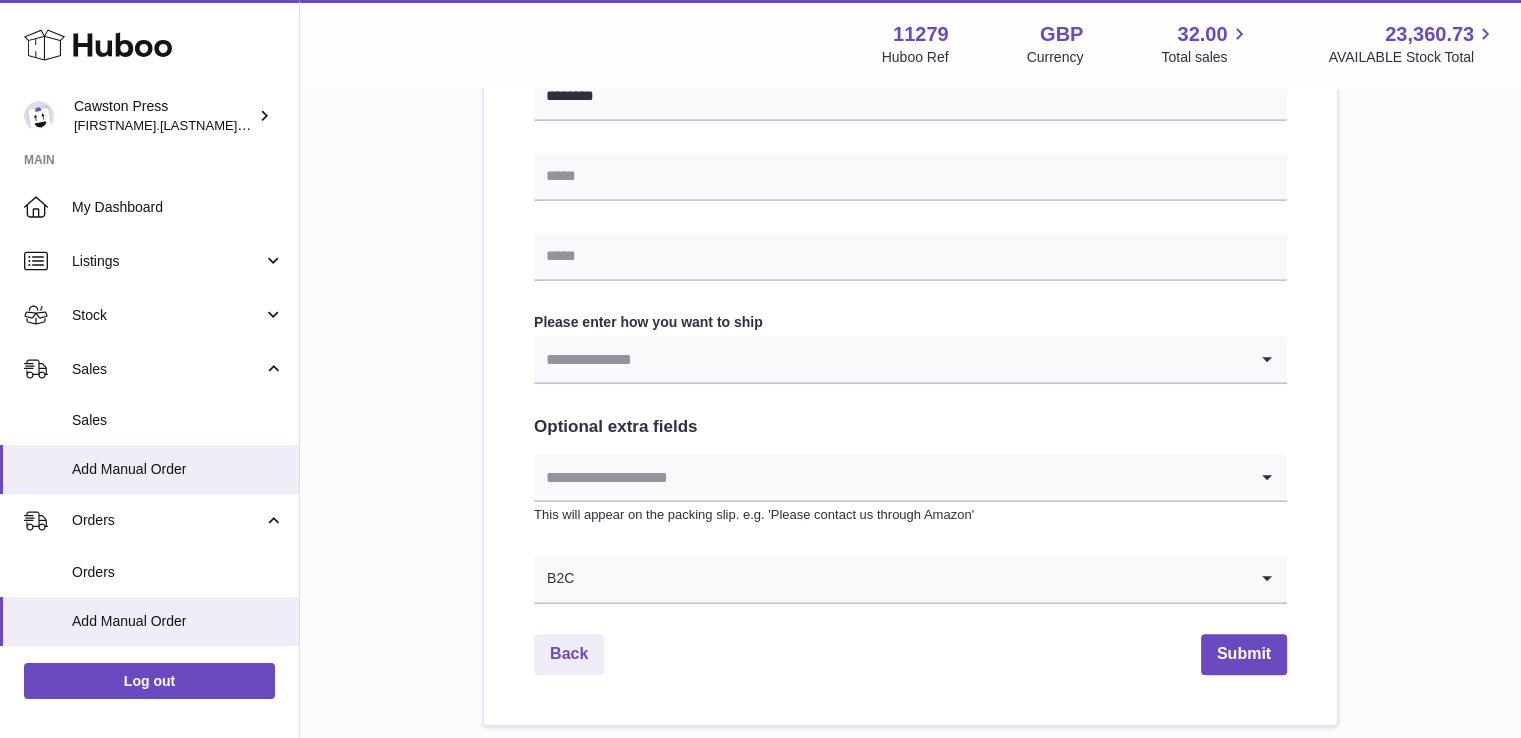 type on "*********" 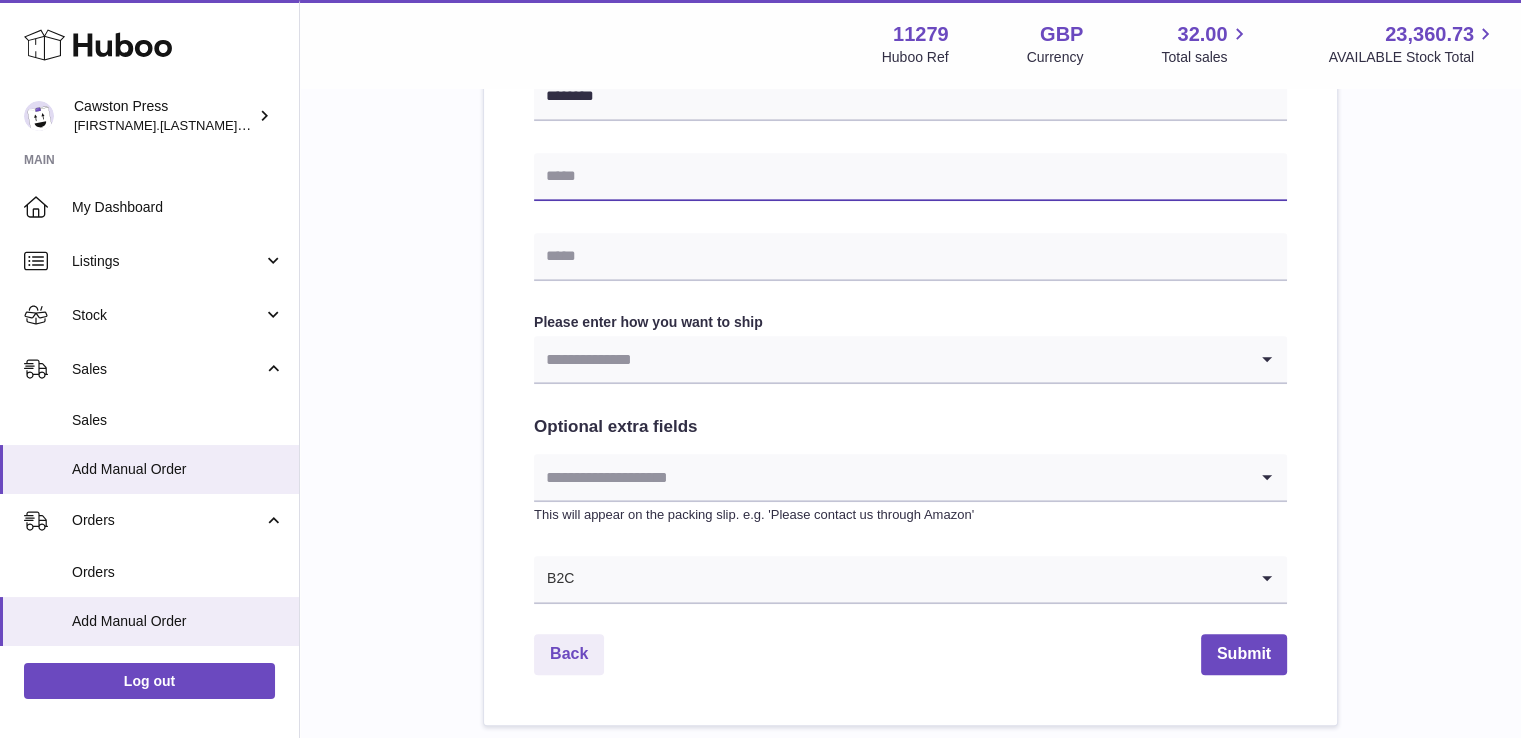 click at bounding box center (910, 177) 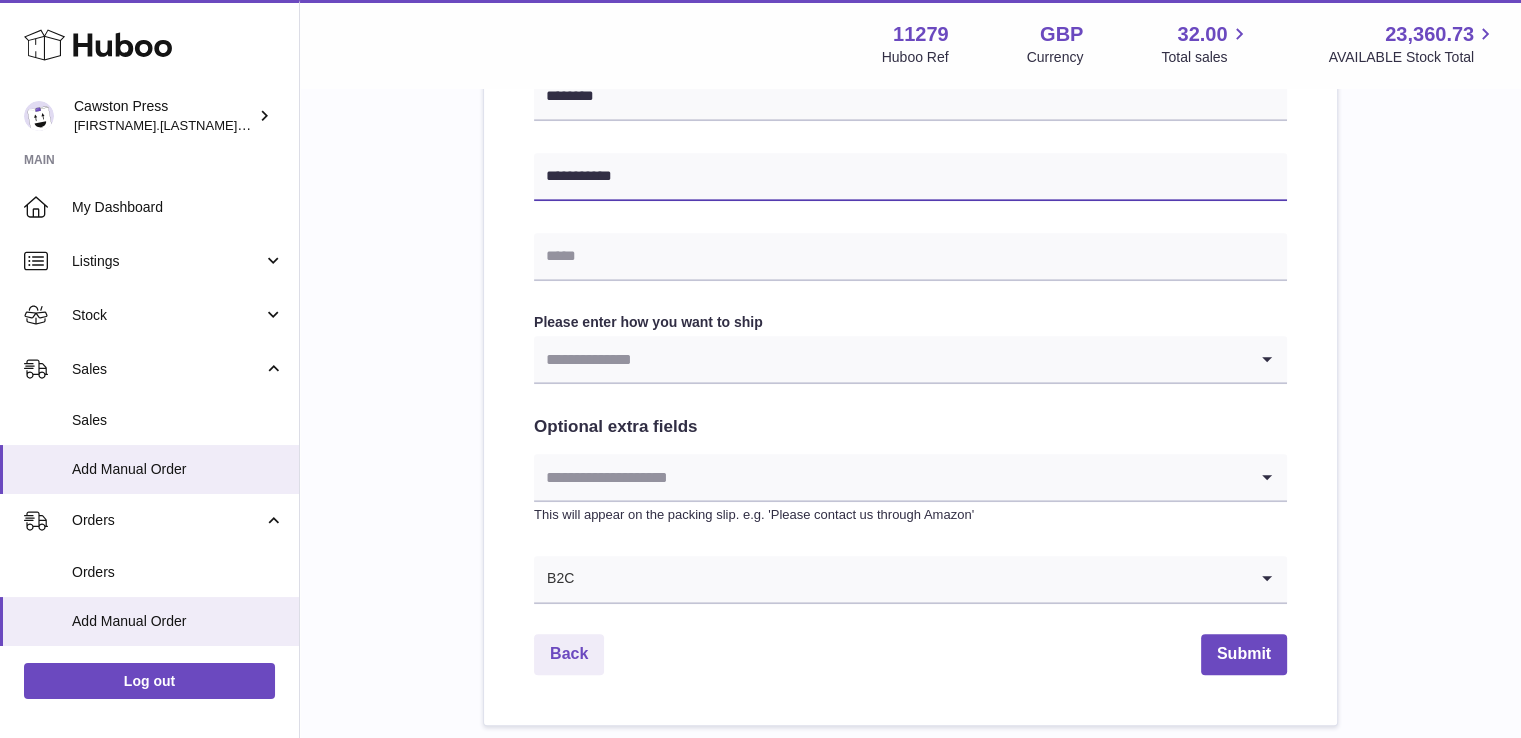 type on "**********" 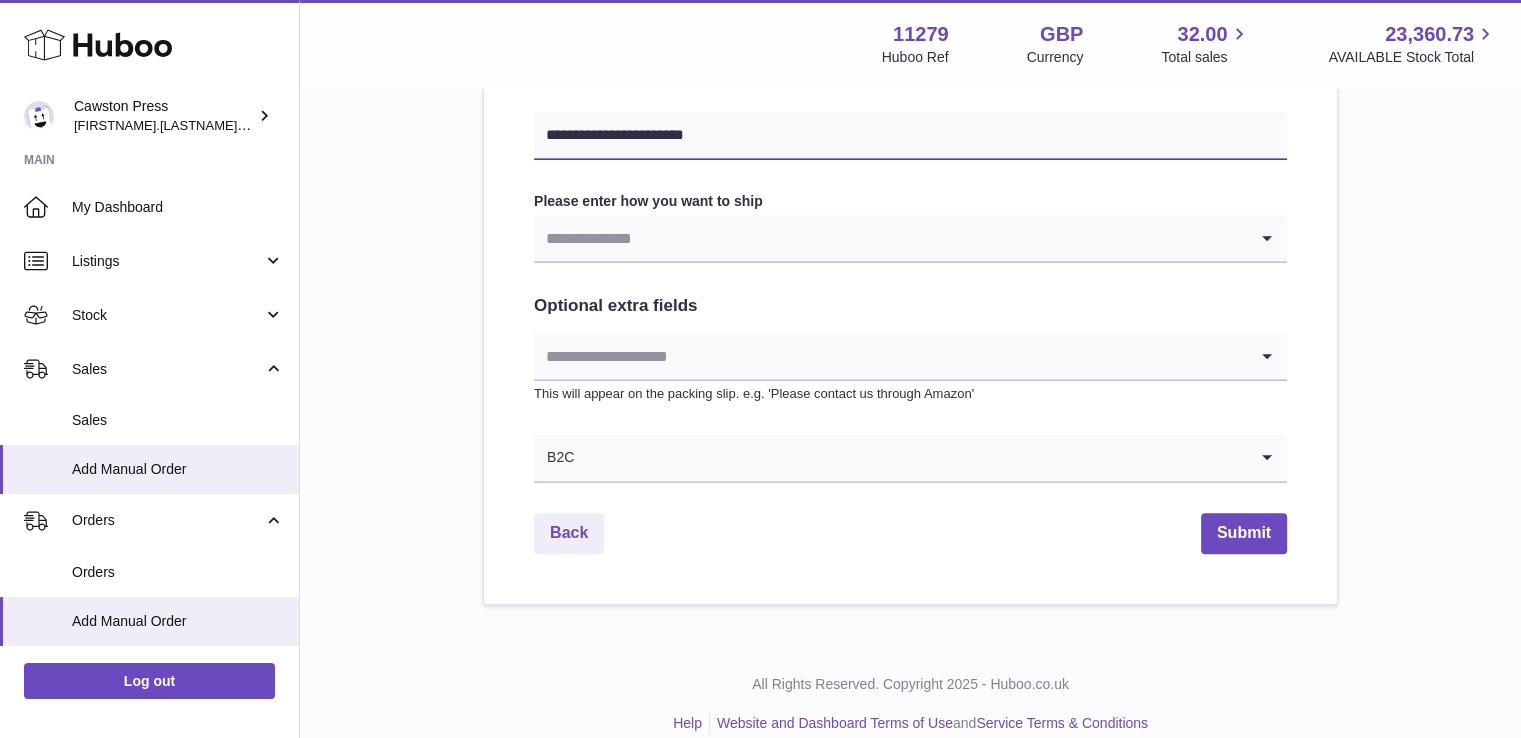 scroll, scrollTop: 1059, scrollLeft: 0, axis: vertical 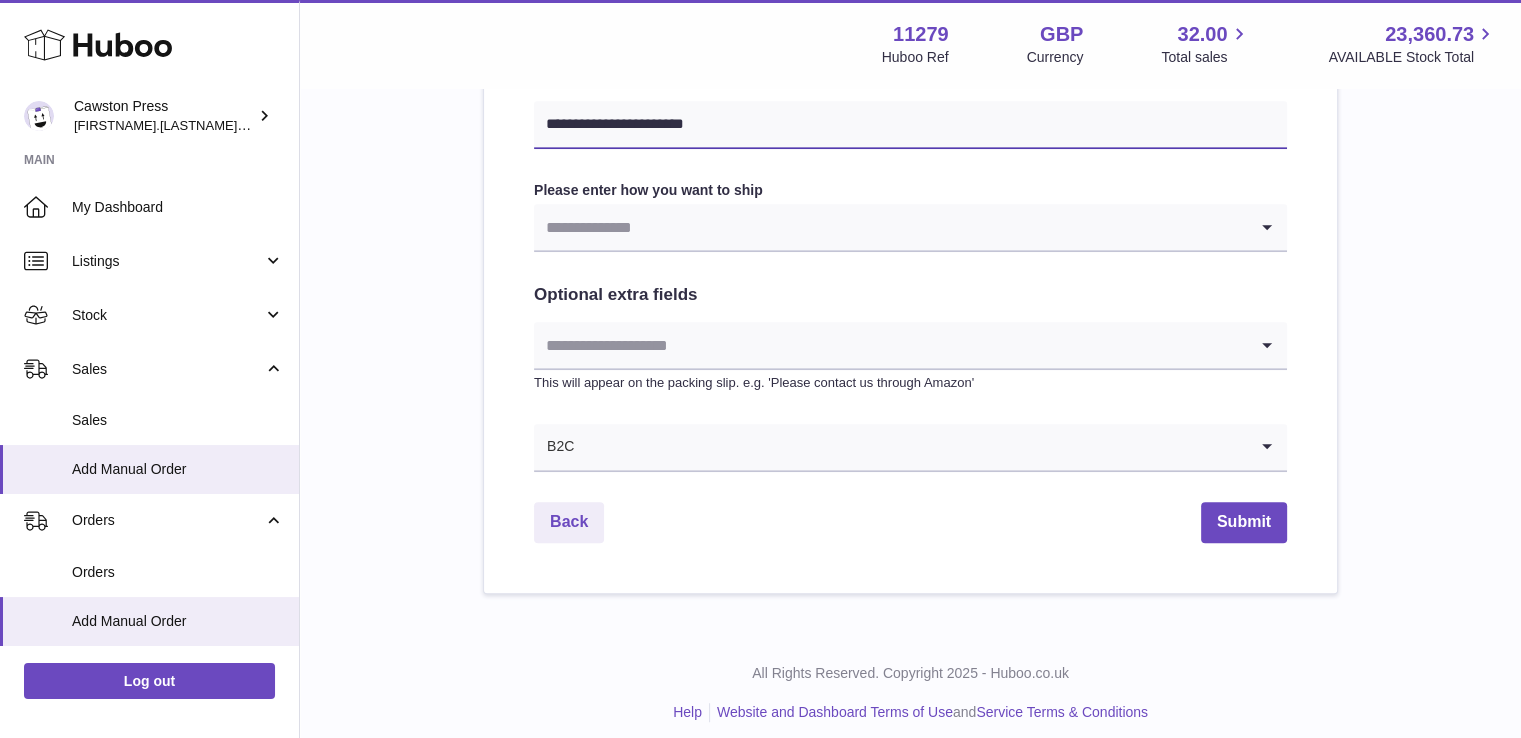 type on "**********" 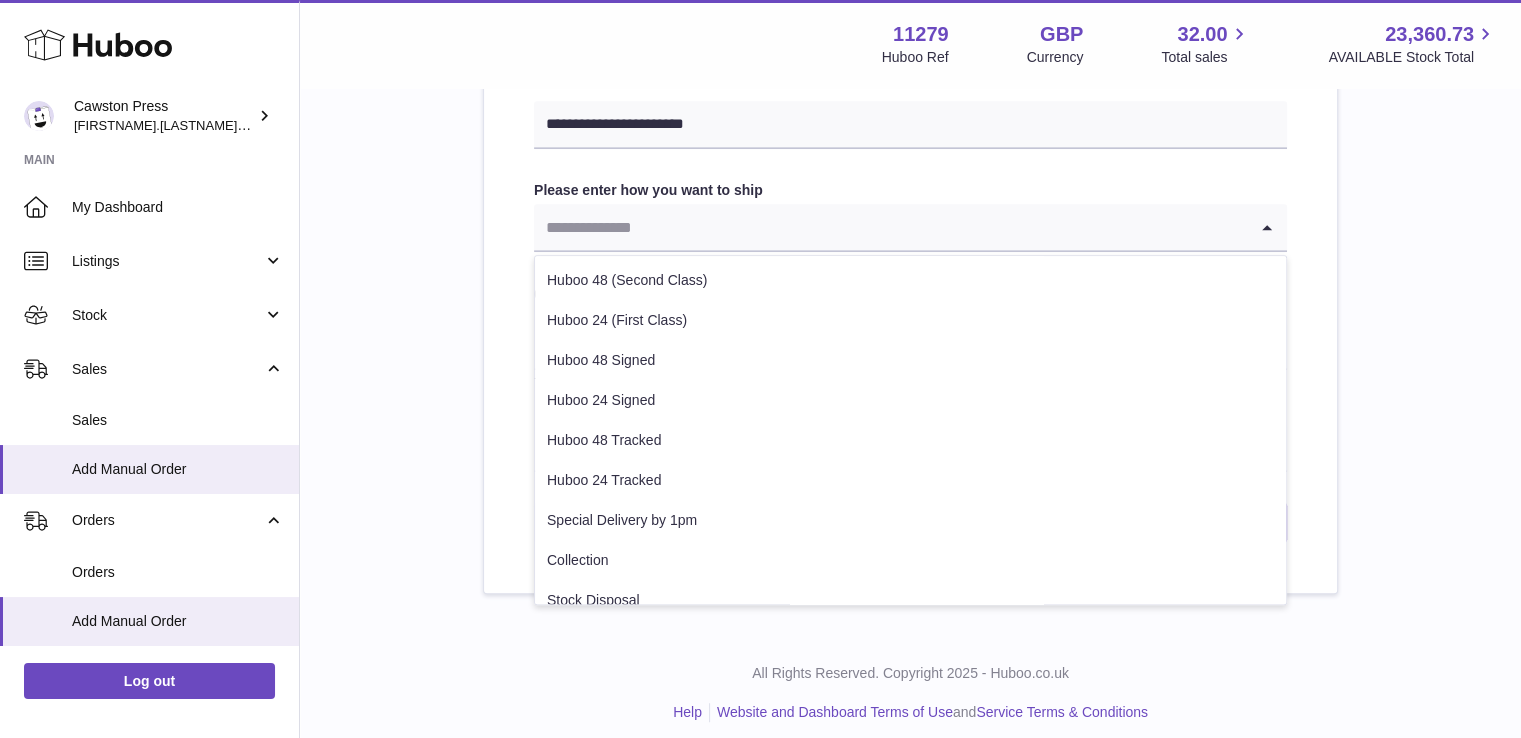 click at bounding box center (890, 227) 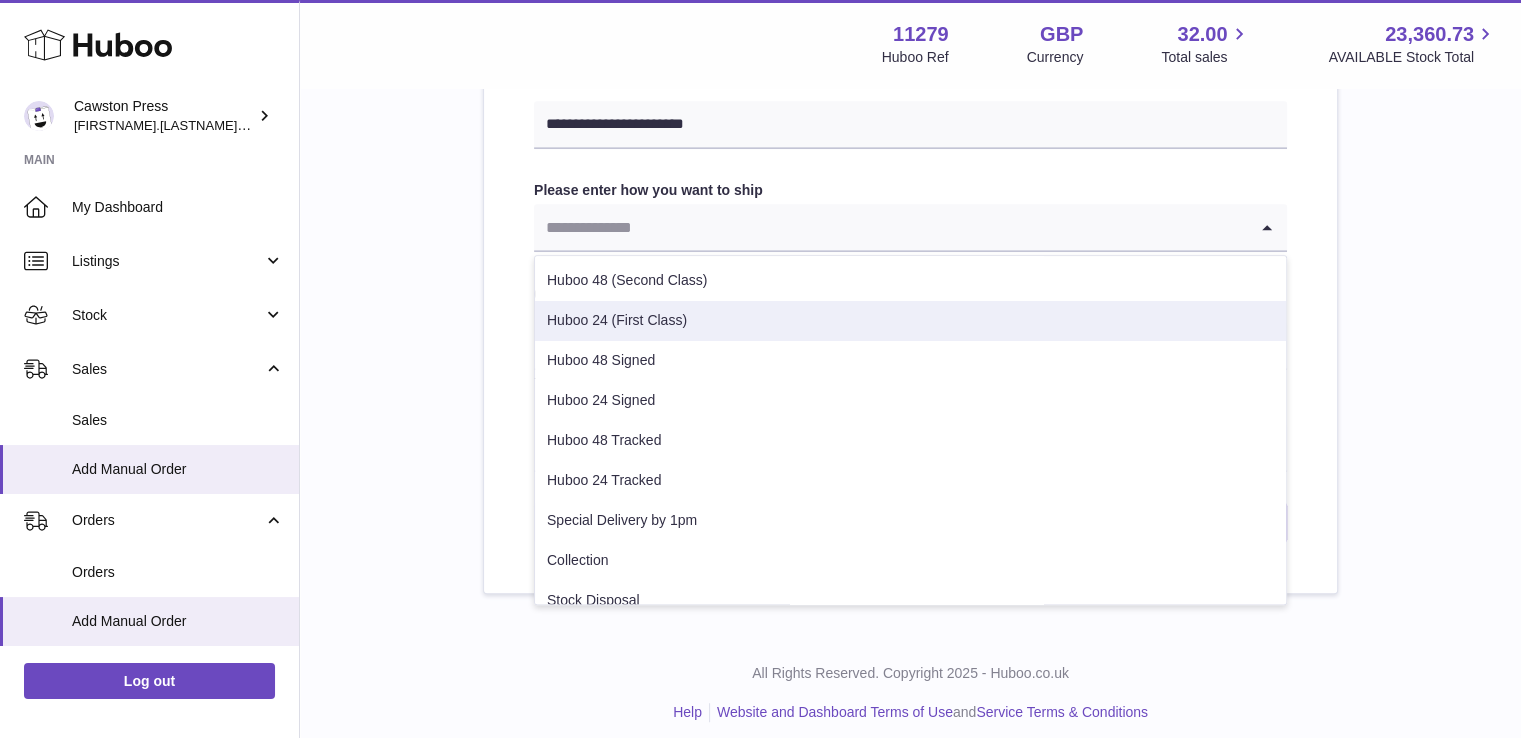 click on "Huboo 24 (First Class)" at bounding box center (910, 321) 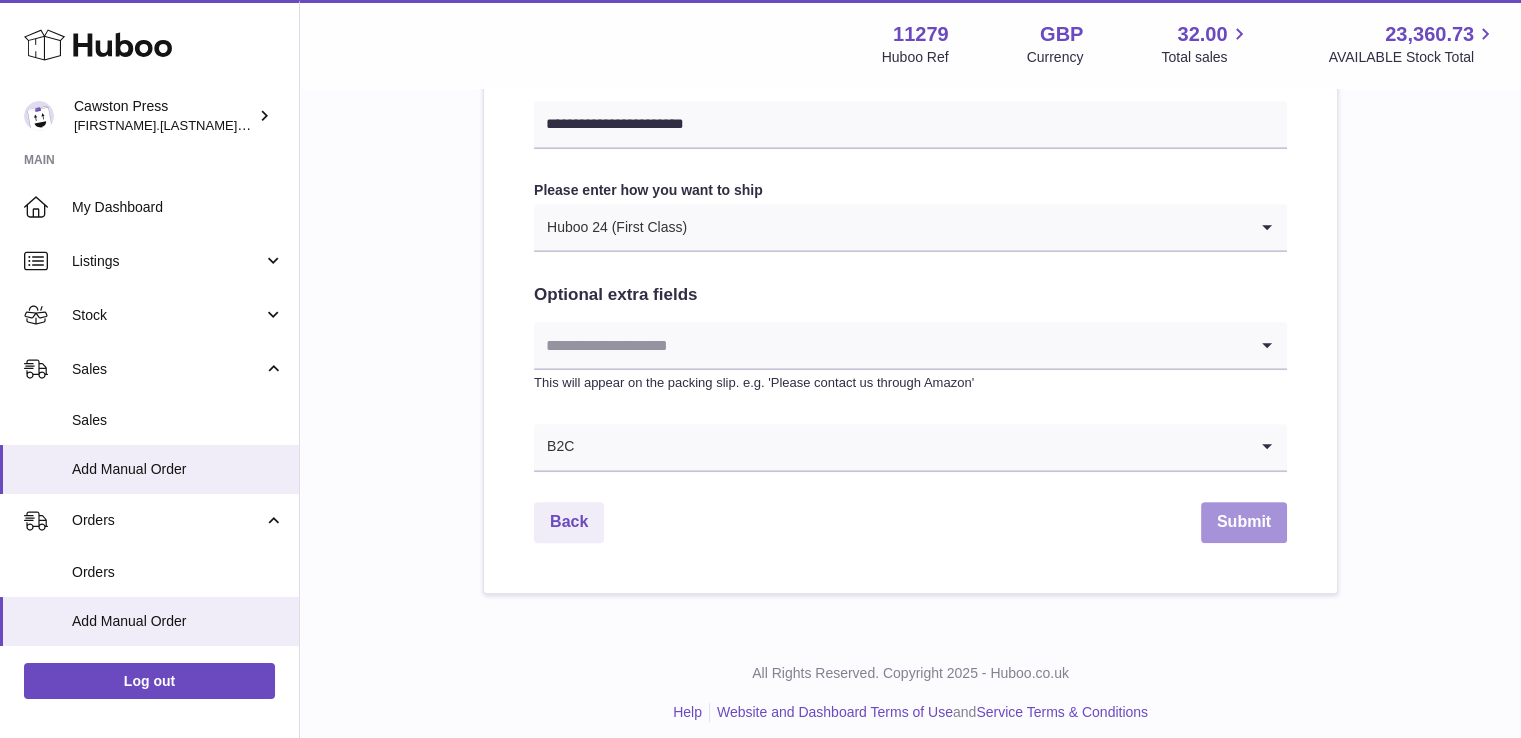 click on "Submit" at bounding box center (1244, 522) 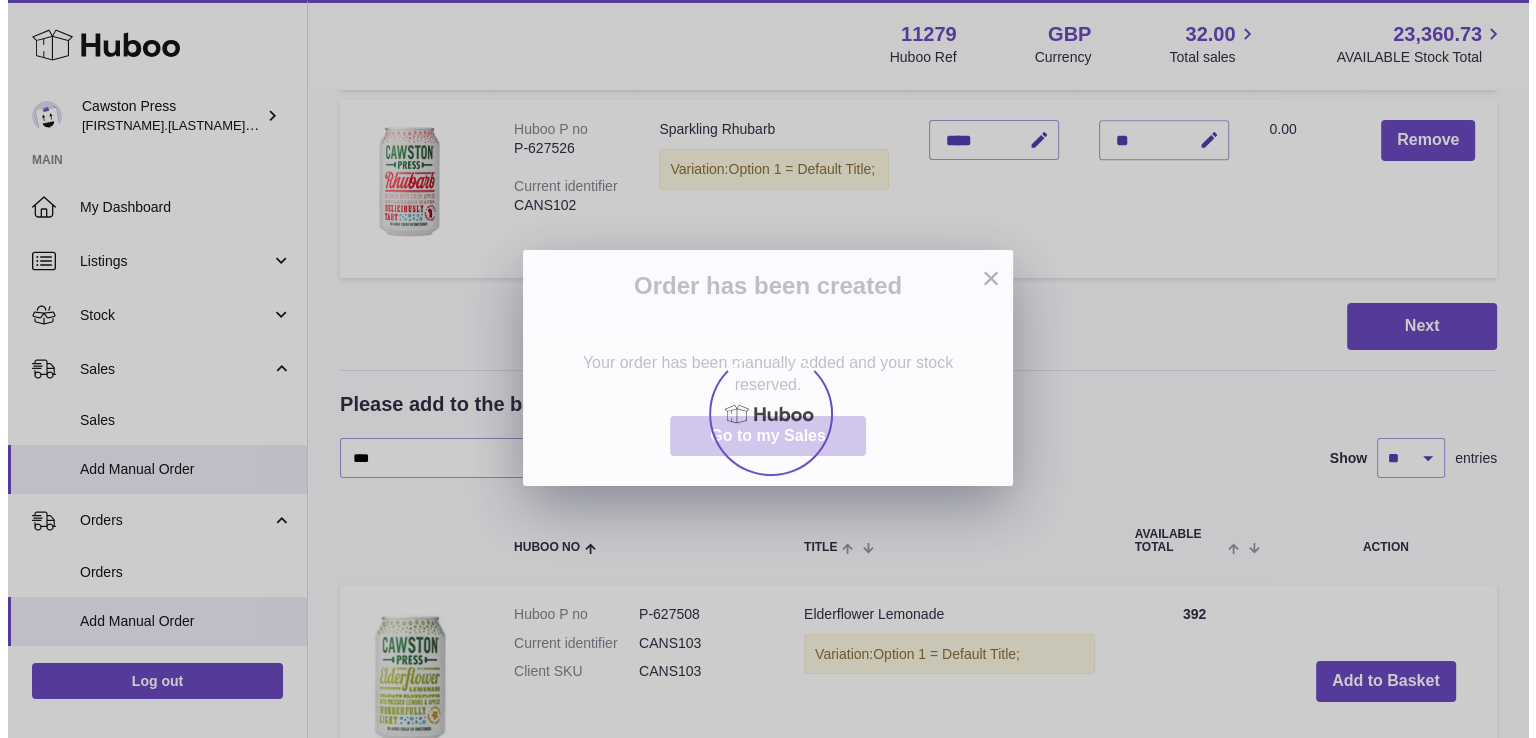 scroll, scrollTop: 0, scrollLeft: 0, axis: both 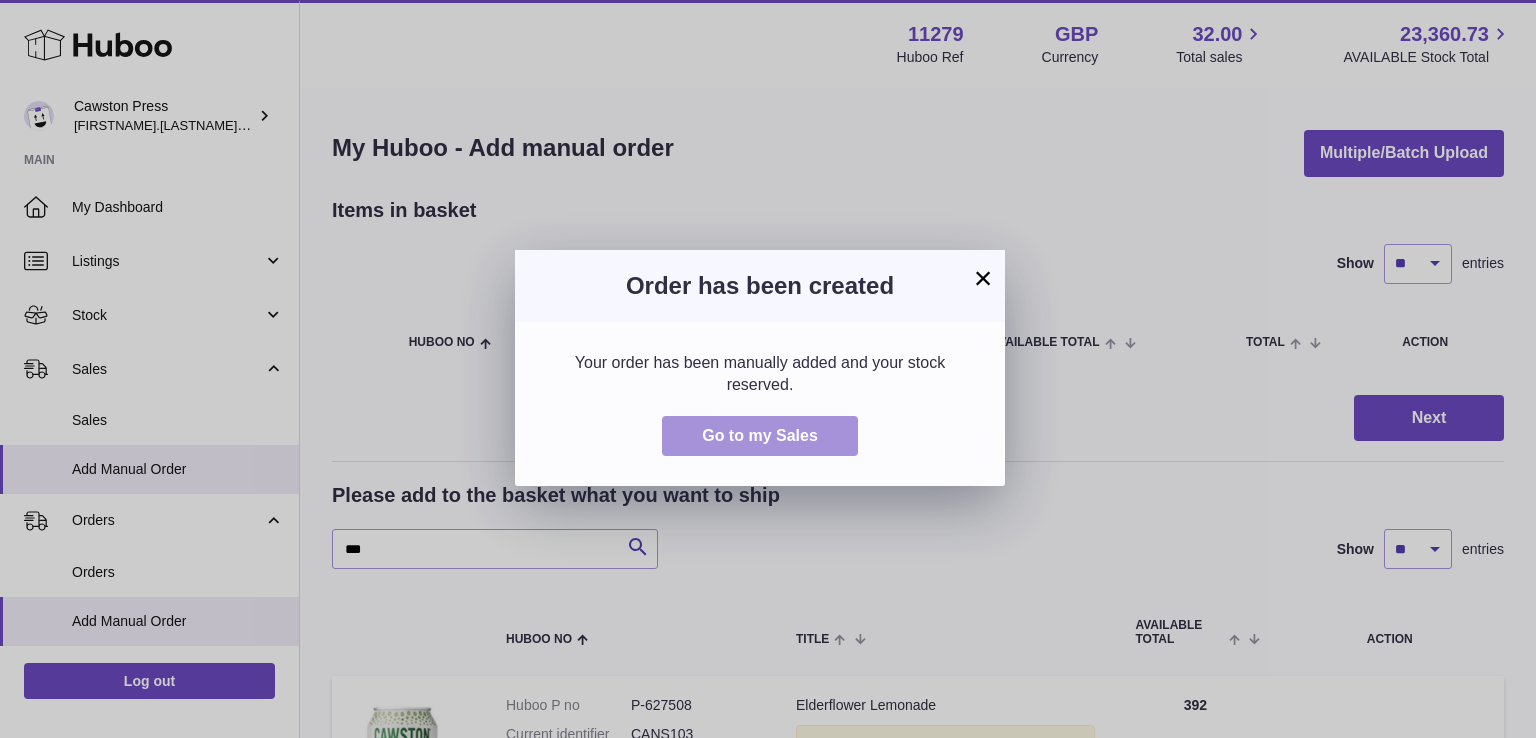 click on "Go to my Sales" at bounding box center (760, 435) 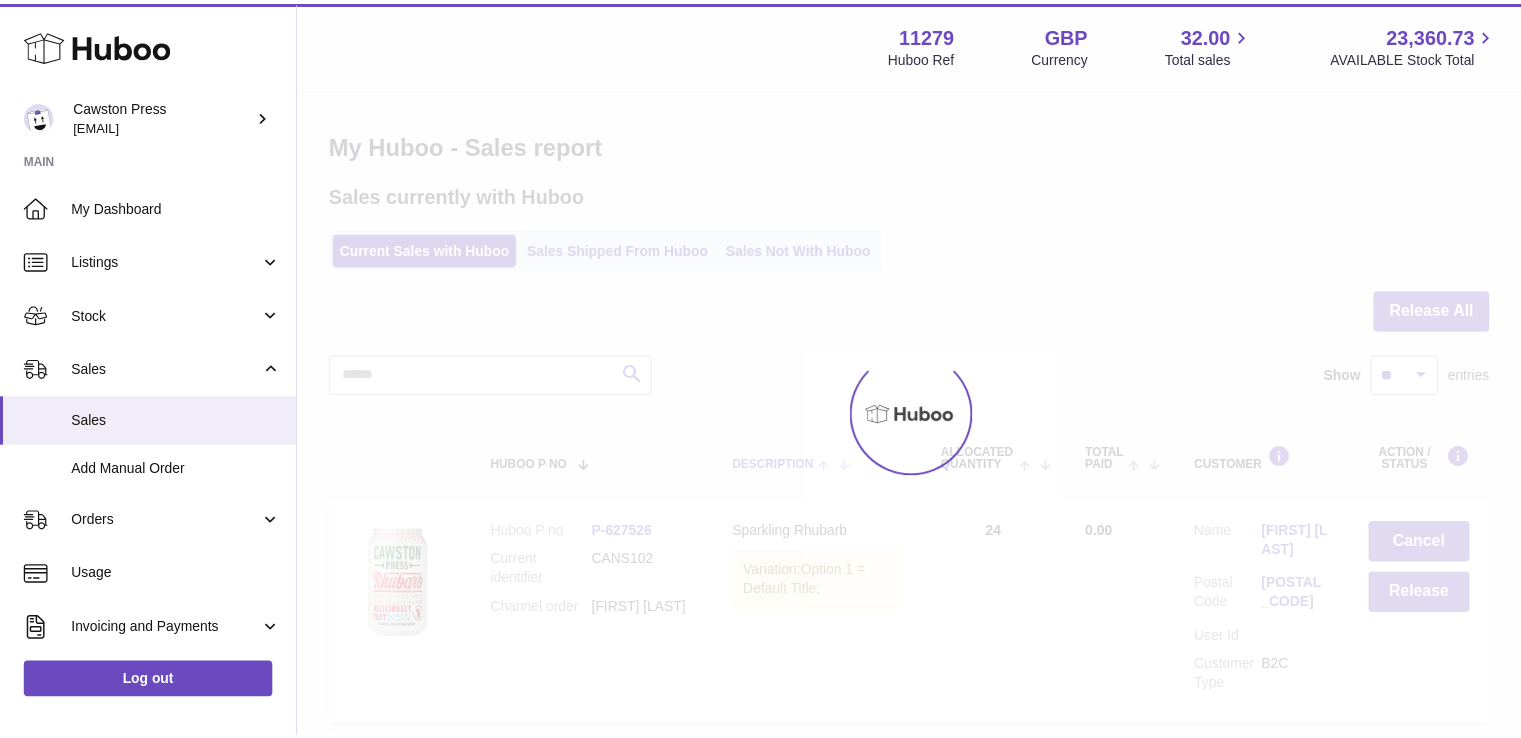 scroll, scrollTop: 0, scrollLeft: 0, axis: both 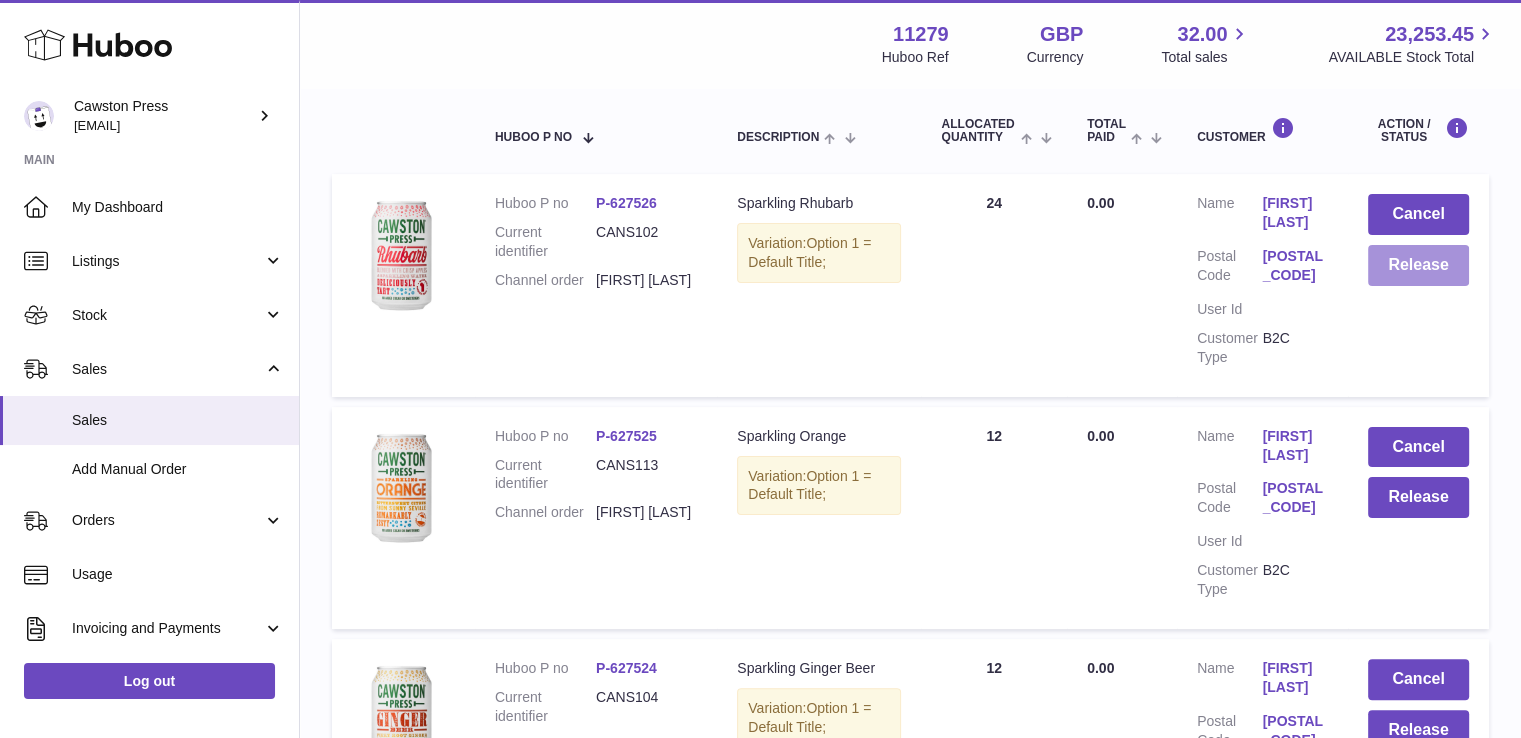 click on "Release" at bounding box center (1418, 265) 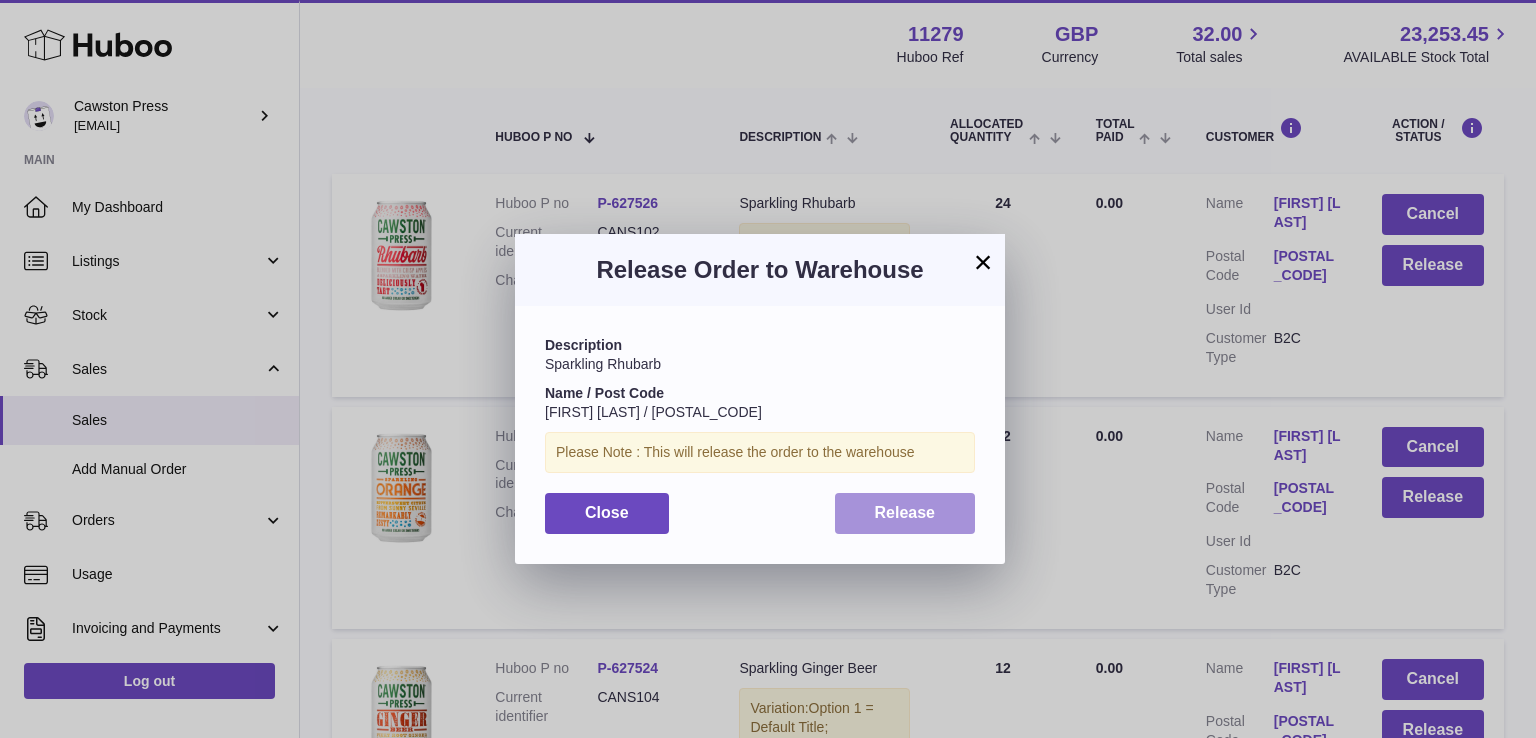 click on "Release" at bounding box center (905, 513) 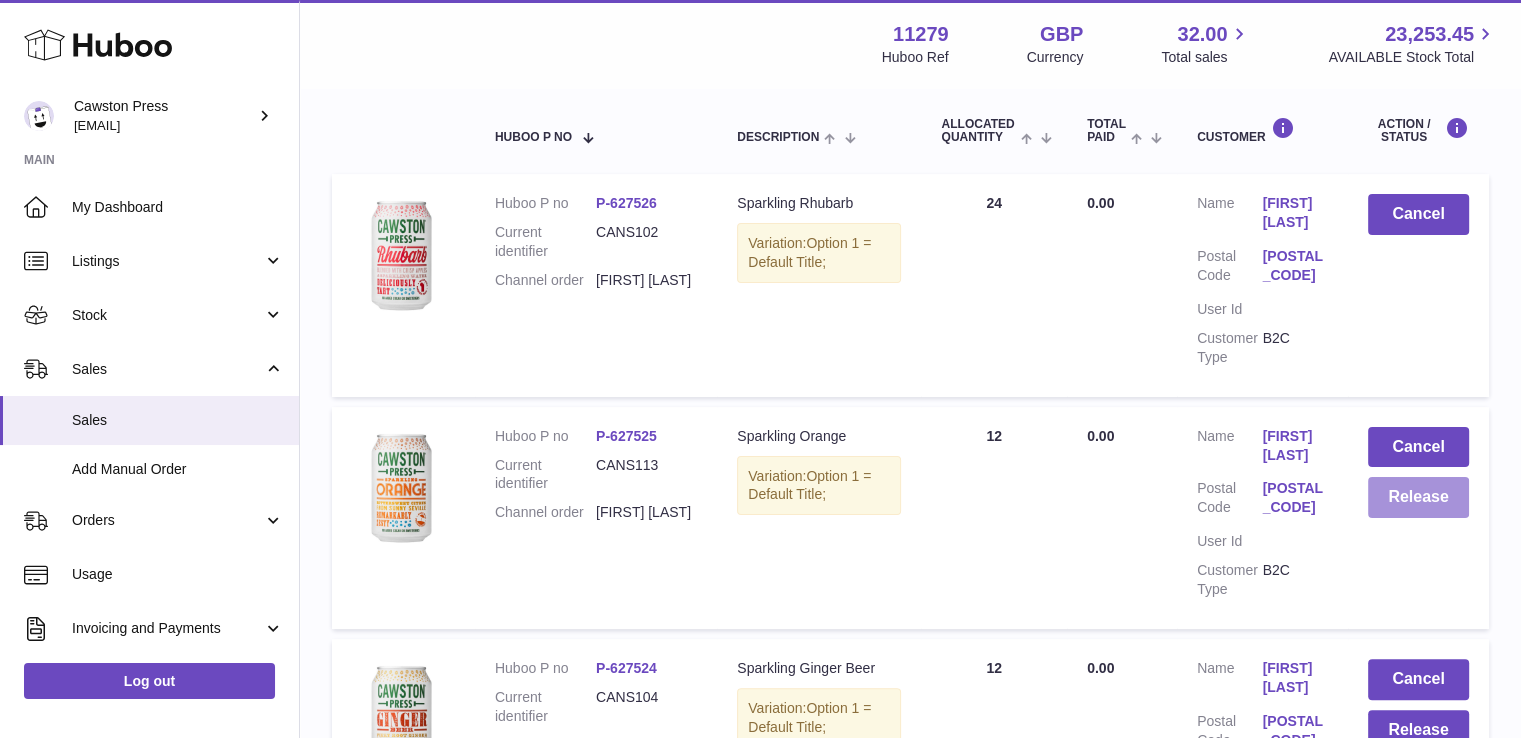 click on "Release" at bounding box center [1418, 497] 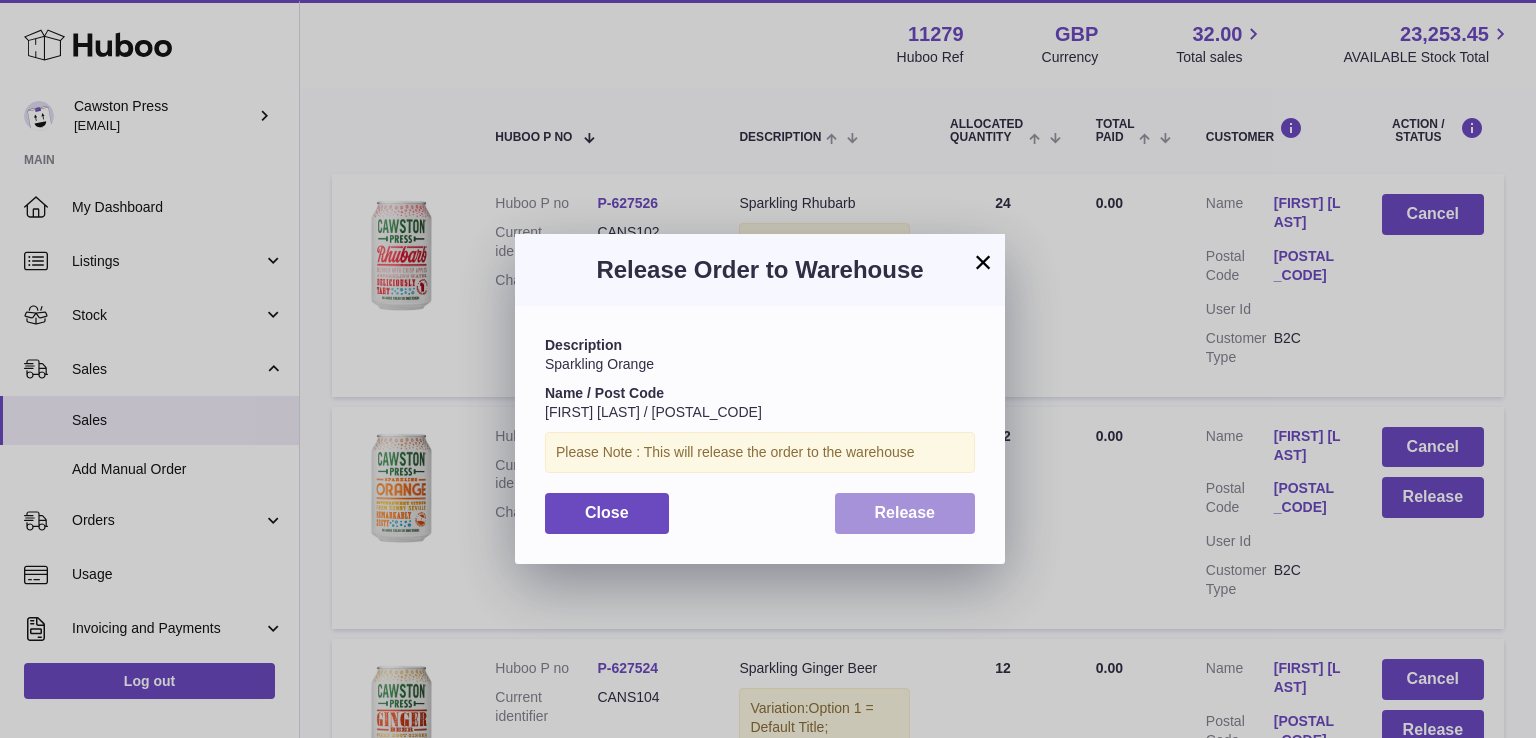 click on "Release" at bounding box center (905, 513) 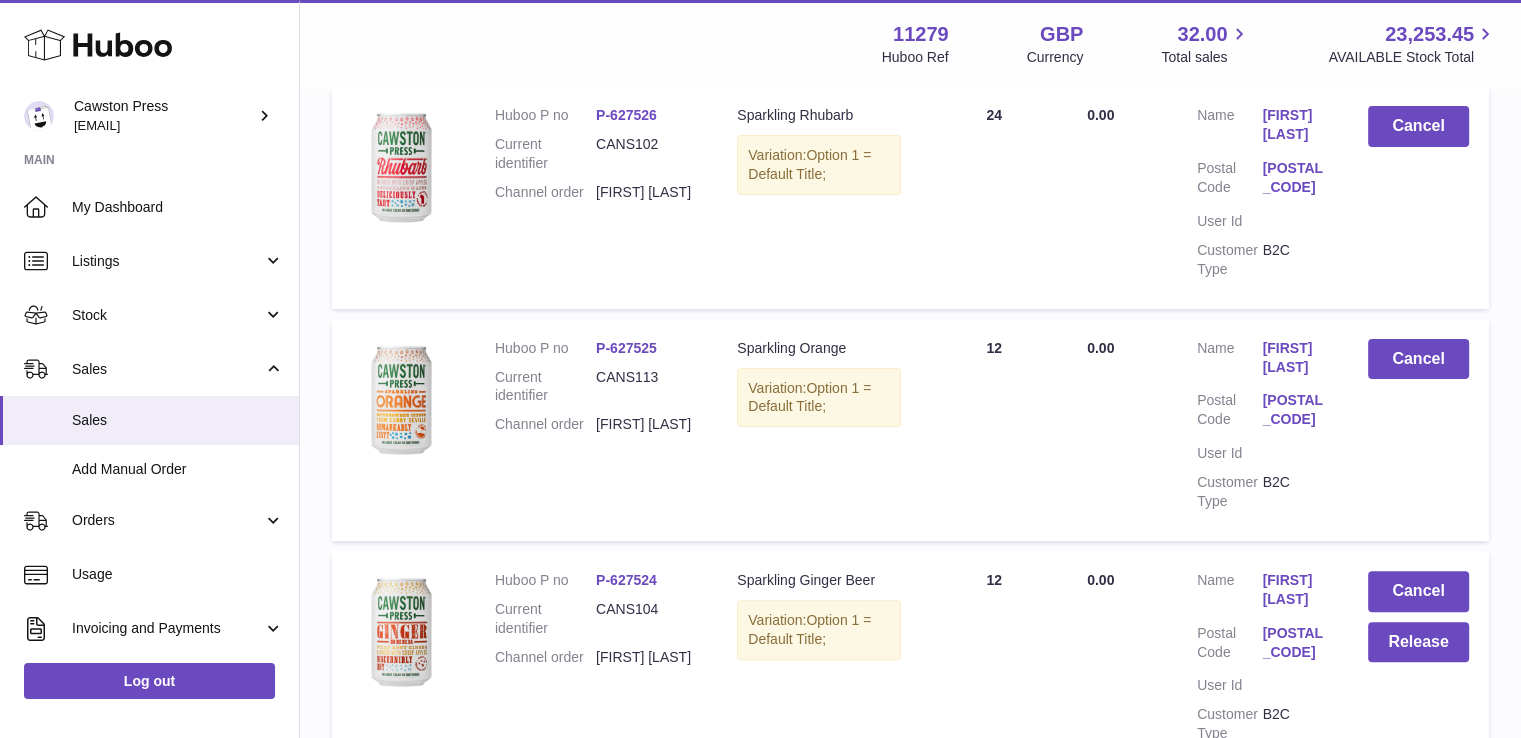 scroll, scrollTop: 424, scrollLeft: 0, axis: vertical 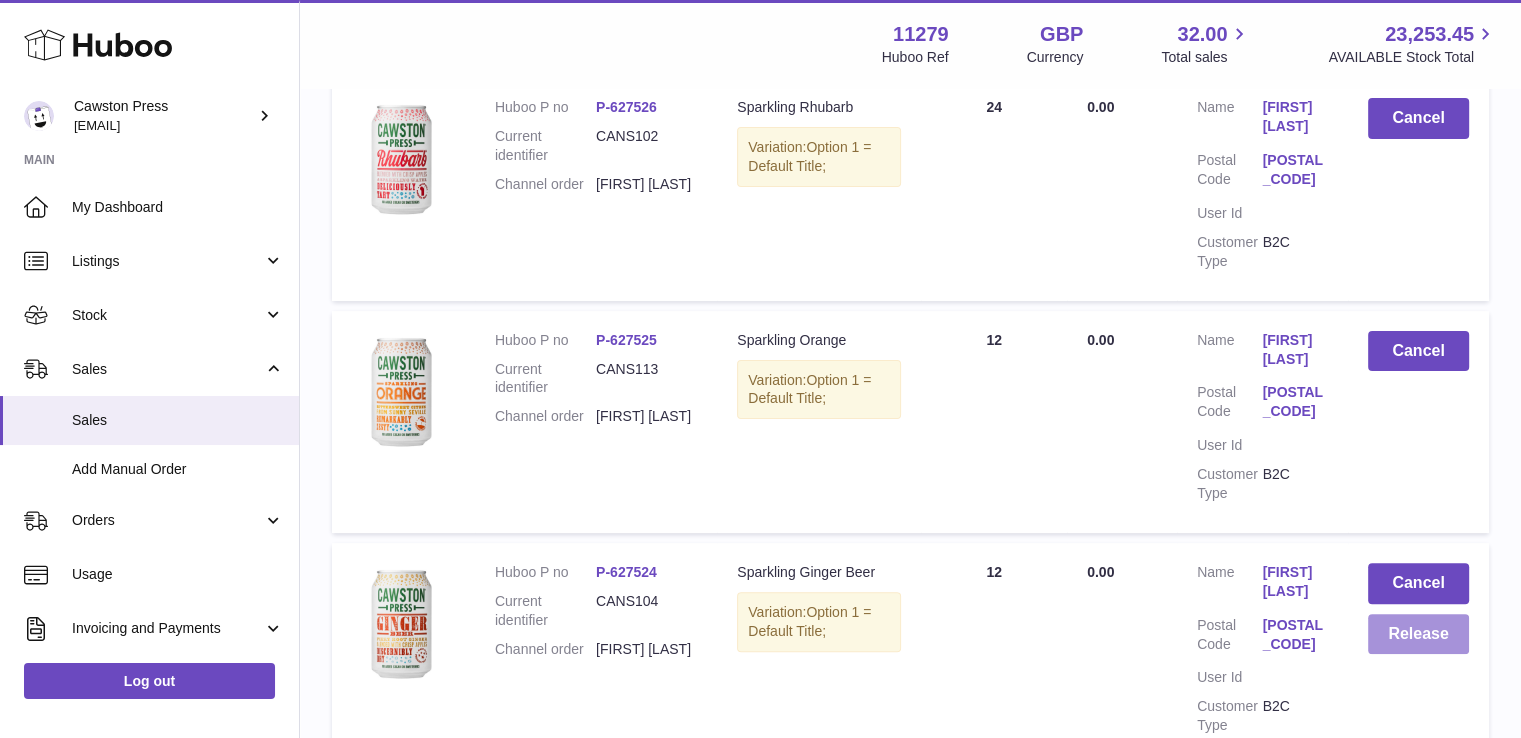 click on "Release" at bounding box center (1418, 634) 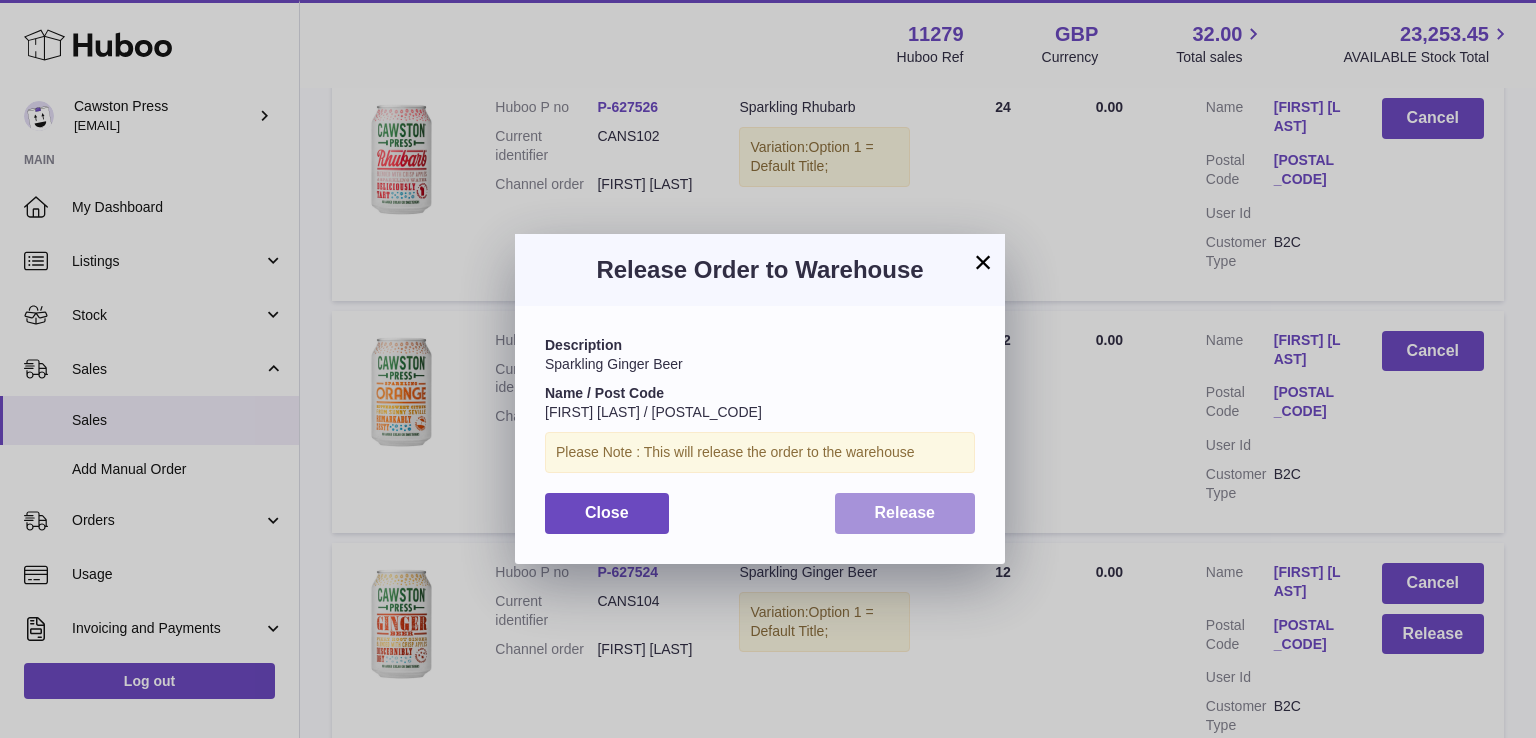click on "Release" at bounding box center (905, 512) 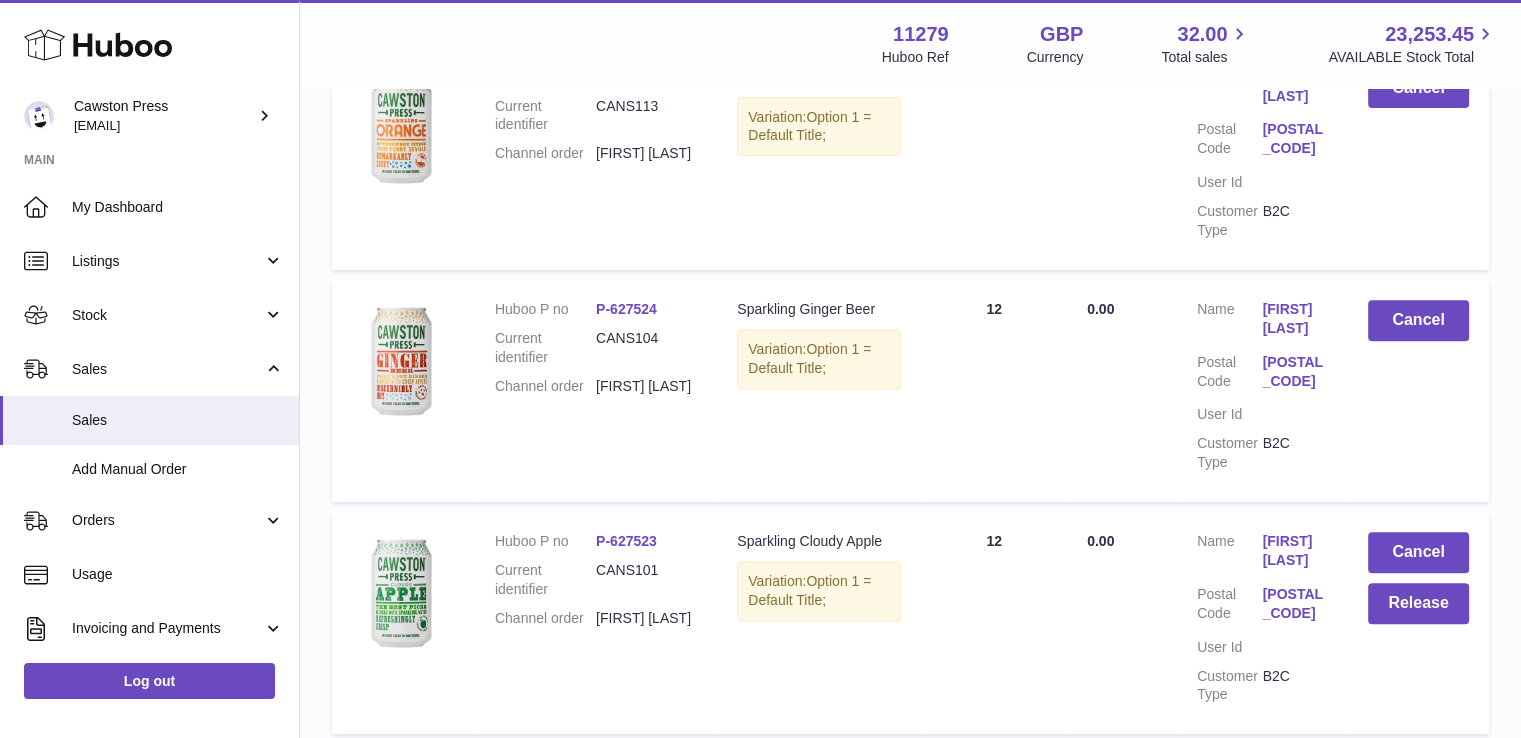 scroll, scrollTop: 688, scrollLeft: 0, axis: vertical 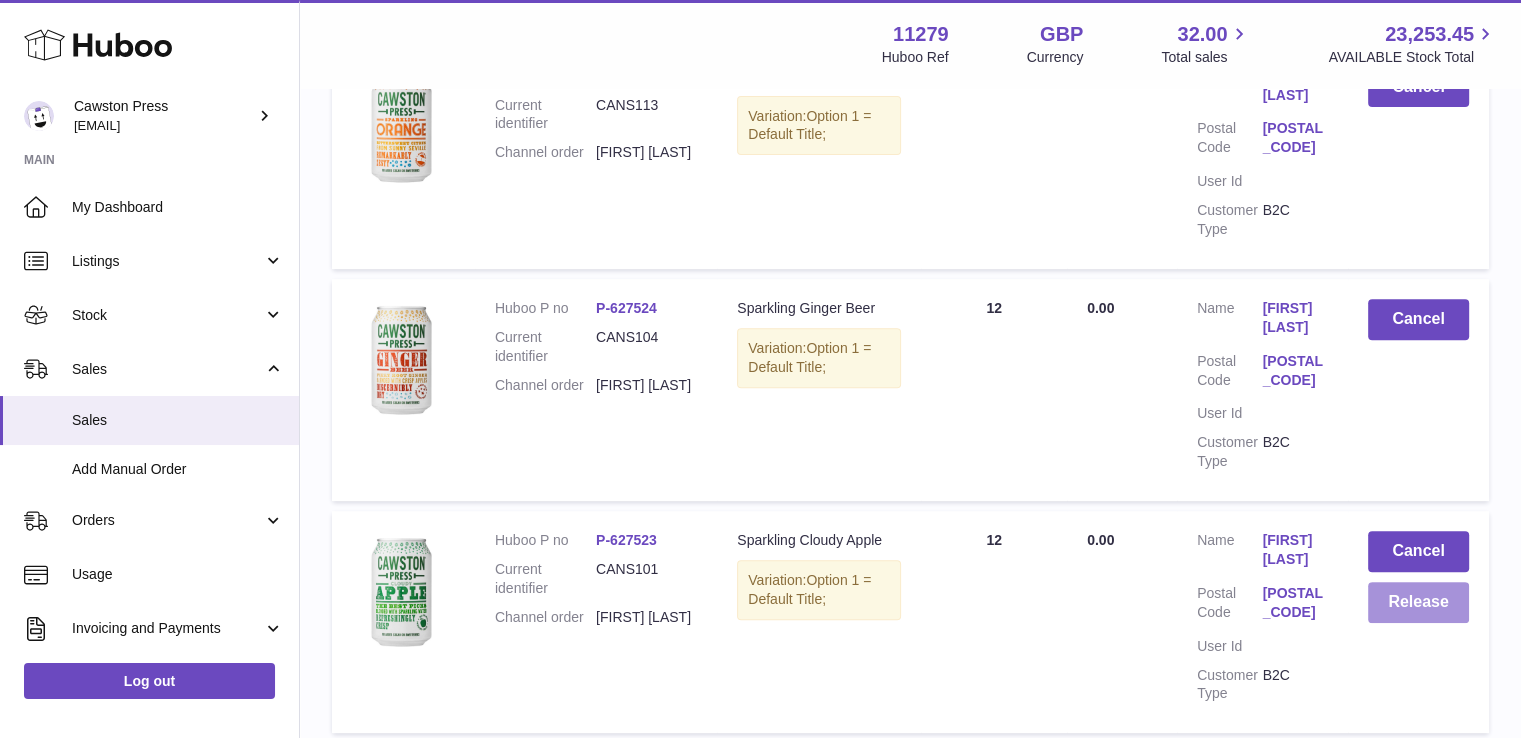 click on "Release" at bounding box center [1418, 602] 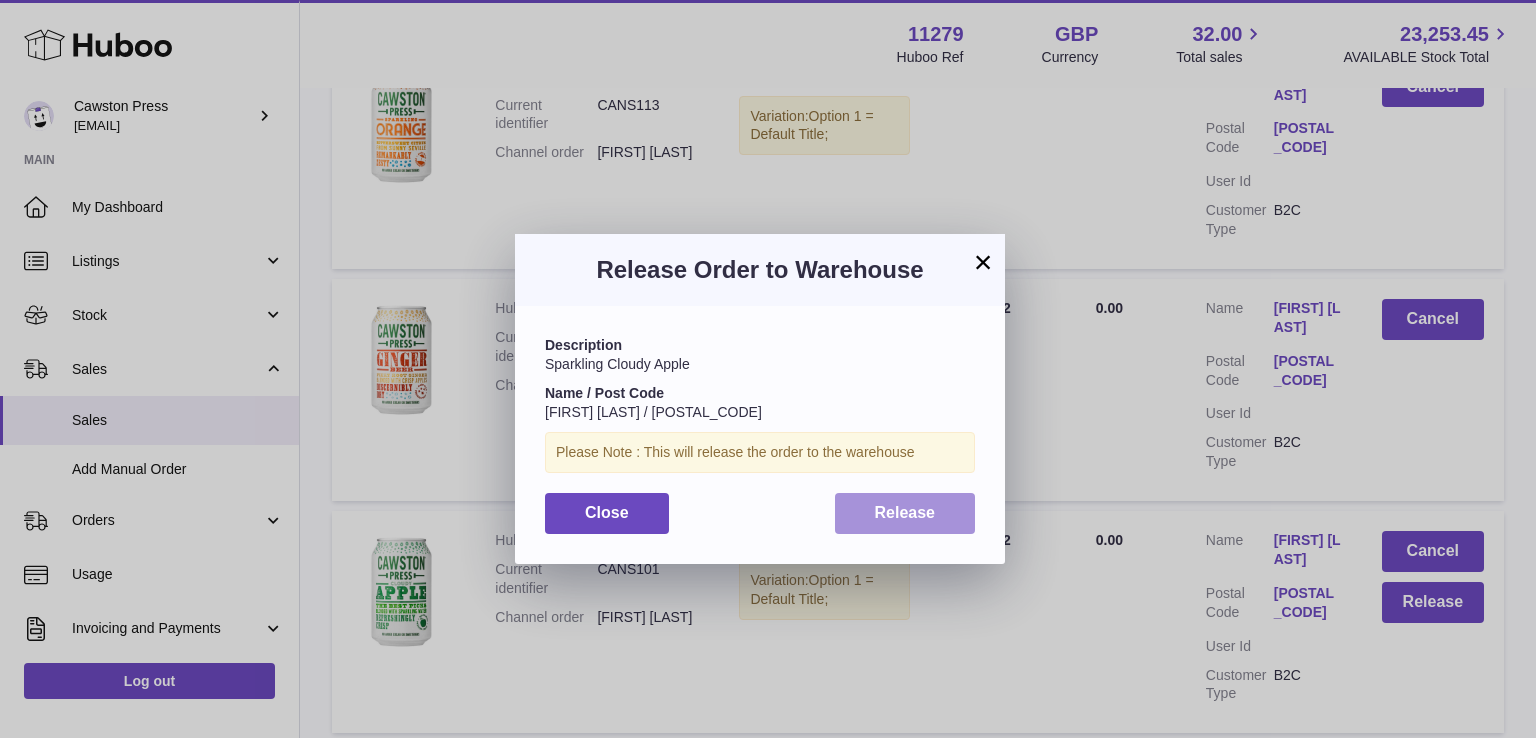 click on "Release" at bounding box center (905, 513) 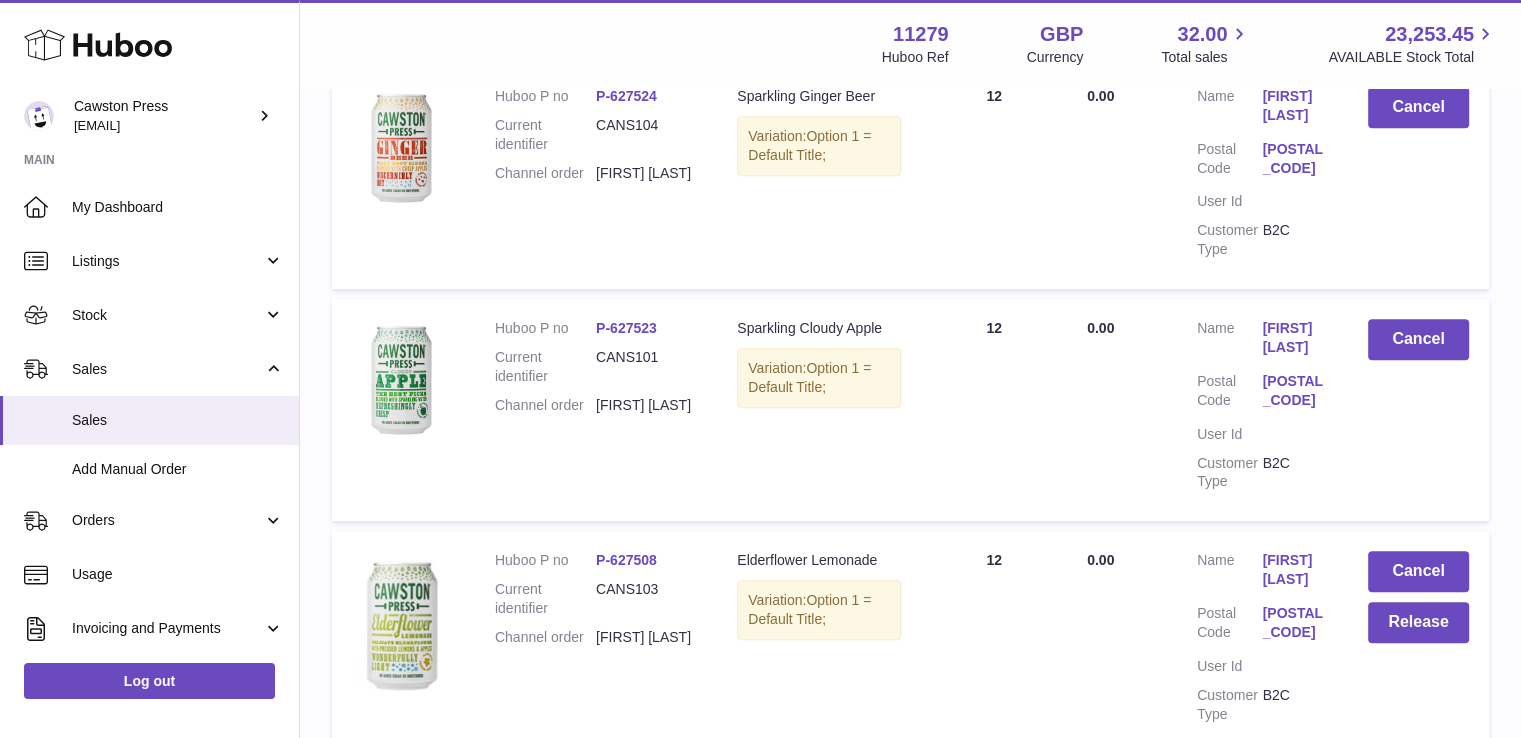 scroll, scrollTop: 900, scrollLeft: 0, axis: vertical 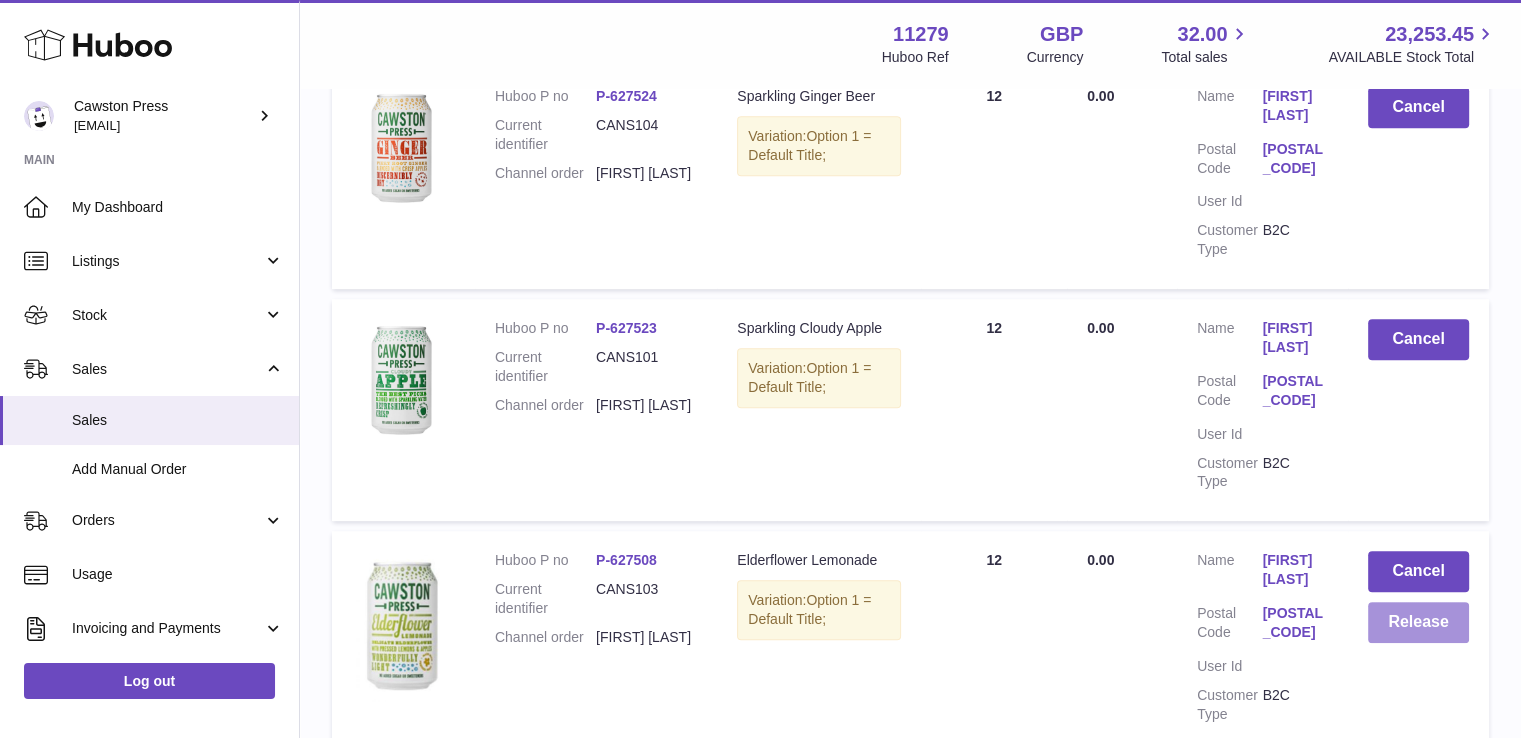 click on "Release" at bounding box center (1418, 622) 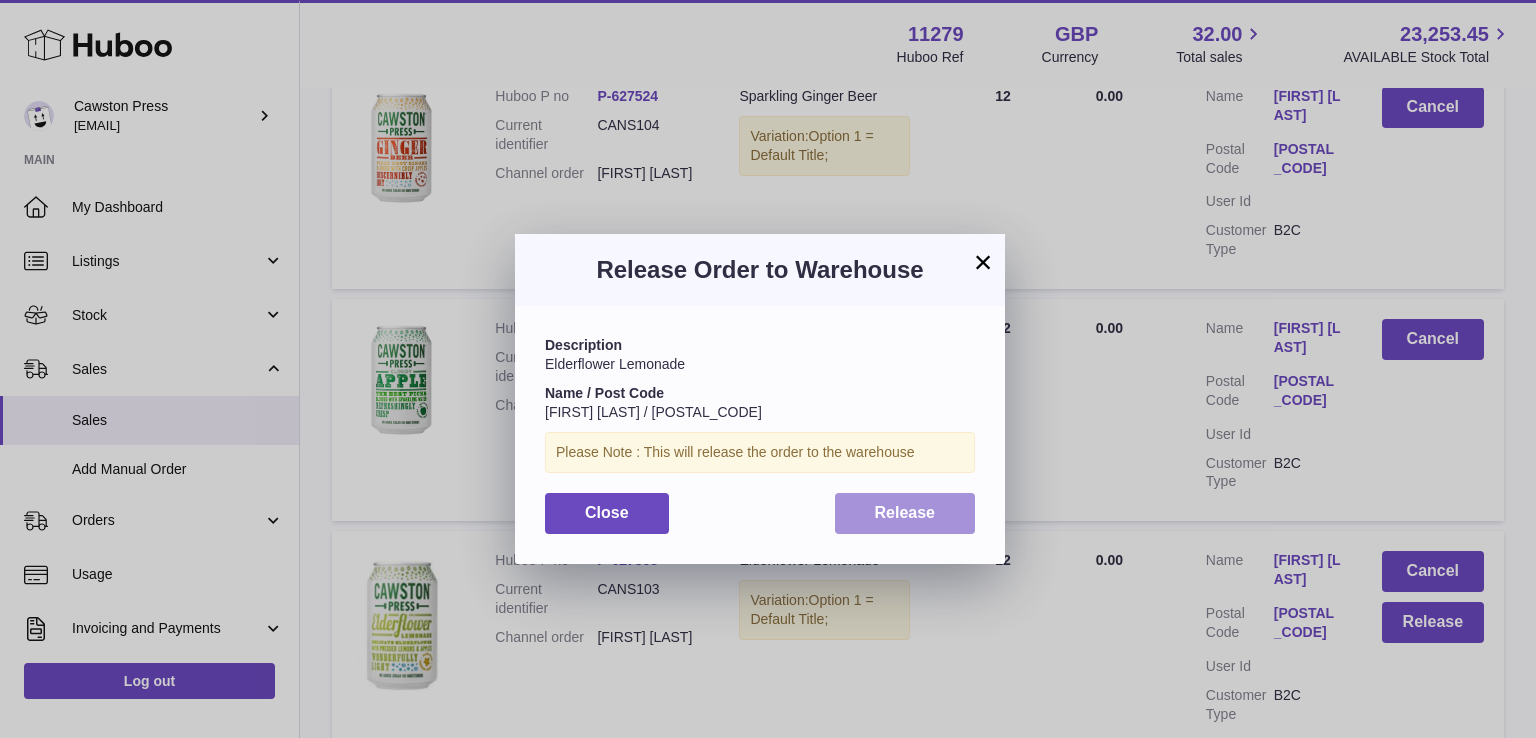 click on "Release" at bounding box center (905, 512) 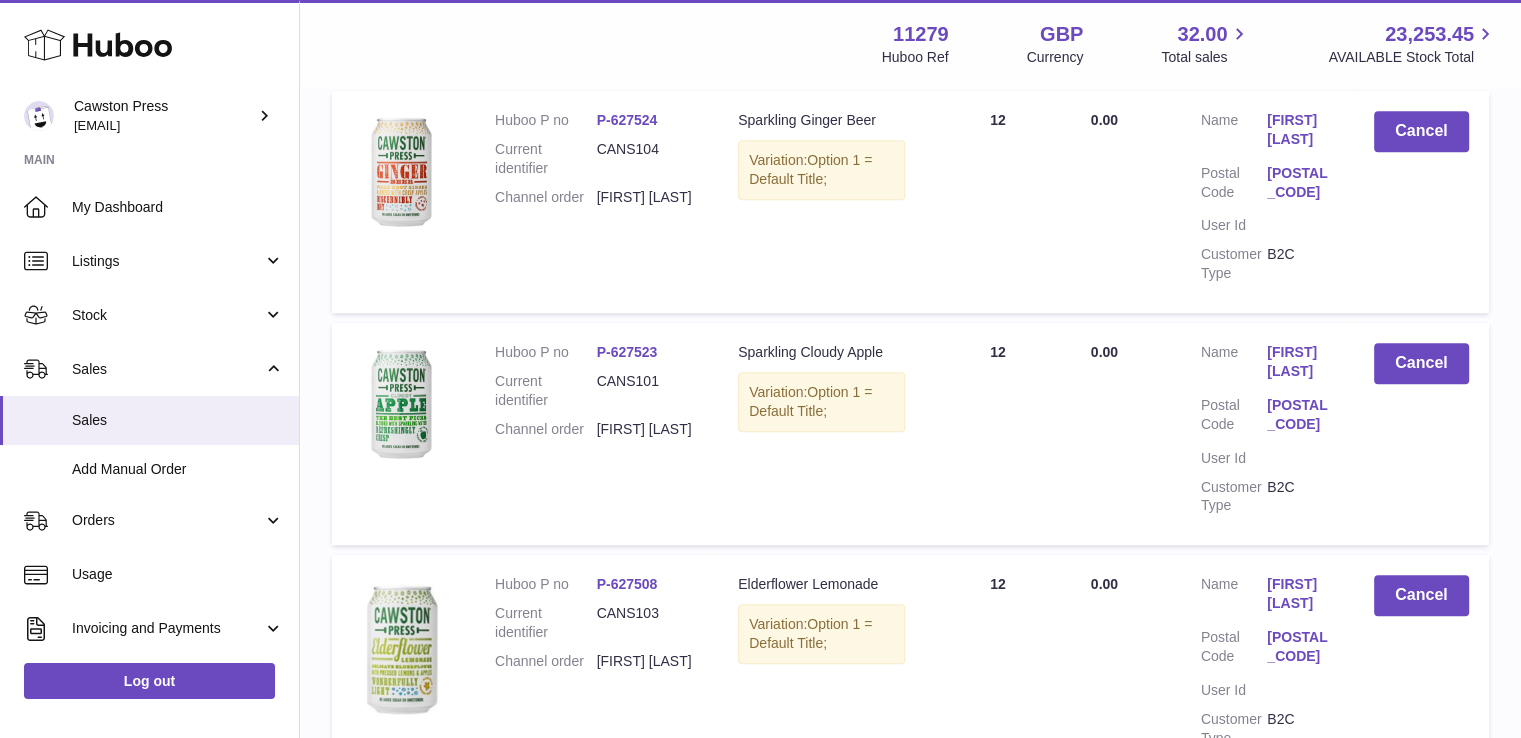 scroll, scrollTop: 859, scrollLeft: 0, axis: vertical 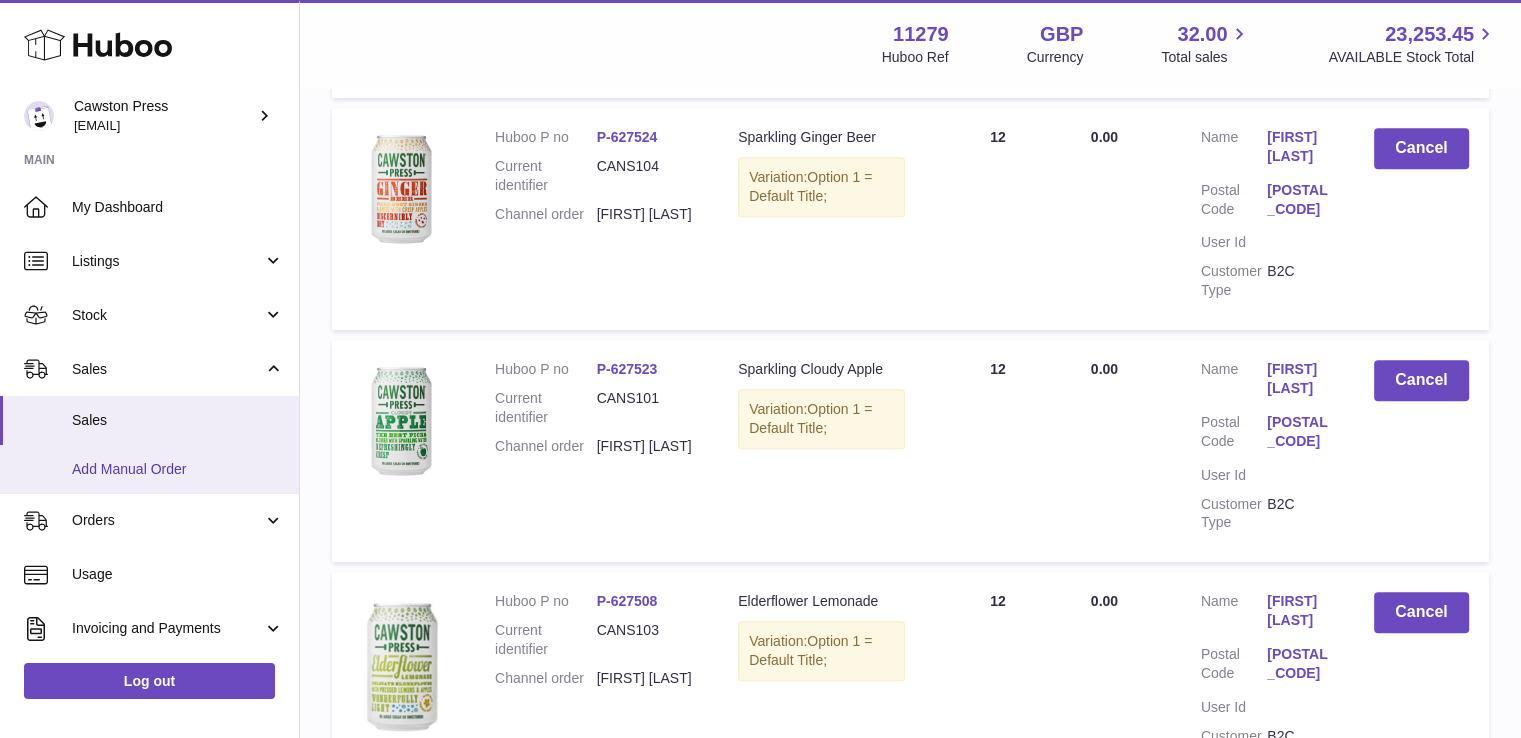 click on "Add Manual Order" at bounding box center (149, 469) 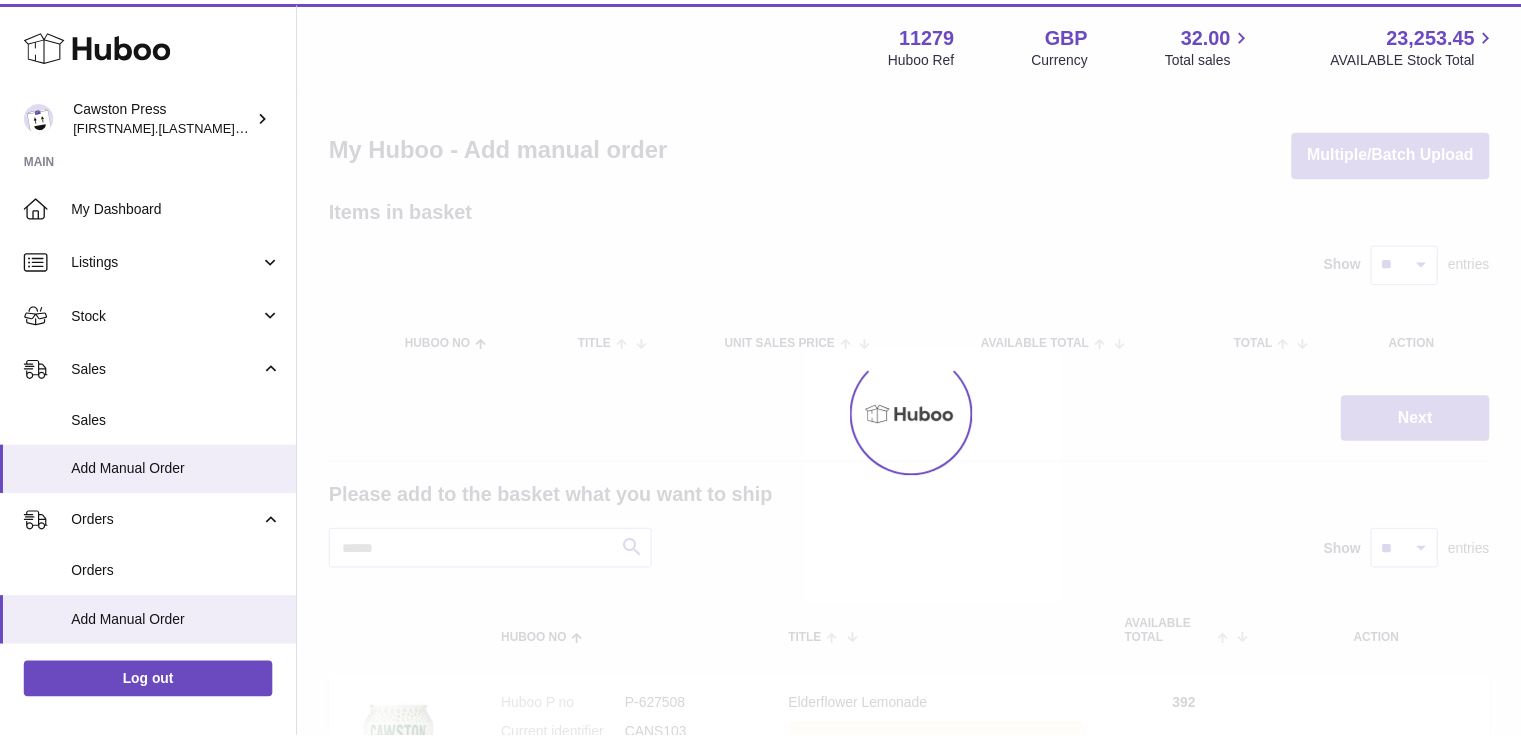 scroll, scrollTop: 0, scrollLeft: 0, axis: both 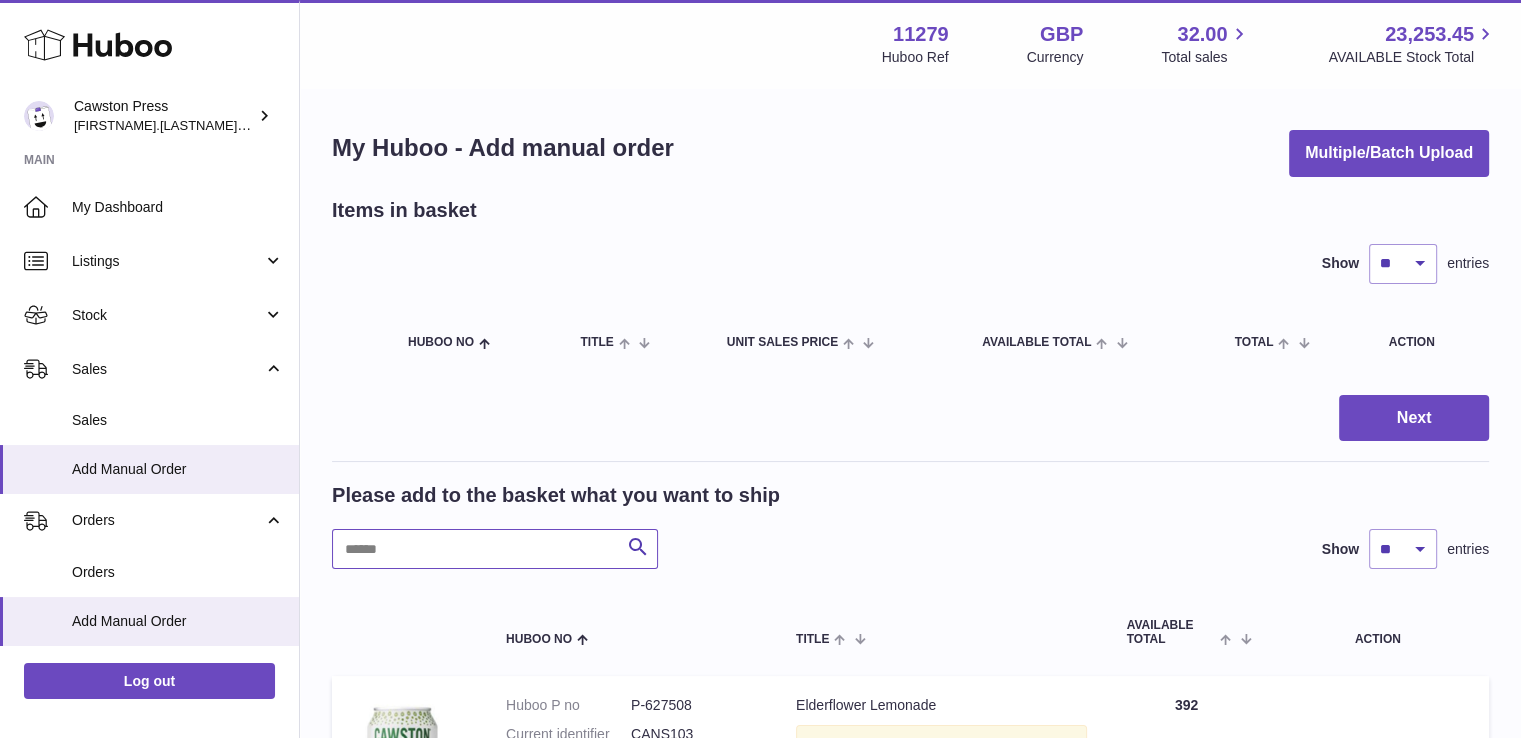 click at bounding box center [495, 549] 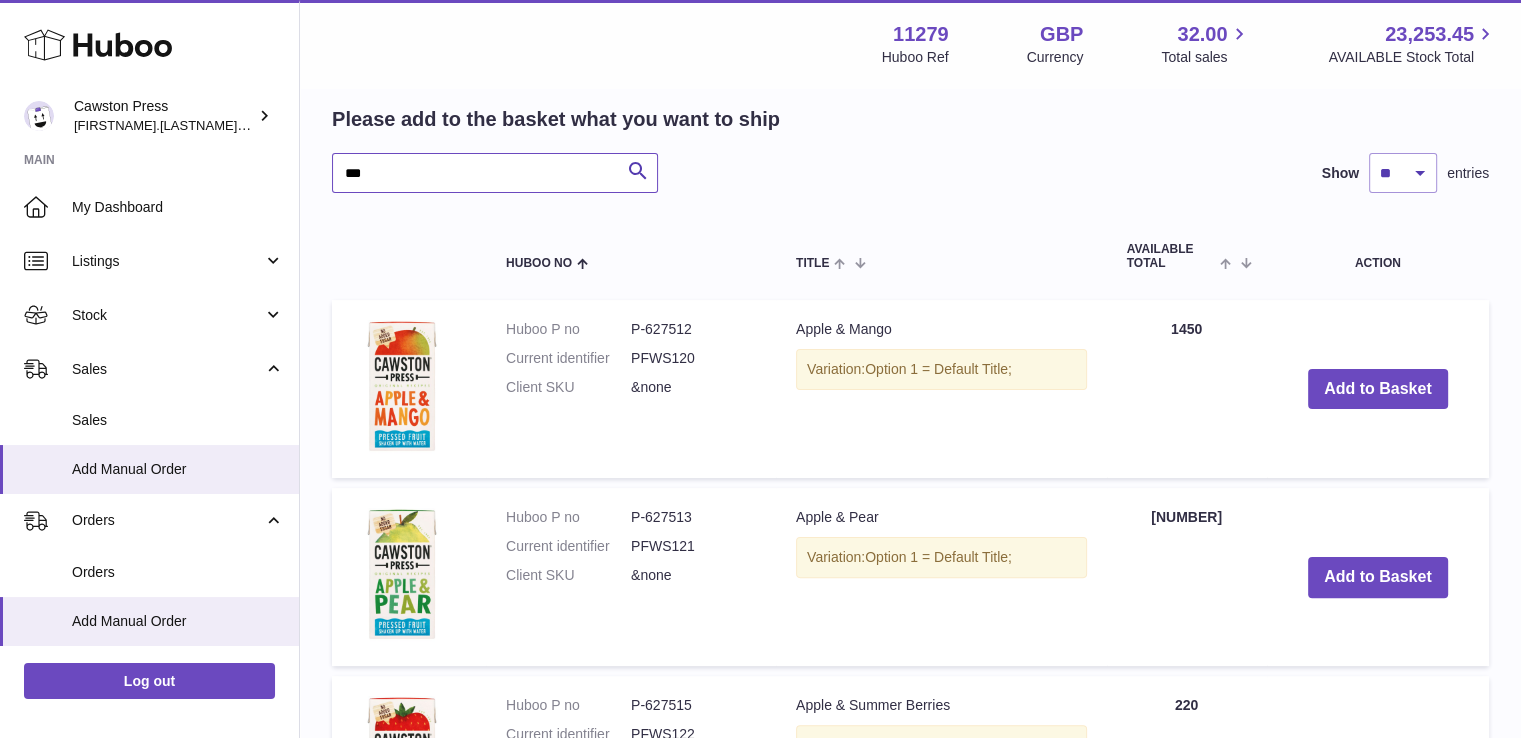 scroll, scrollTop: 380, scrollLeft: 0, axis: vertical 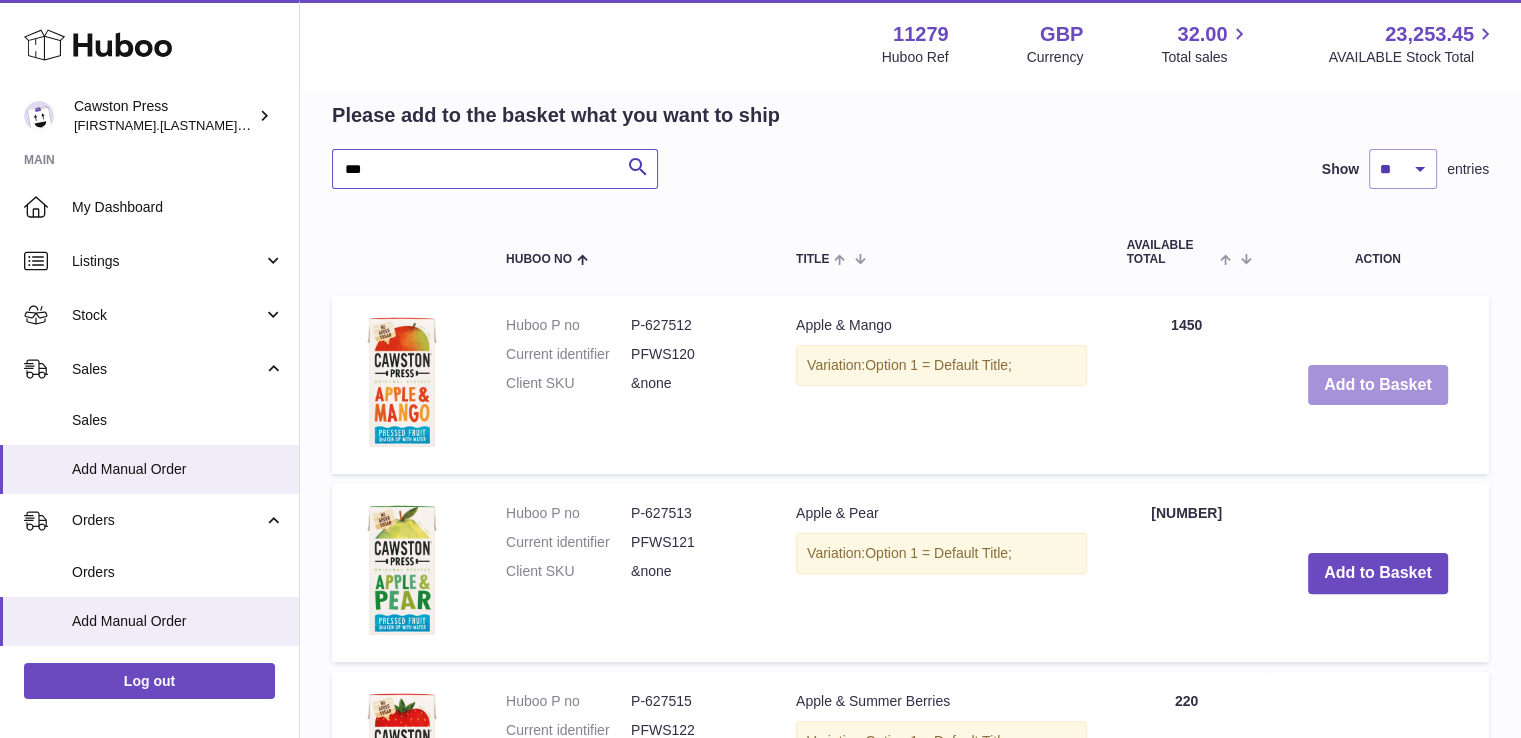 type on "***" 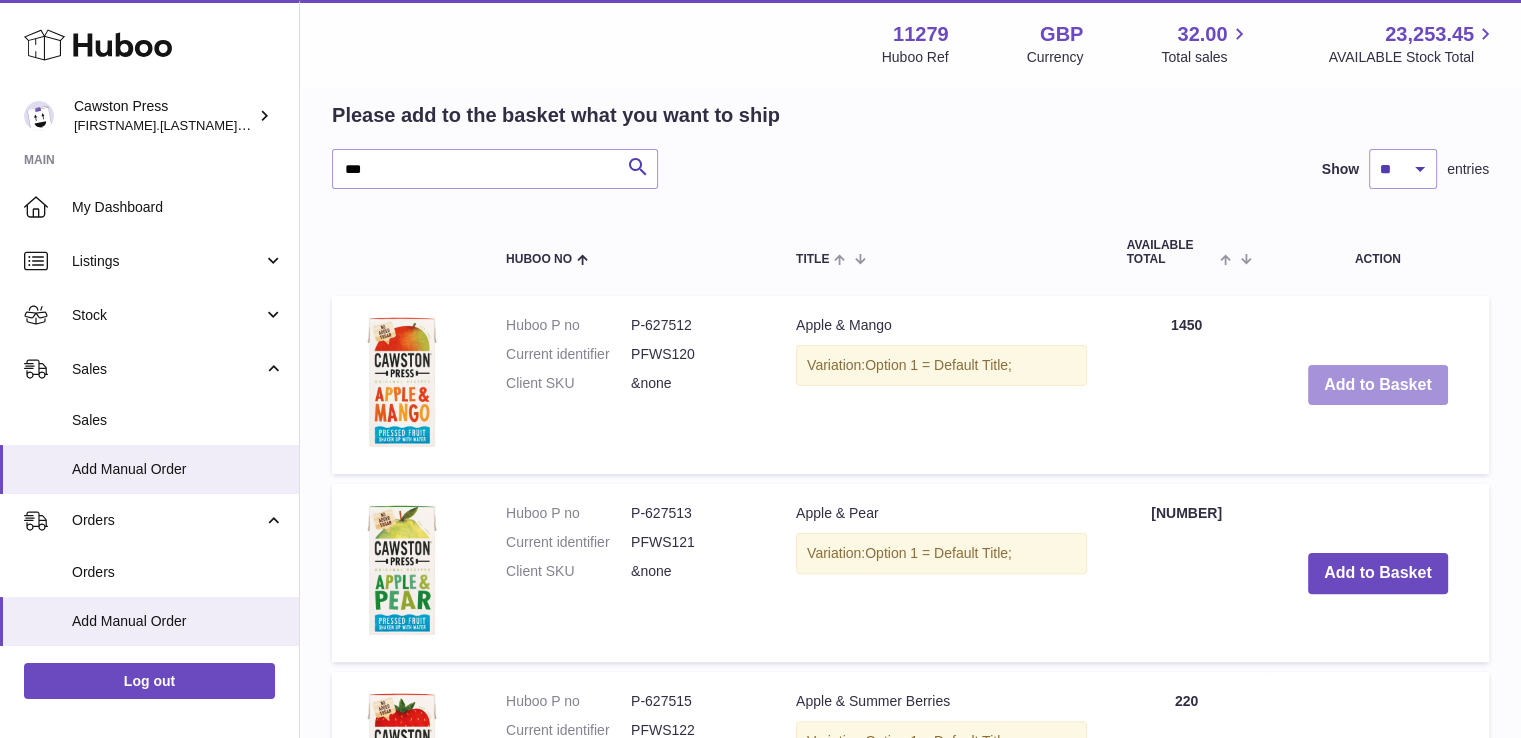 click on "Add to Basket" at bounding box center (1378, 385) 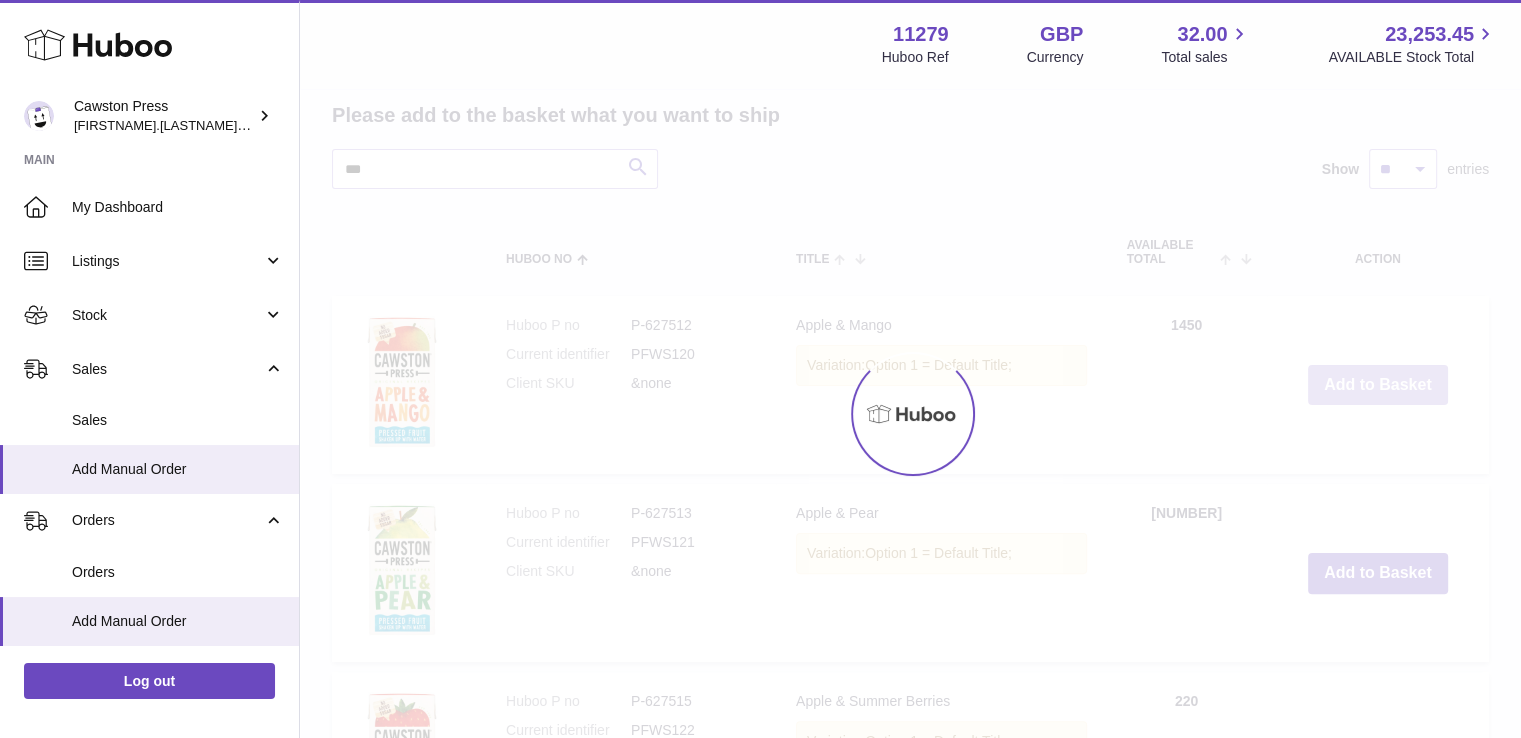 scroll, scrollTop: 580, scrollLeft: 0, axis: vertical 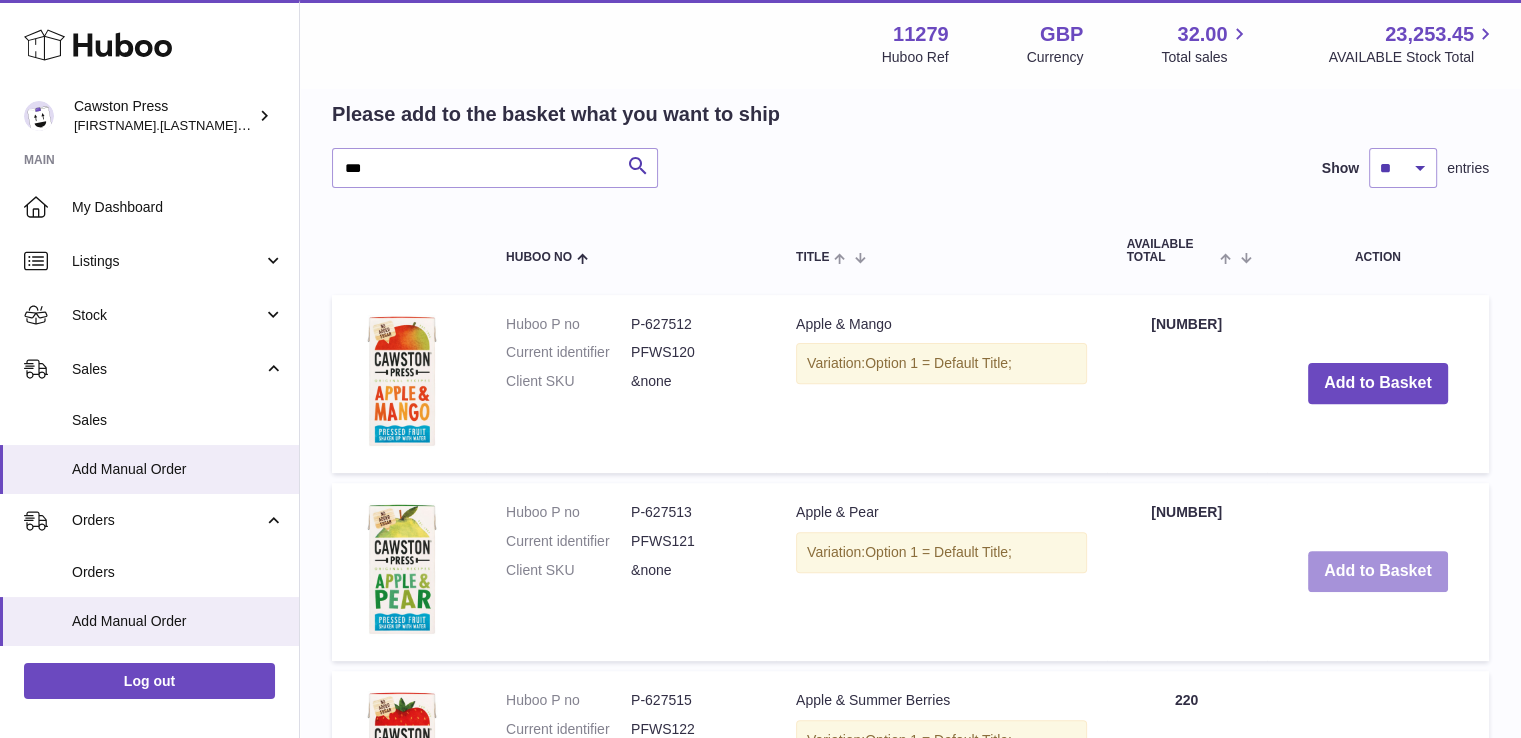 click on "Add to Basket" at bounding box center (1378, 571) 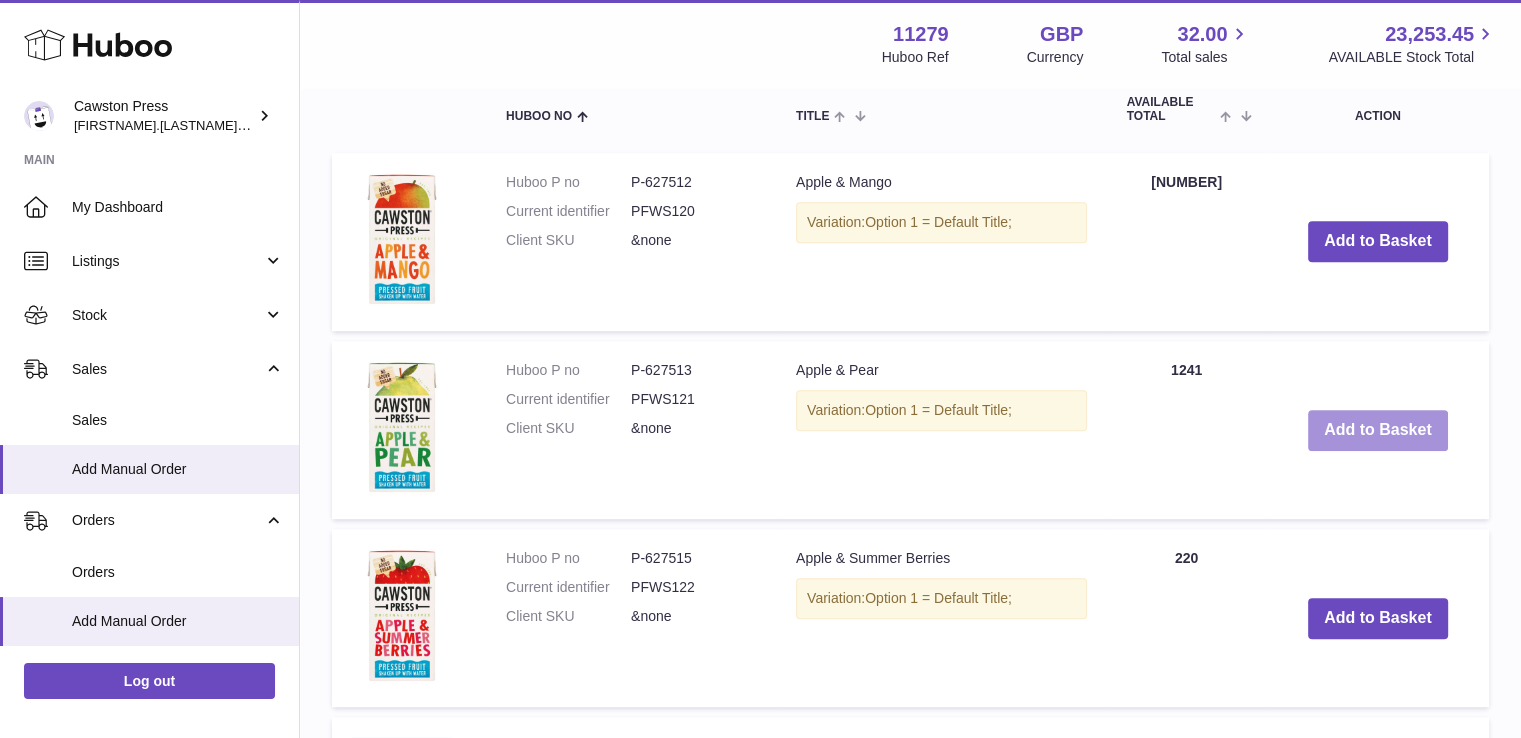 scroll, scrollTop: 912, scrollLeft: 0, axis: vertical 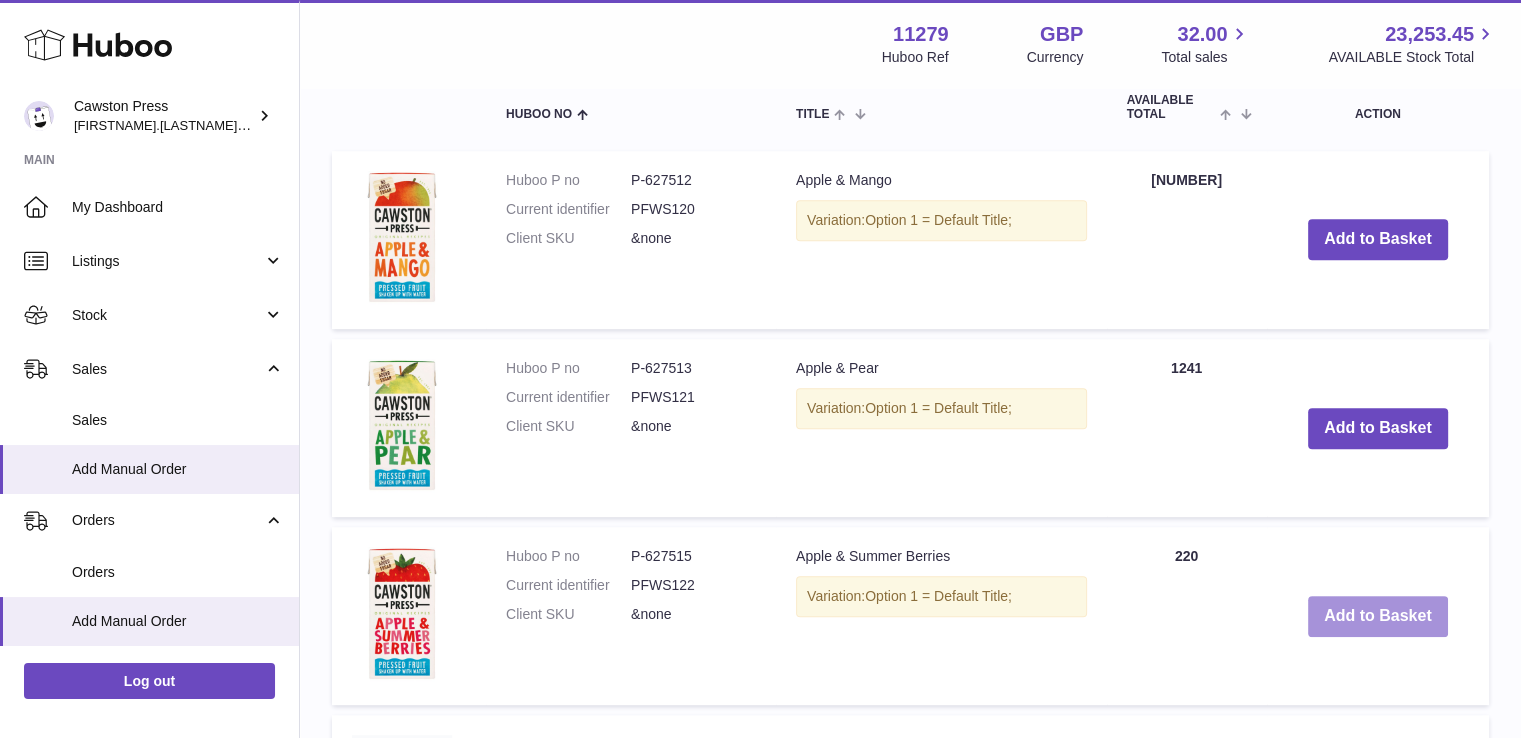 click on "Add to Basket" at bounding box center [1378, 616] 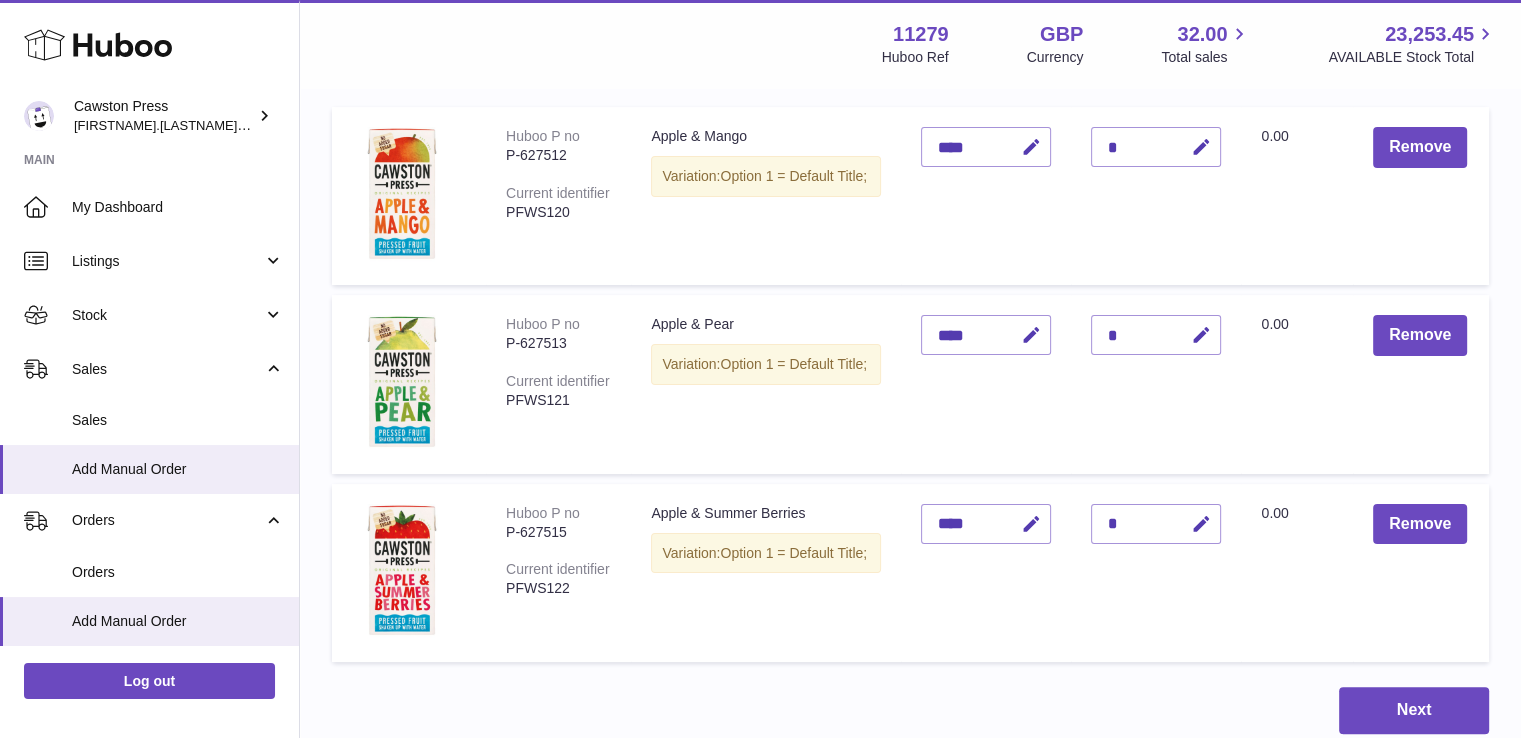 scroll, scrollTop: 278, scrollLeft: 0, axis: vertical 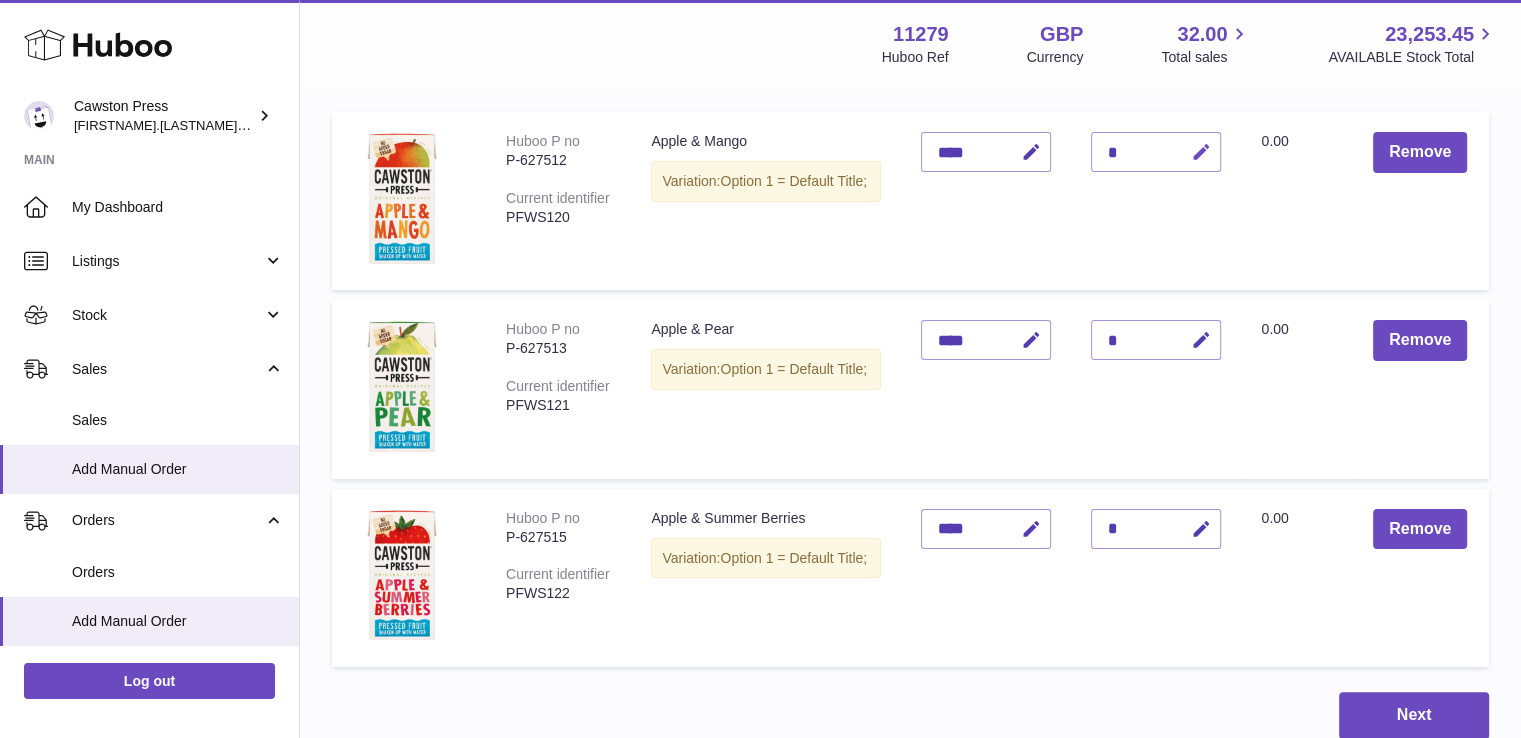 click at bounding box center [1200, 152] 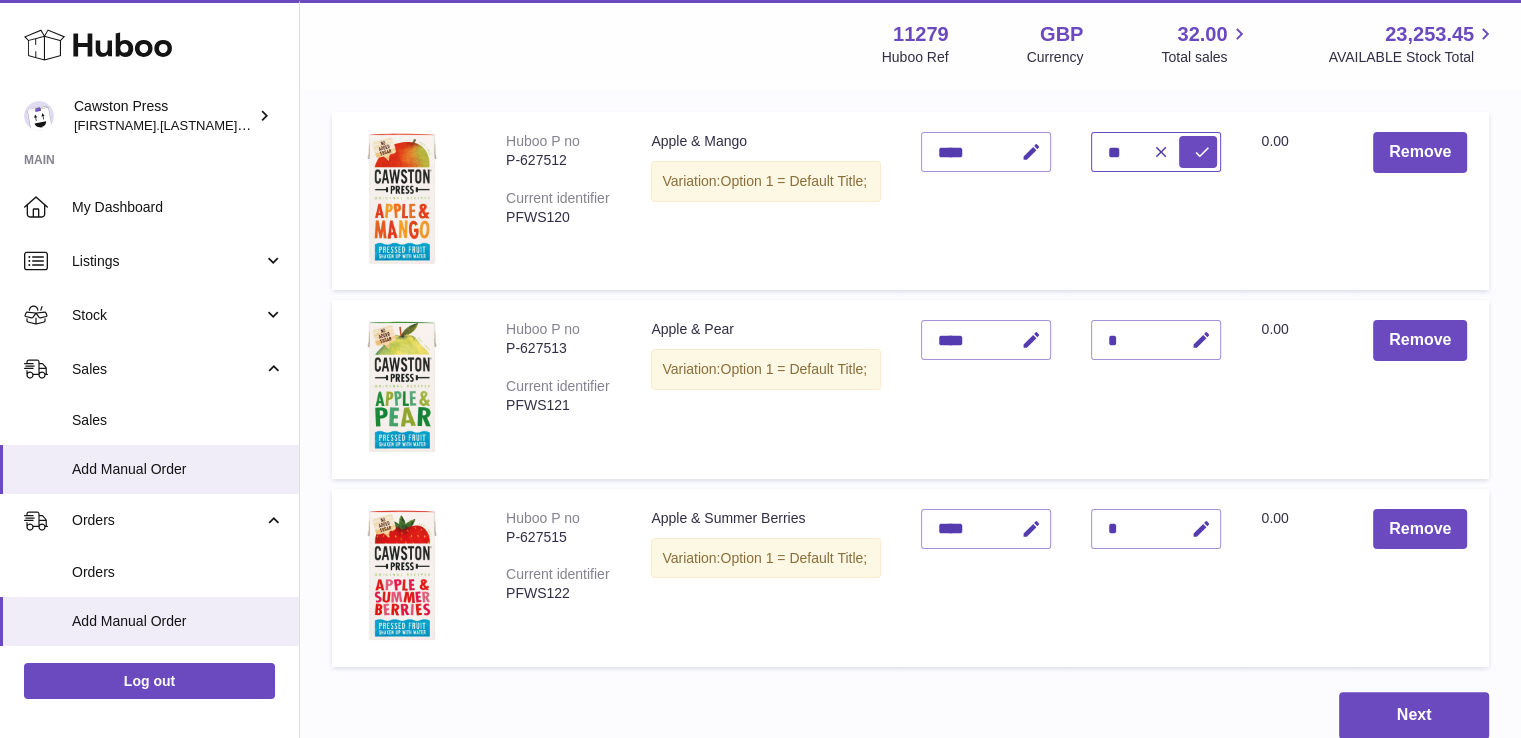 type on "**" 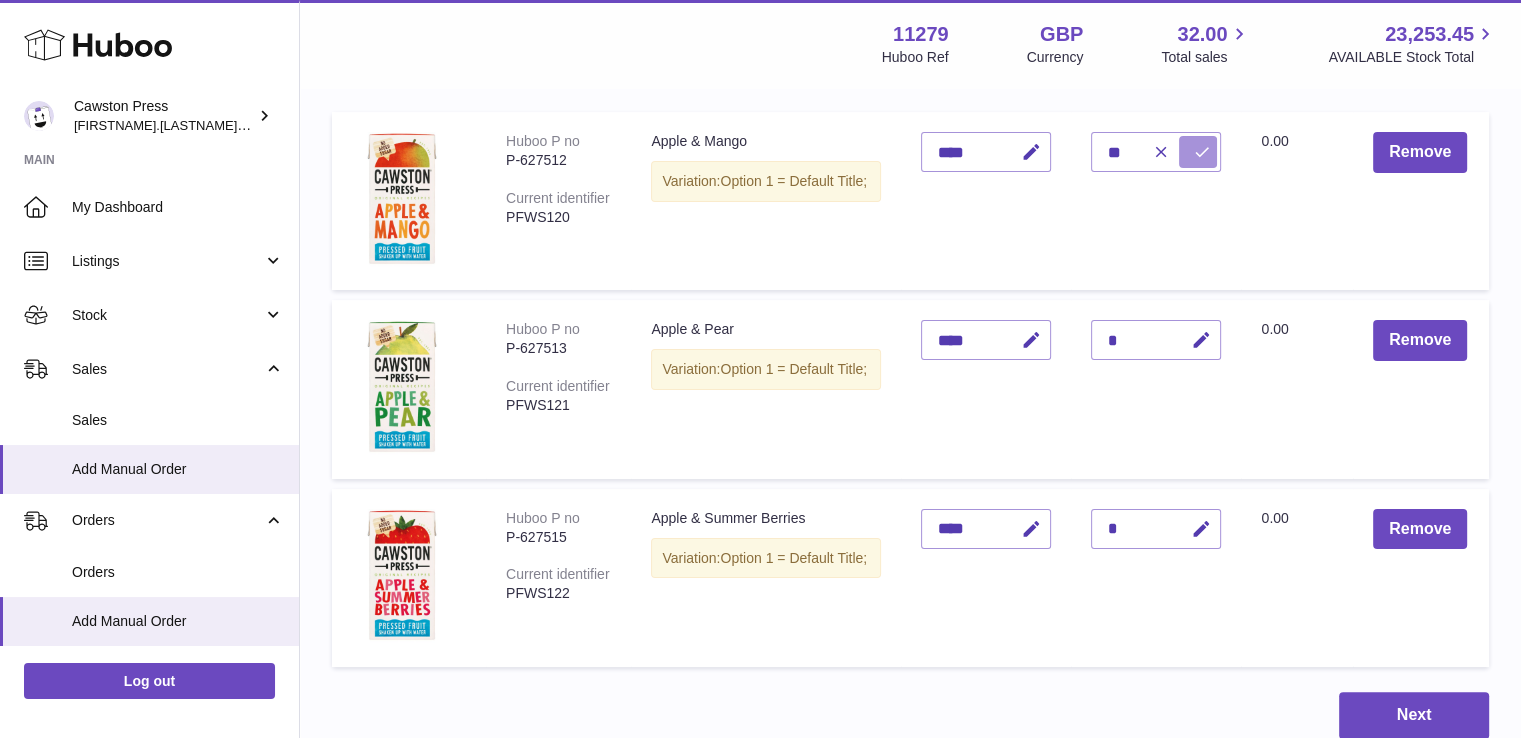 click at bounding box center [1198, 152] 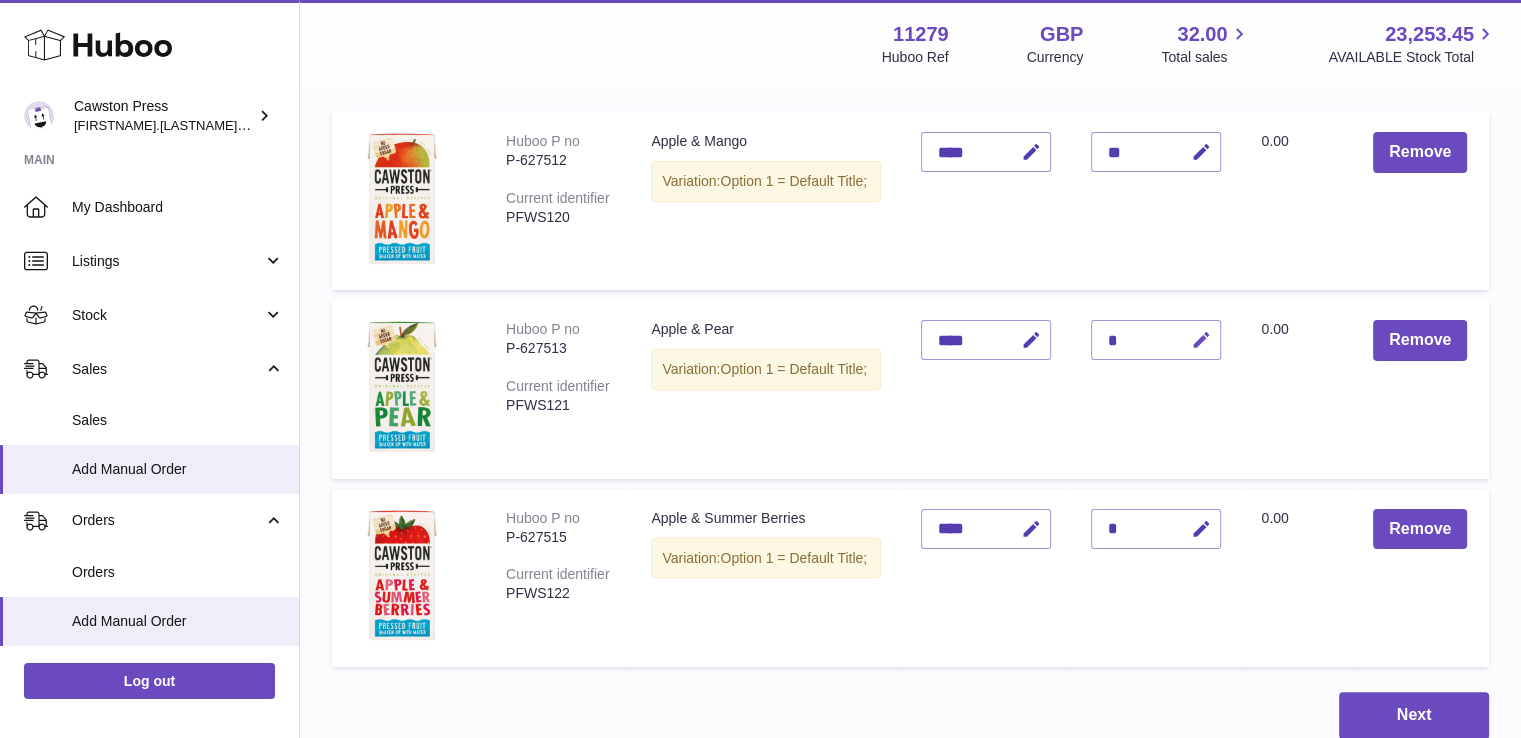click at bounding box center (1197, 340) 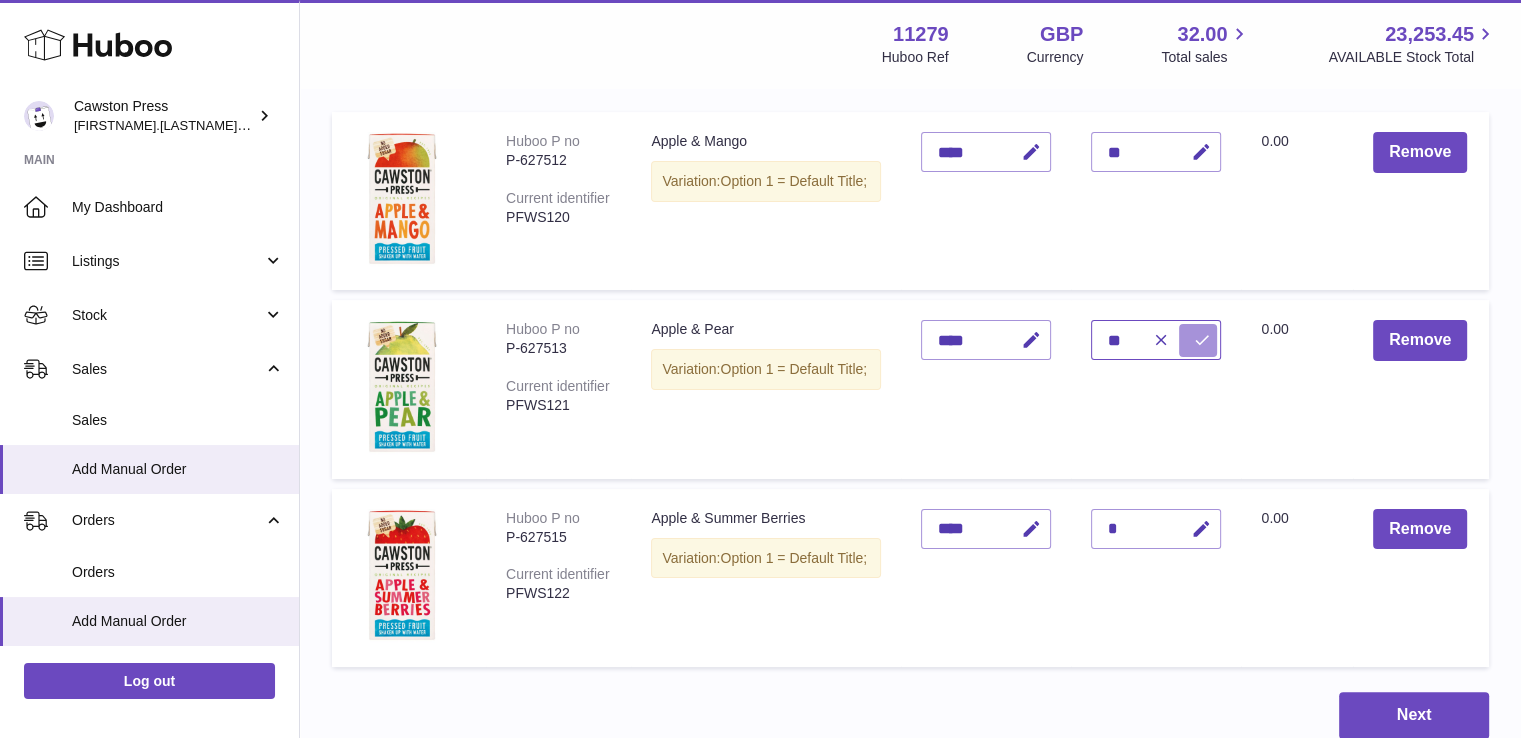 type on "**" 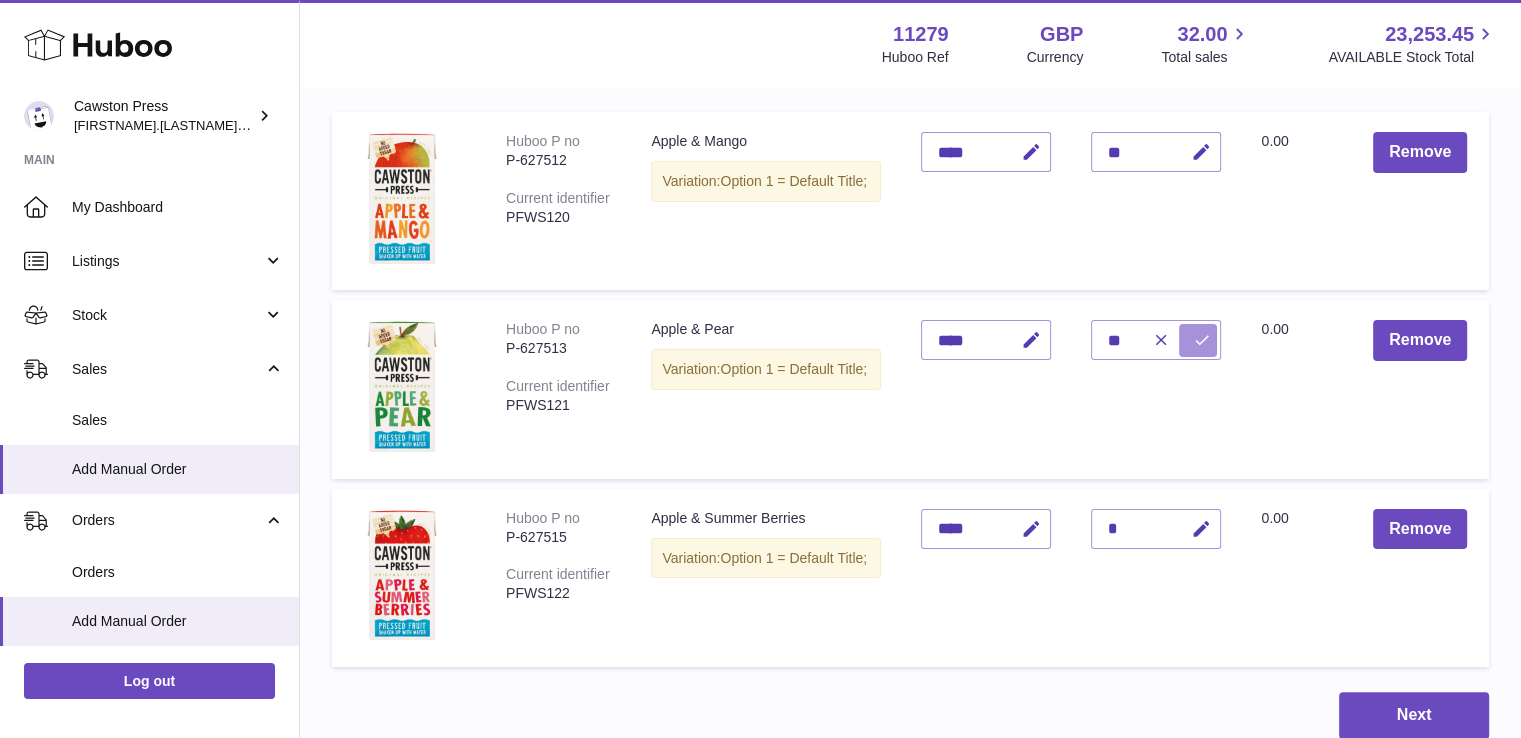 click at bounding box center (1198, 340) 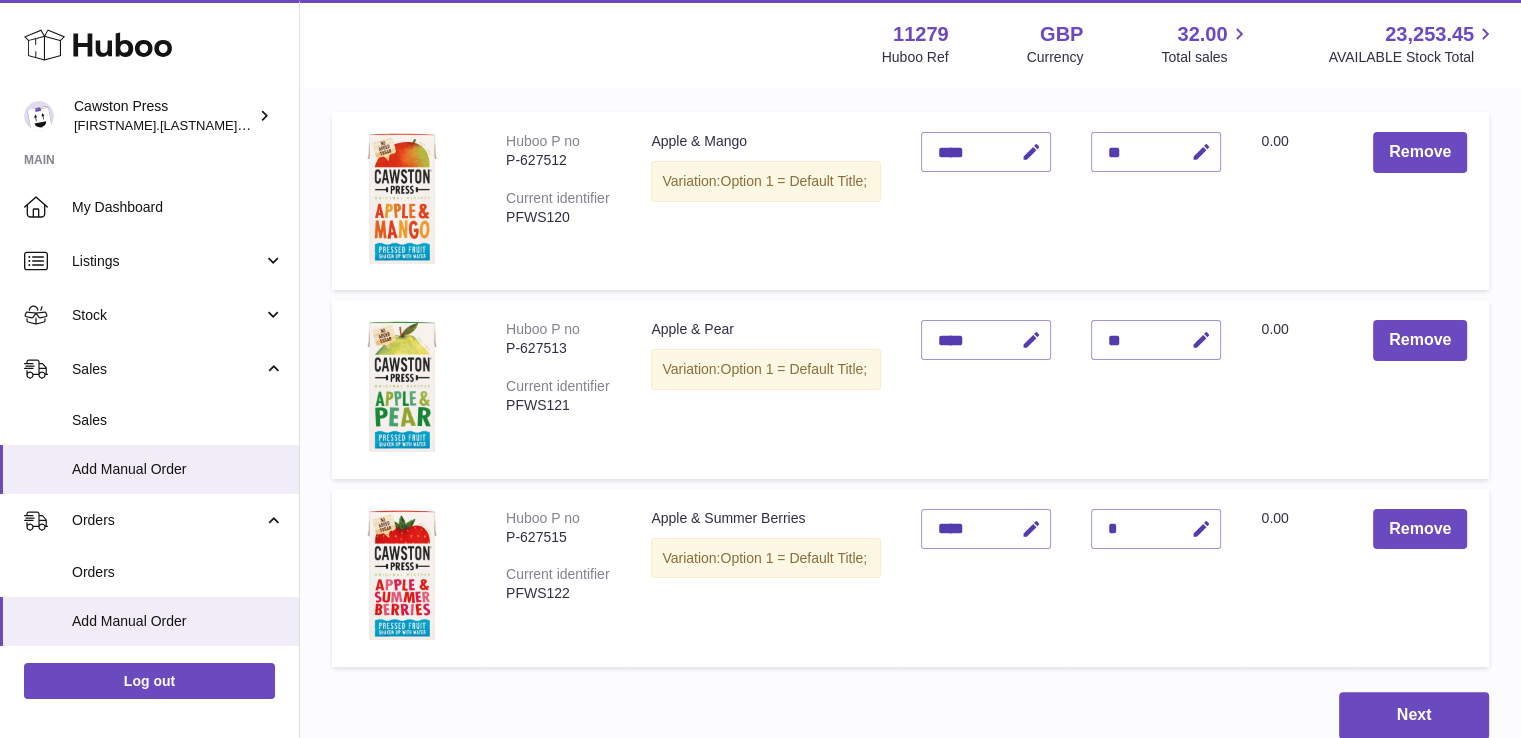 click at bounding box center [1197, 529] 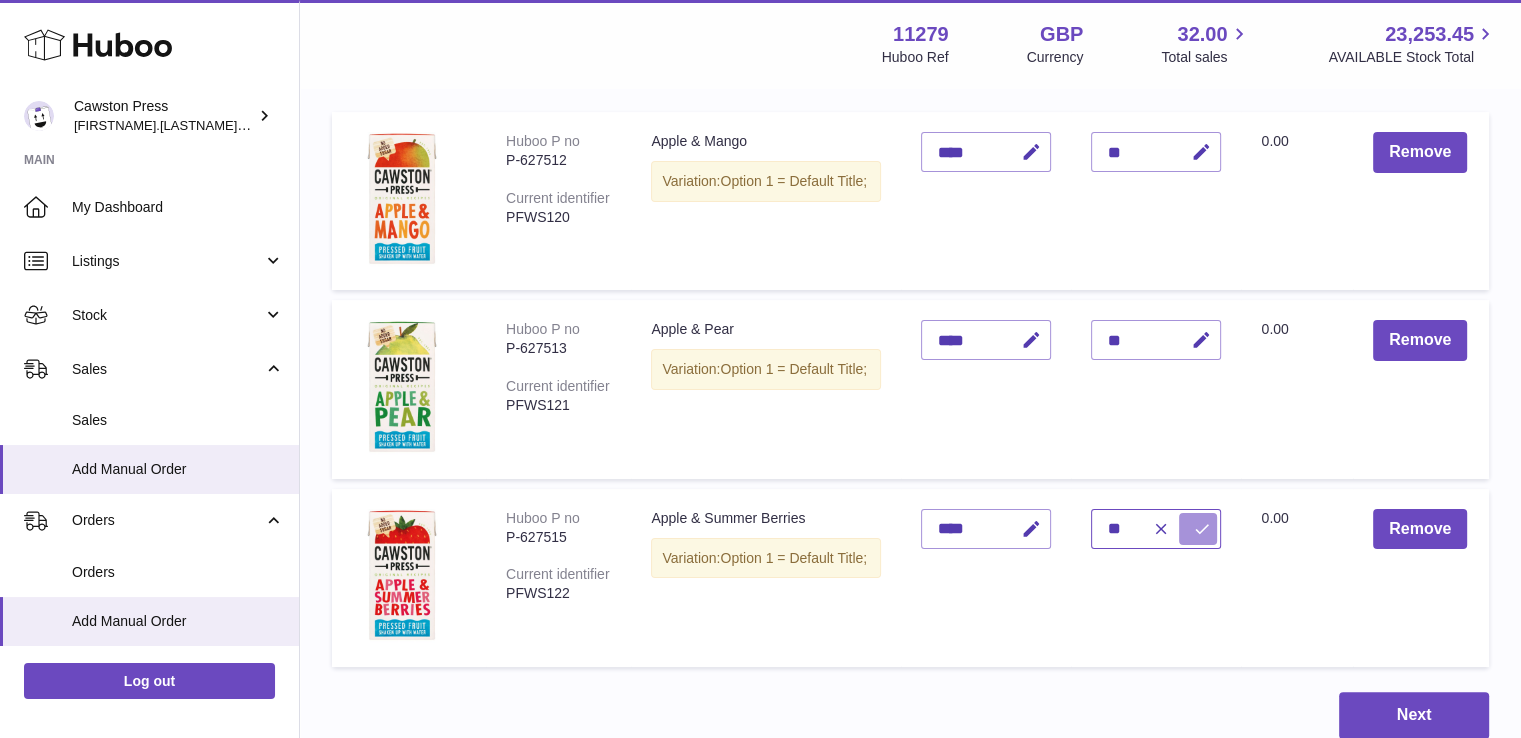 type on "**" 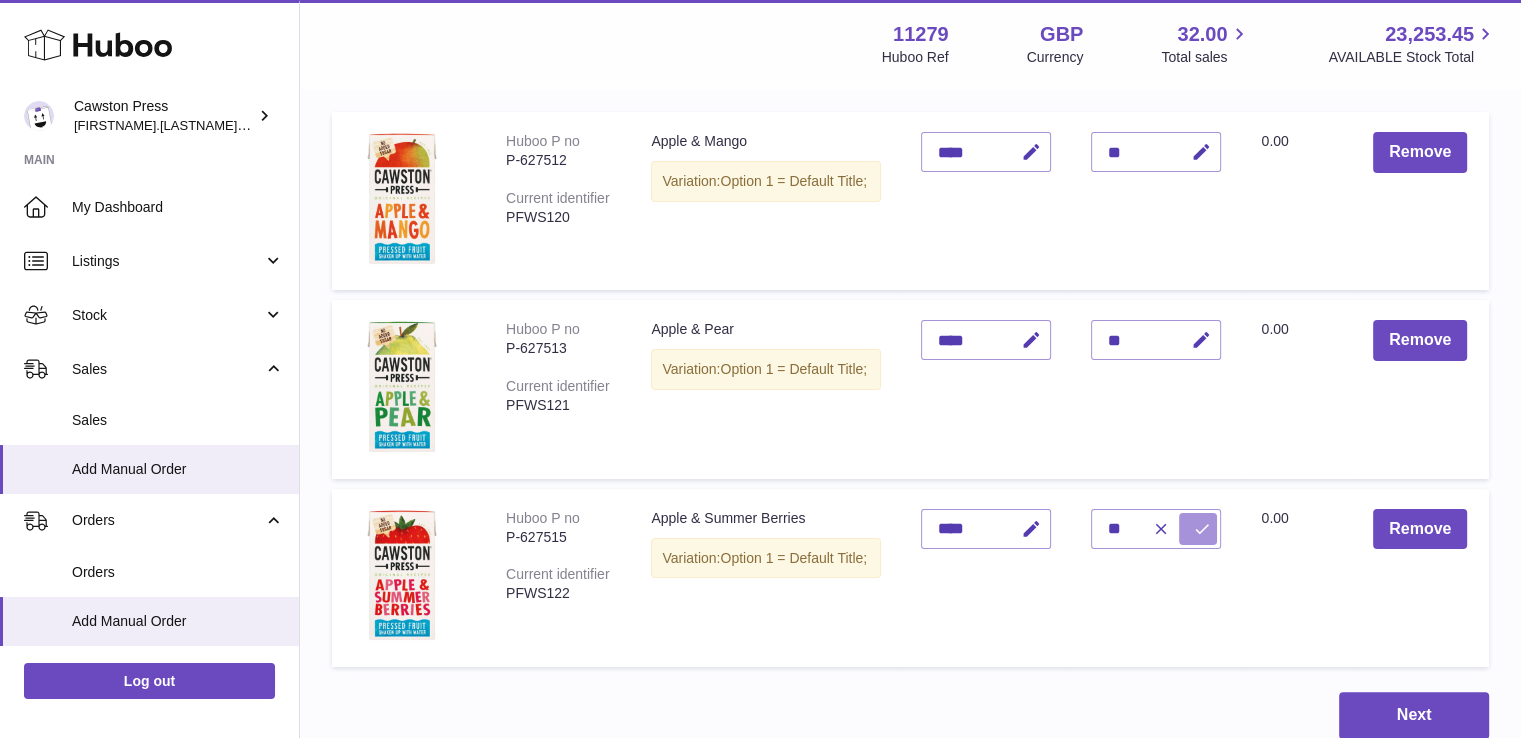 click at bounding box center [1201, 529] 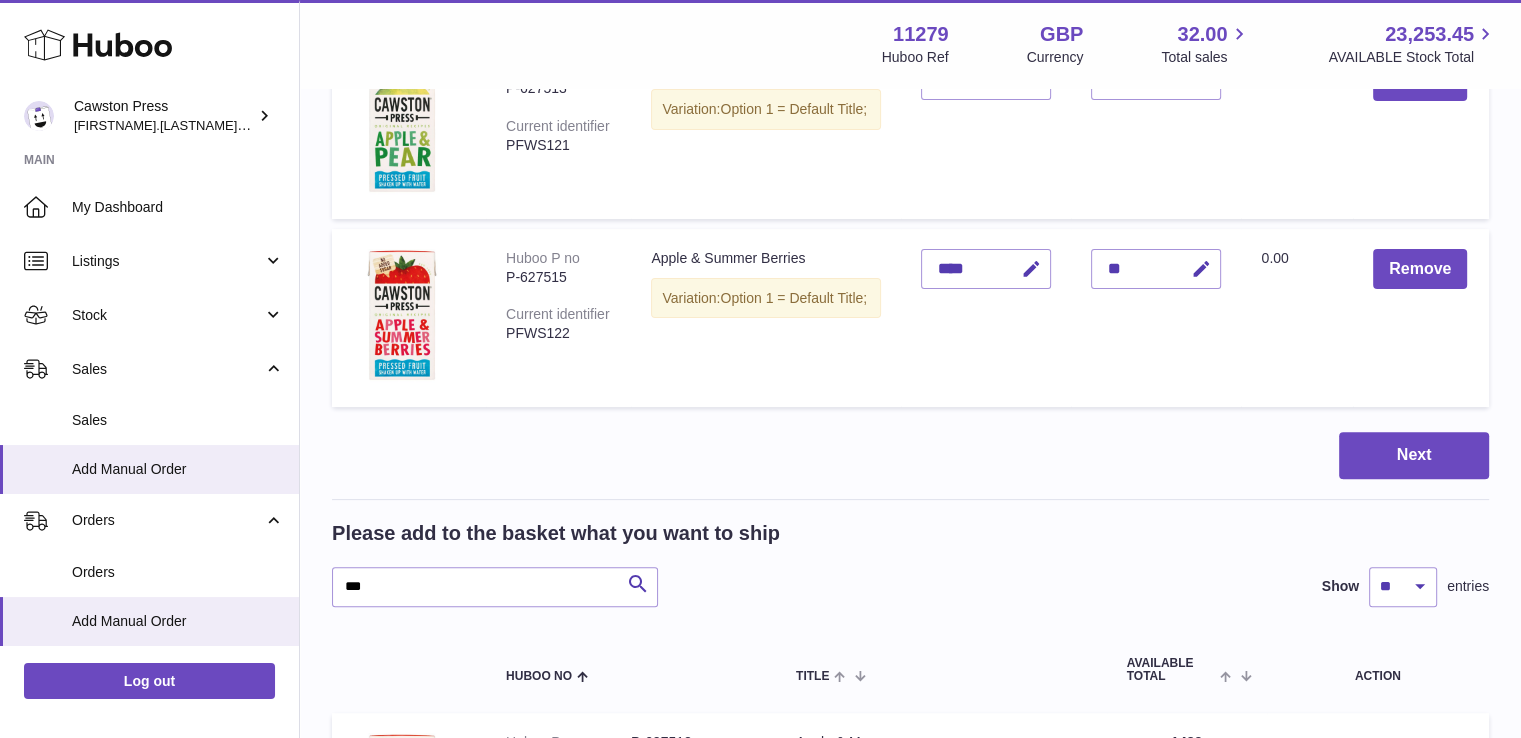 scroll, scrollTop: 539, scrollLeft: 0, axis: vertical 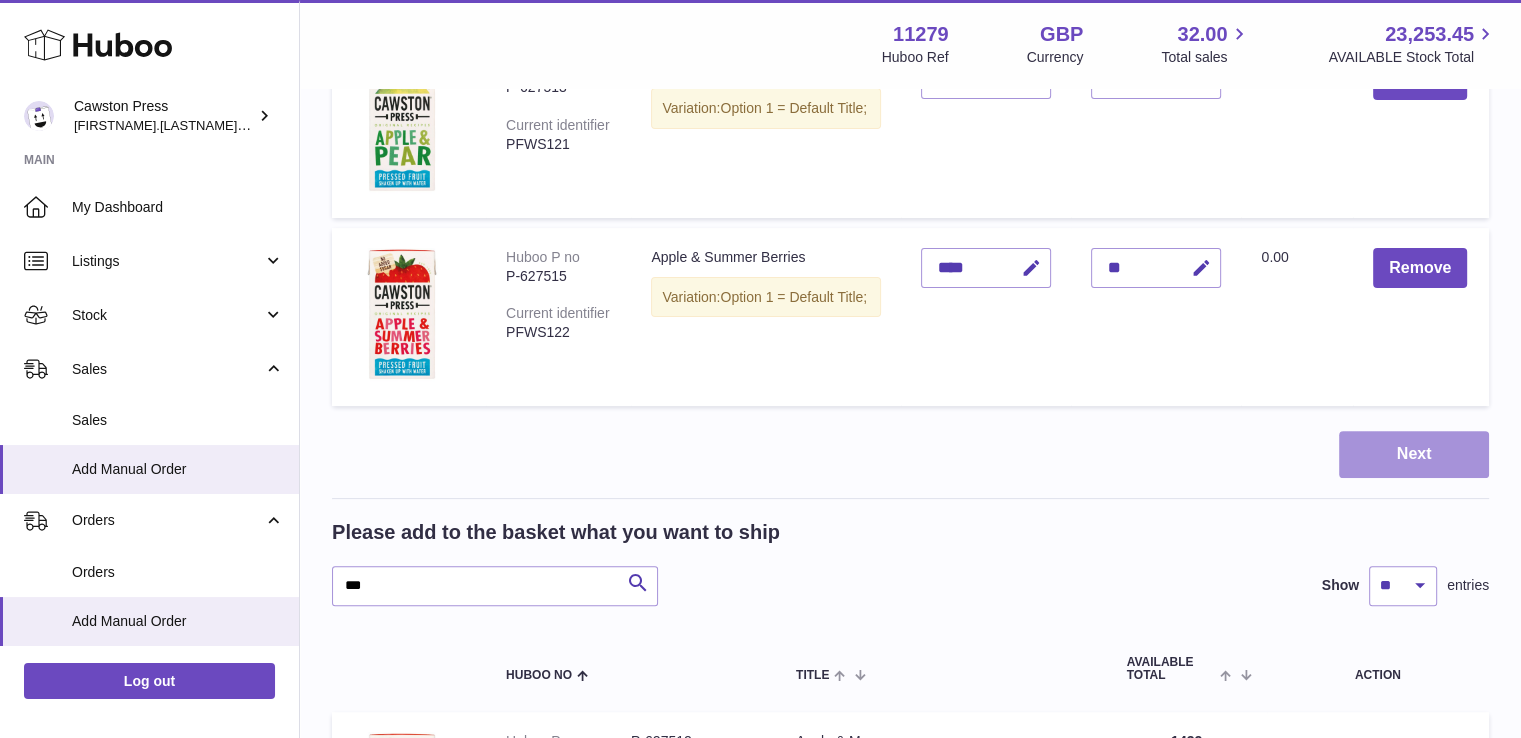 click on "Next" at bounding box center (1414, 454) 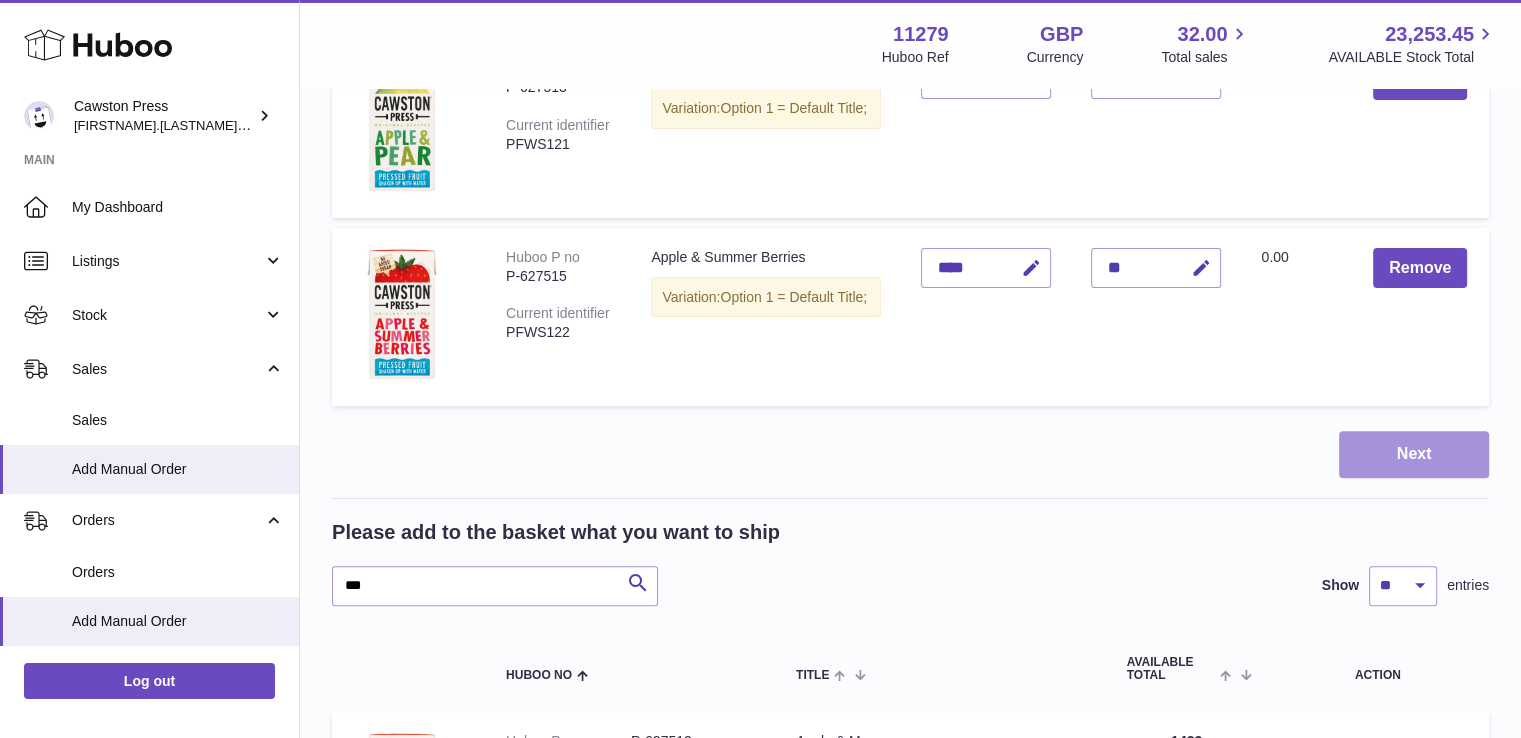 scroll, scrollTop: 0, scrollLeft: 0, axis: both 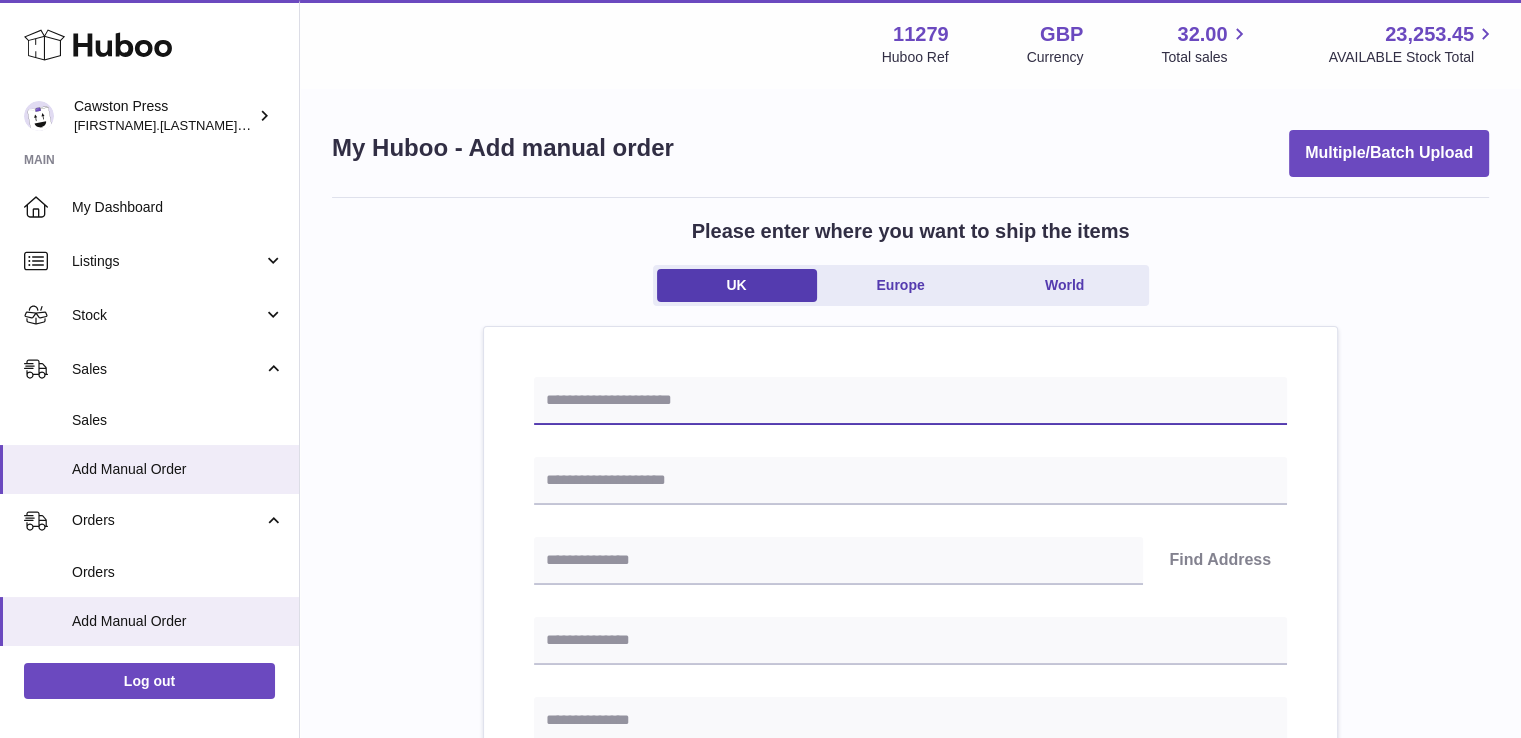 click at bounding box center [910, 401] 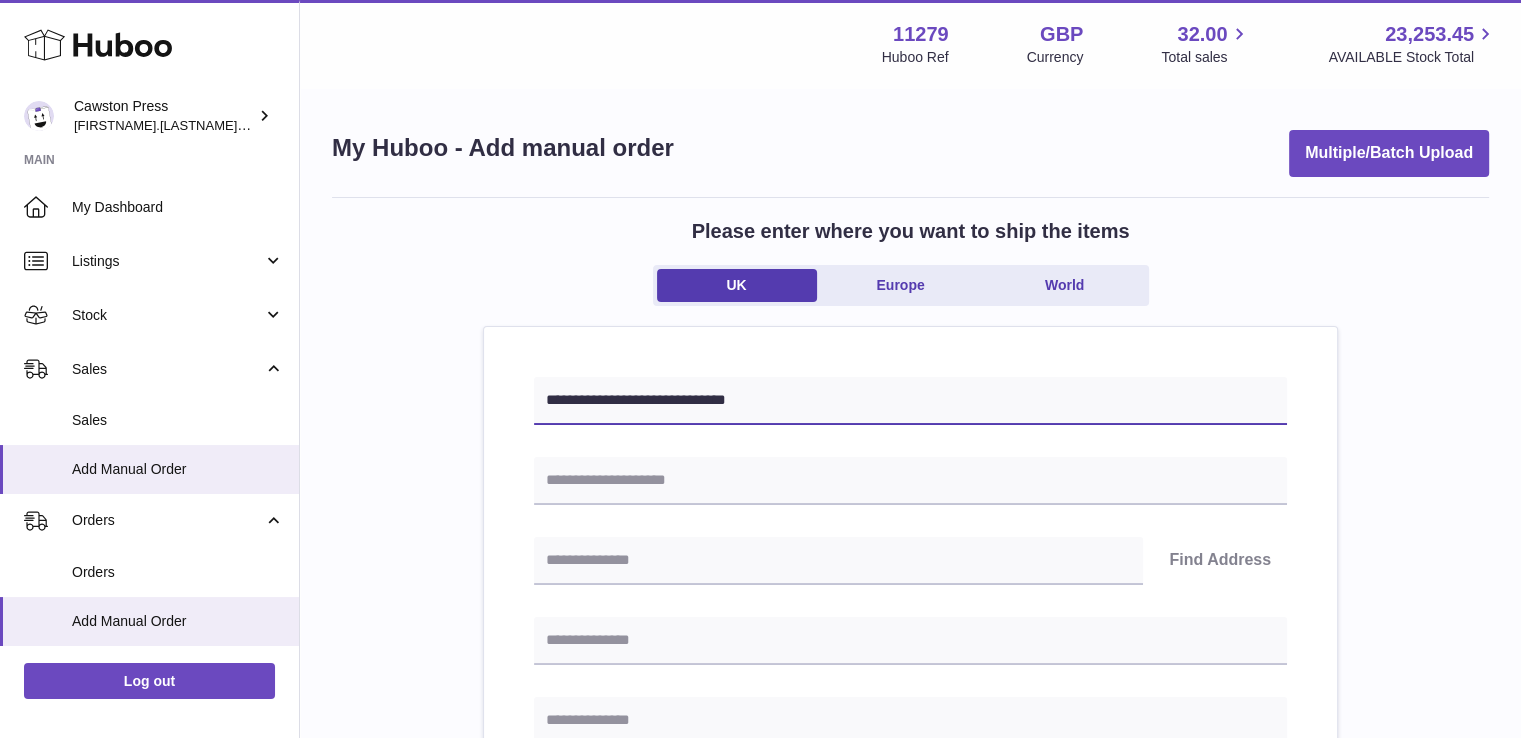 type on "**********" 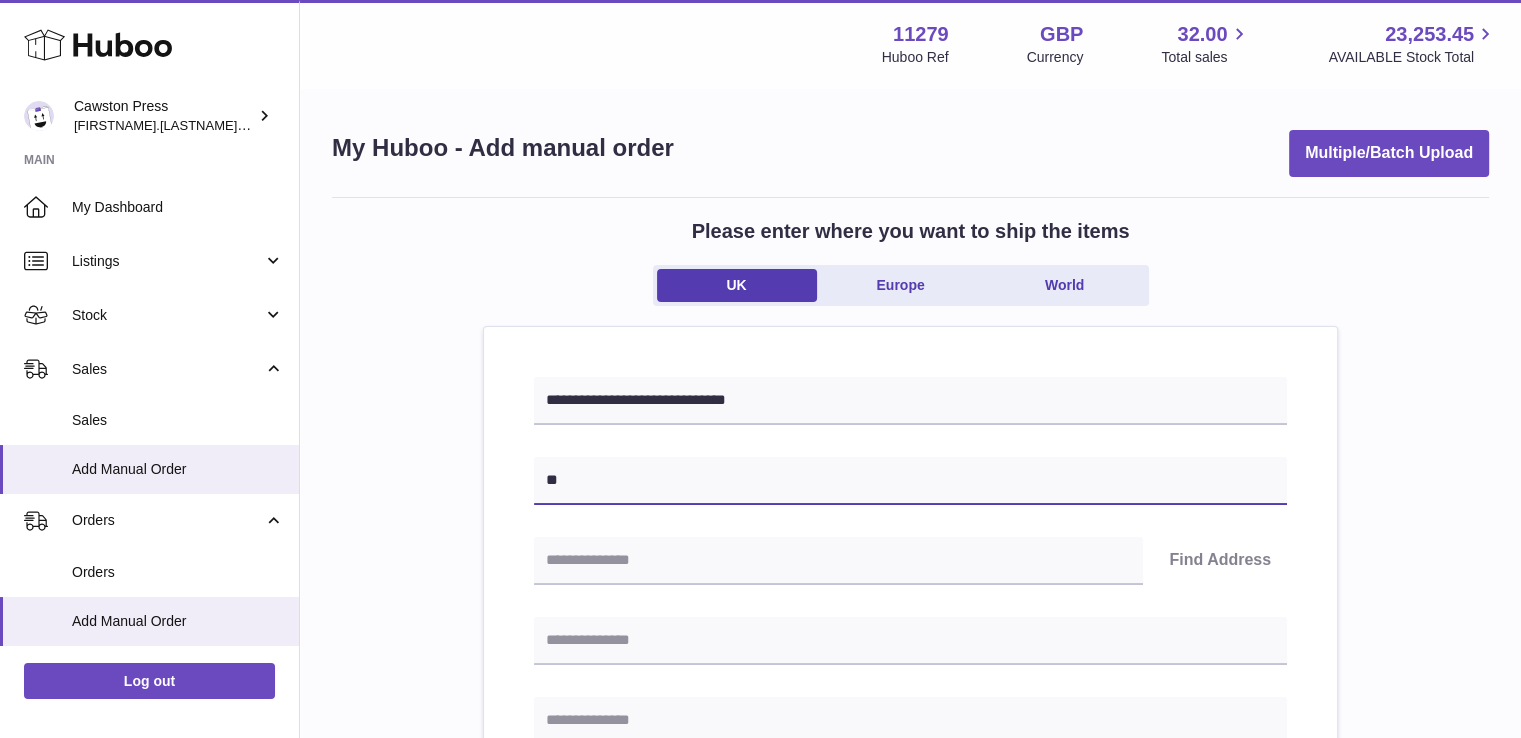 type on "*" 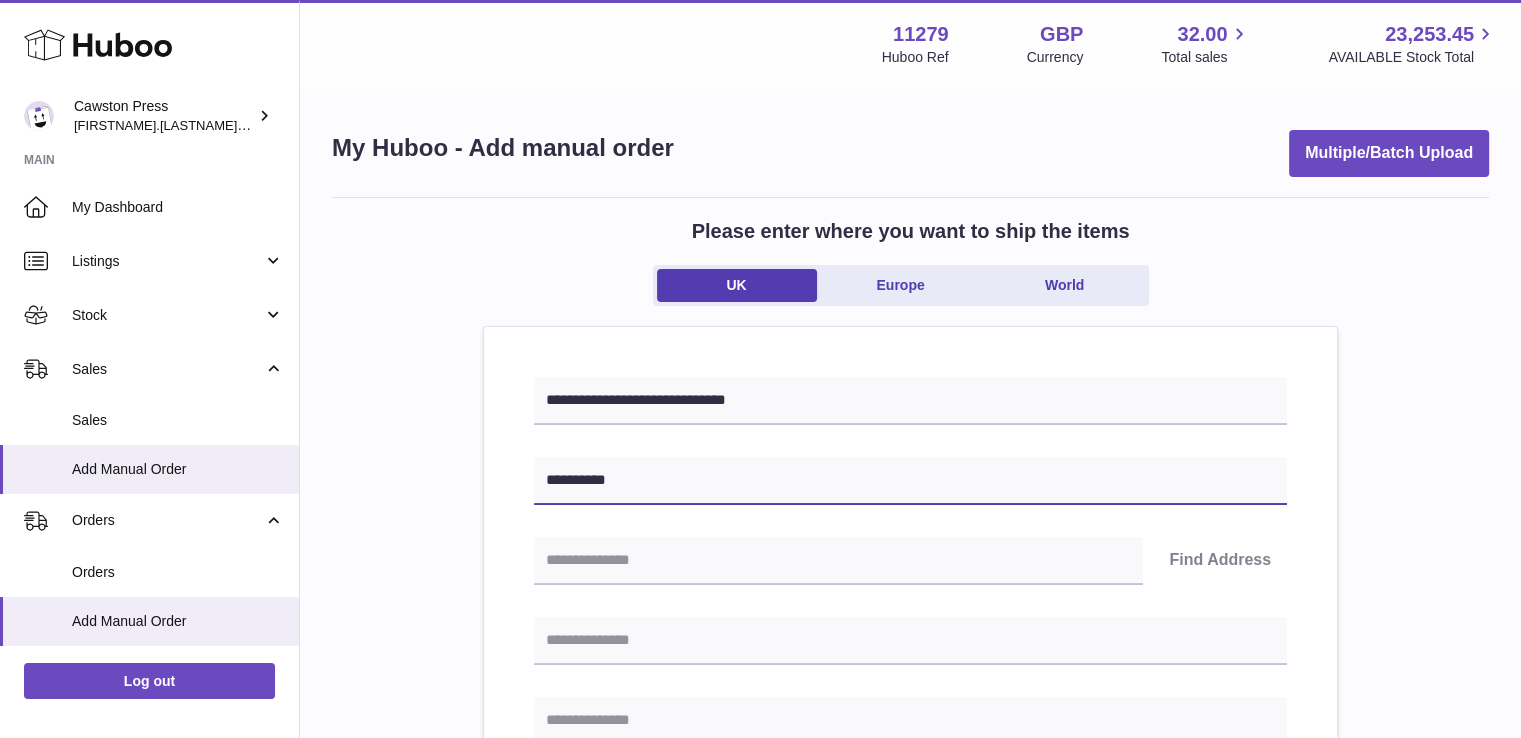 type on "**********" 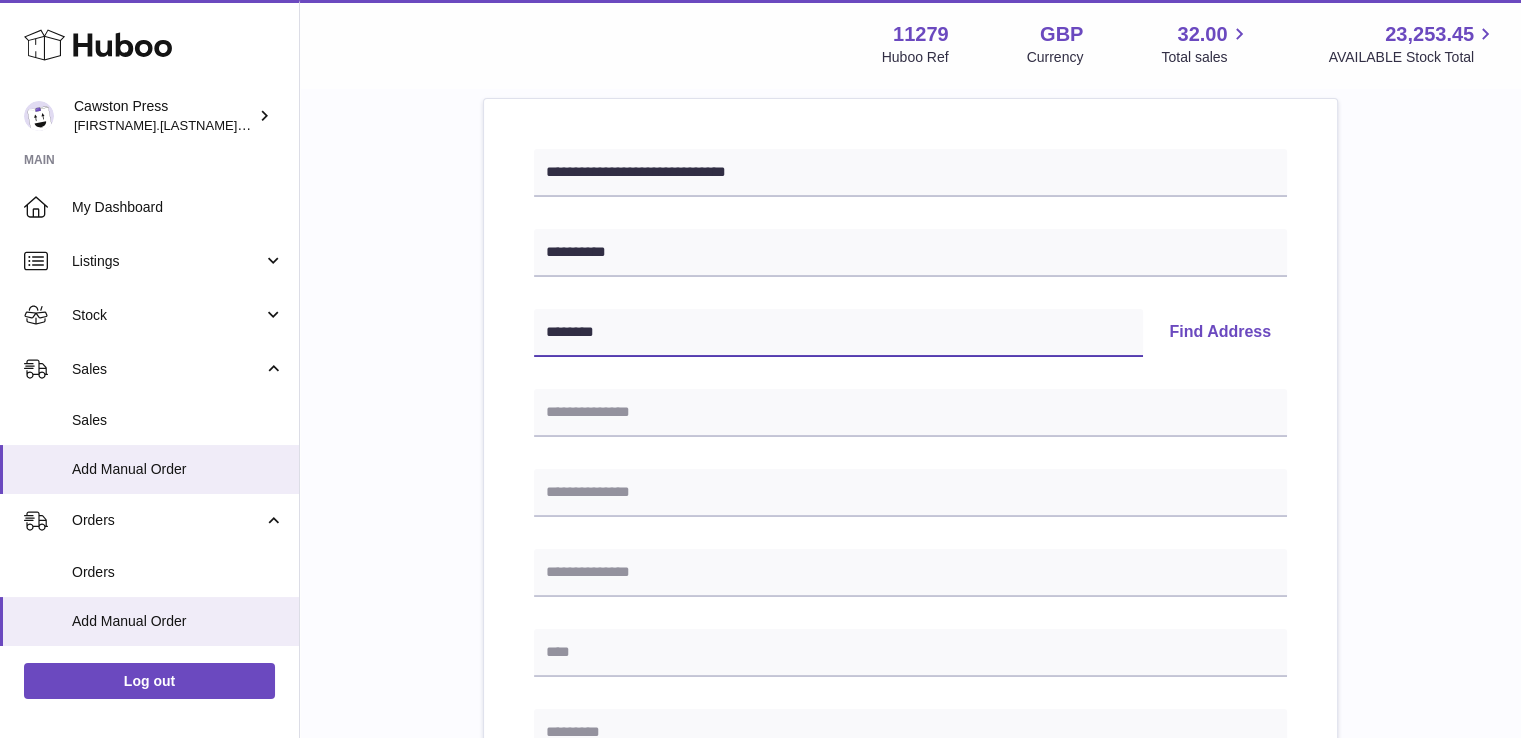 scroll, scrollTop: 236, scrollLeft: 0, axis: vertical 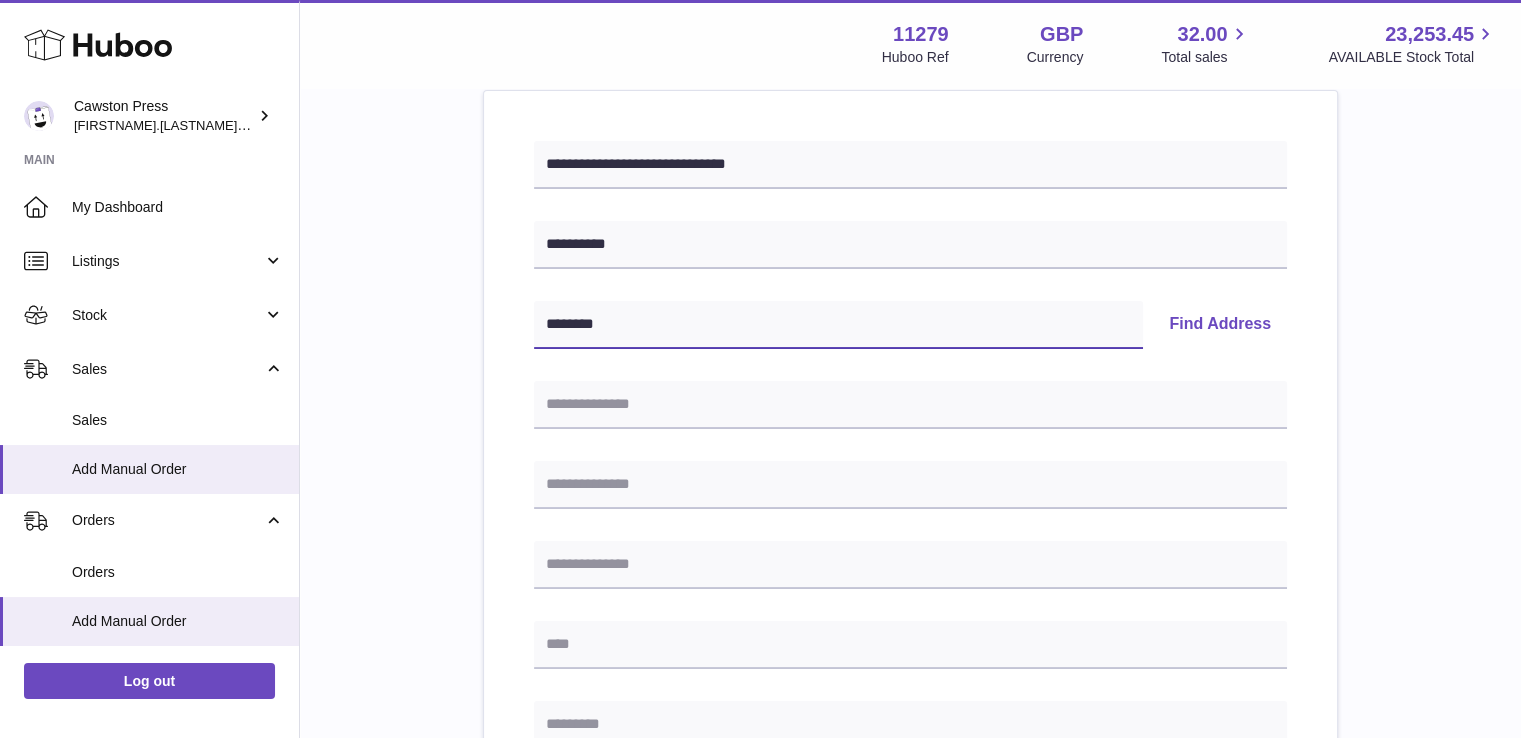 type on "********" 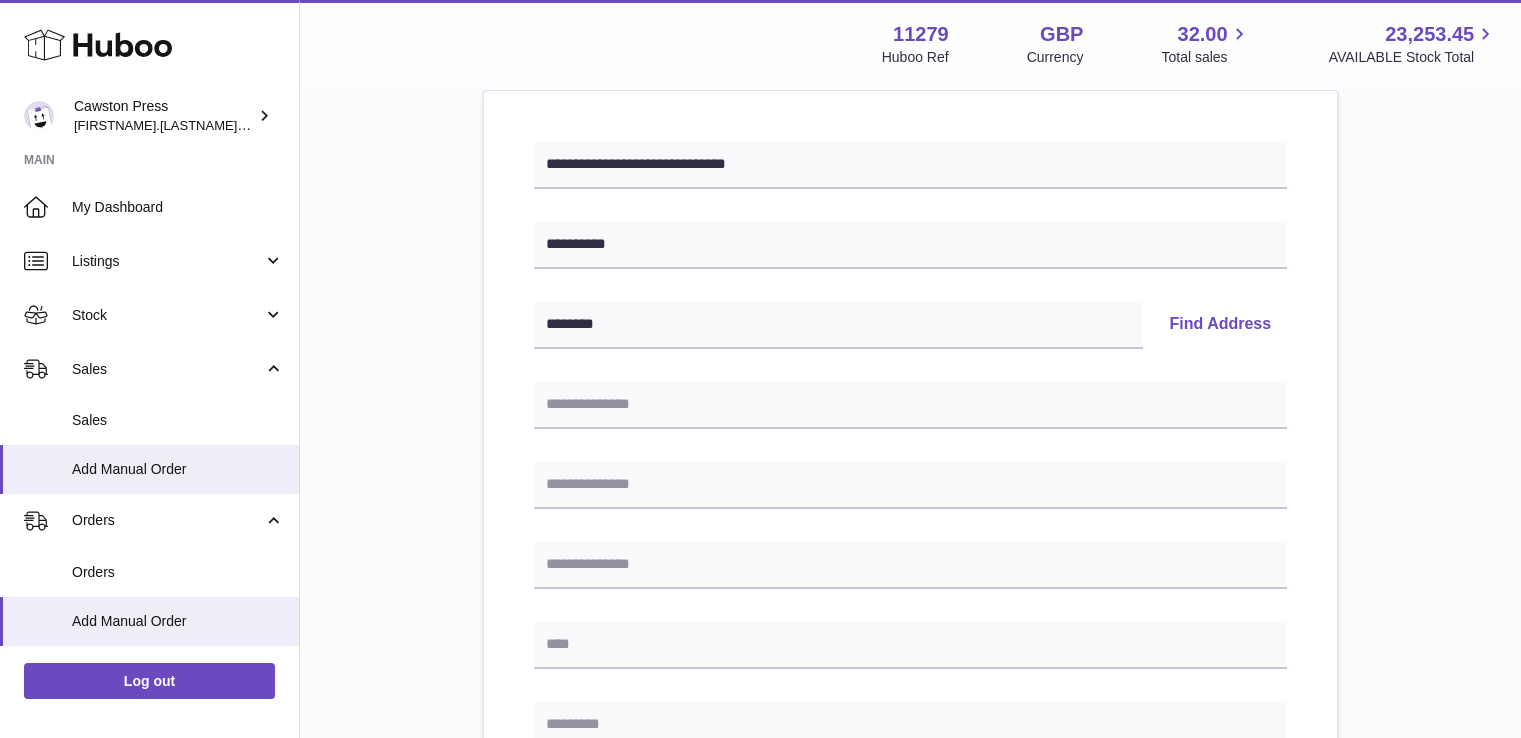 drag, startPoint x: 1296, startPoint y: 317, endPoint x: 1239, endPoint y: 321, distance: 57.14018 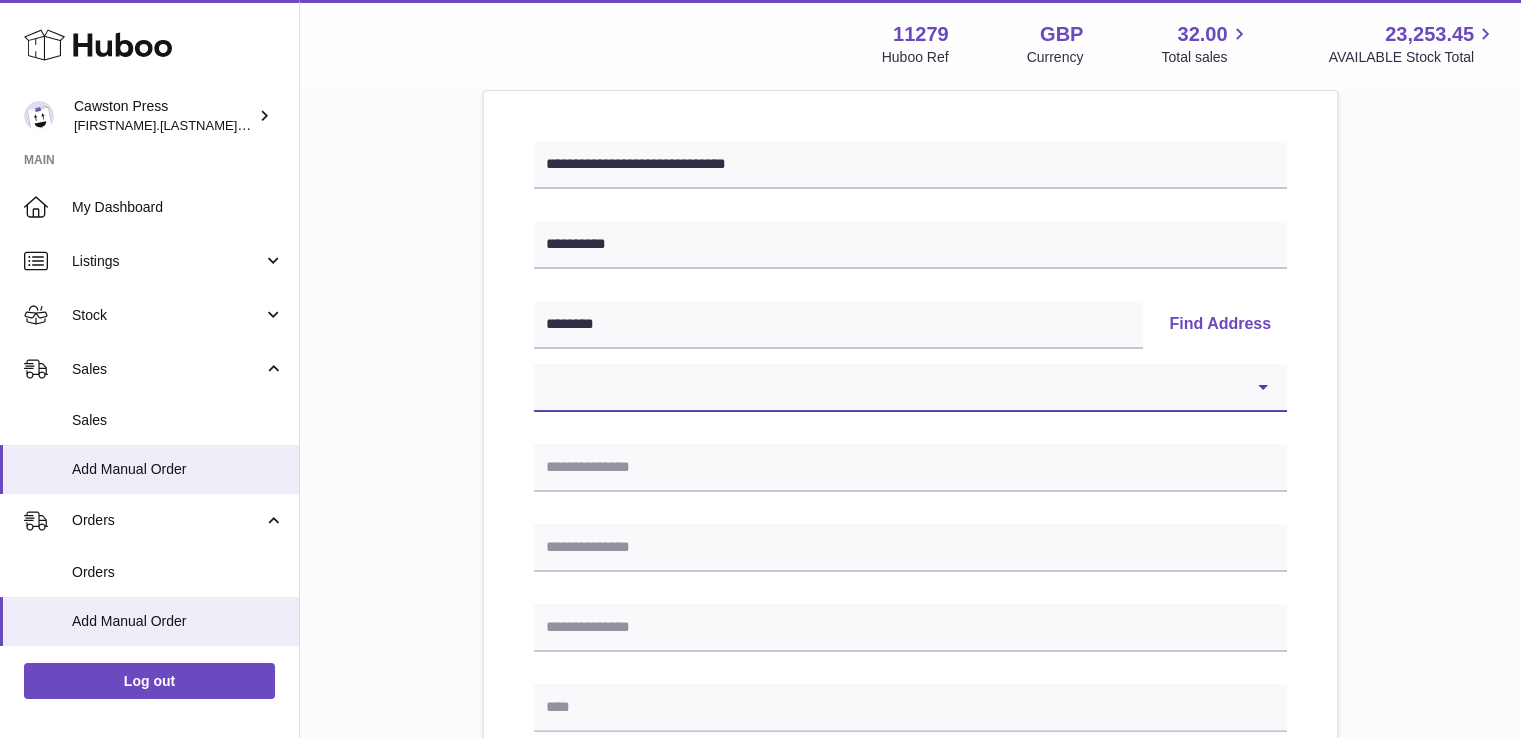drag, startPoint x: 954, startPoint y: 401, endPoint x: 943, endPoint y: 402, distance: 11.045361 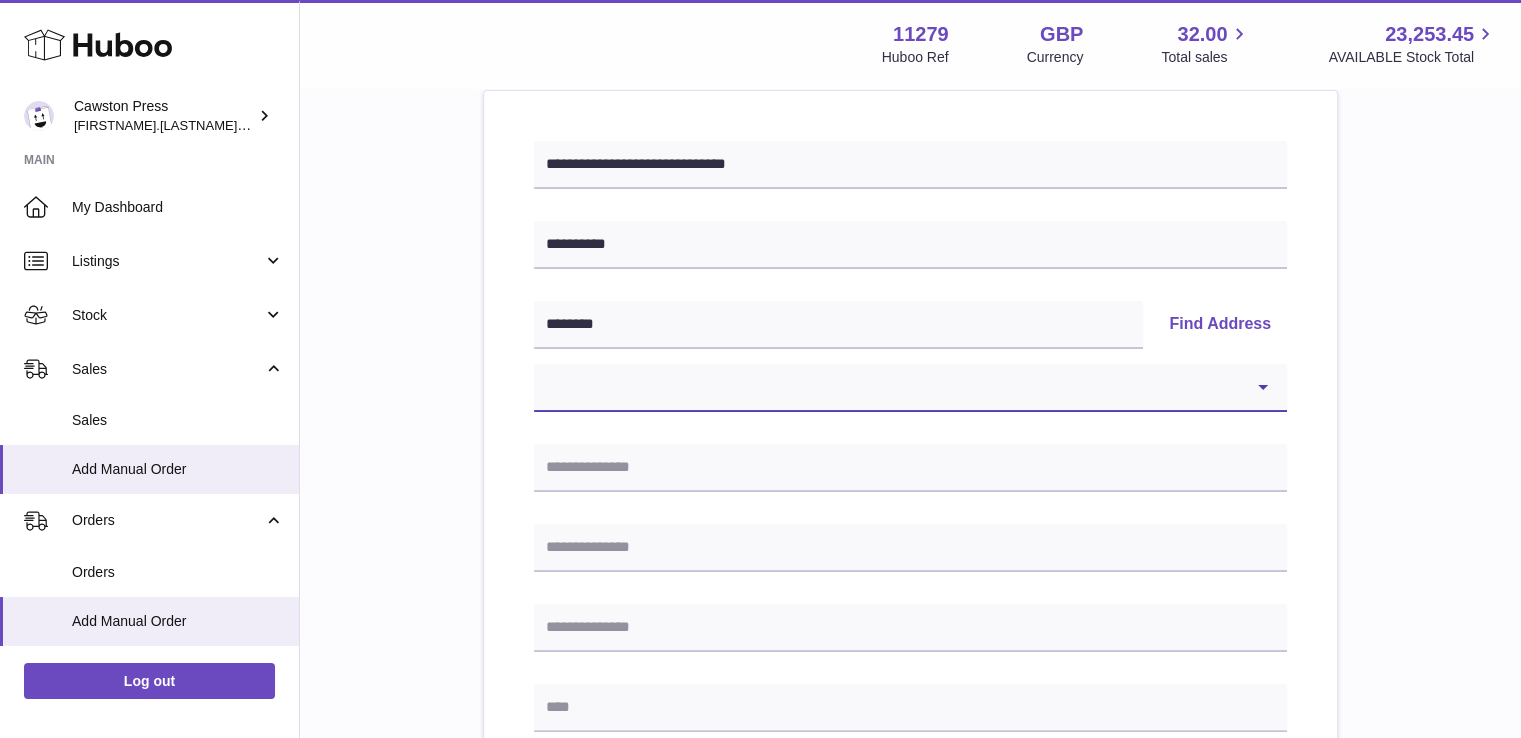 select on "*" 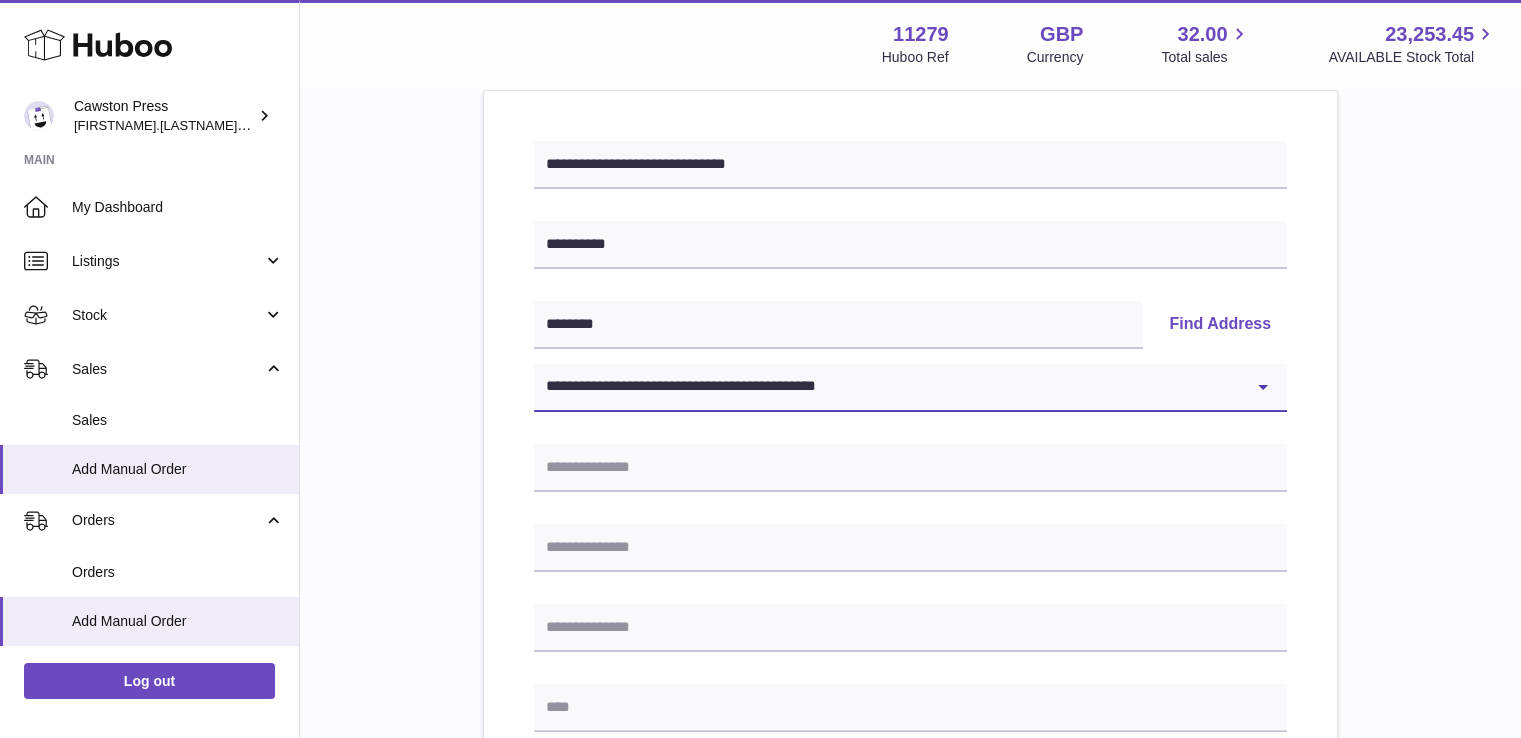 click on "**********" at bounding box center (910, 388) 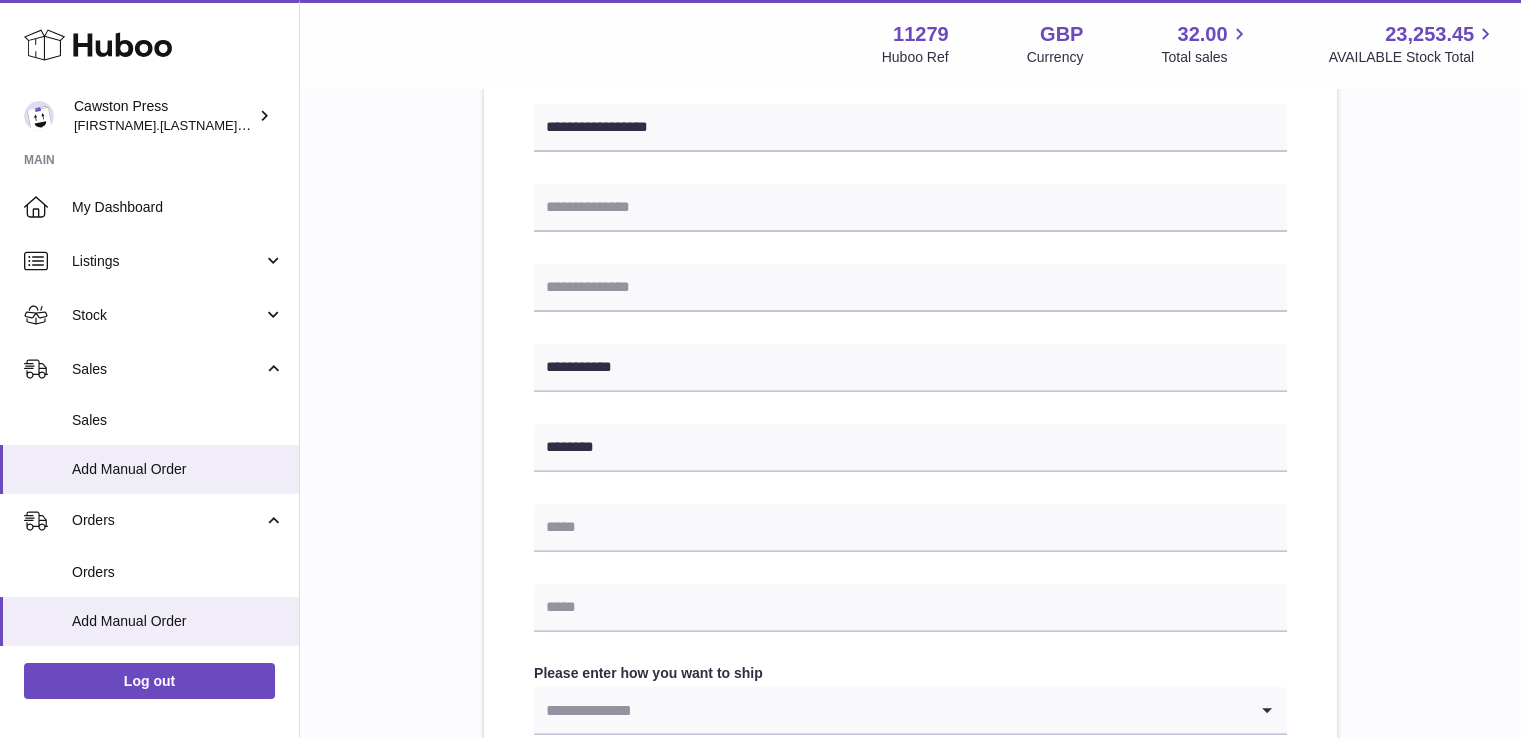scroll, scrollTop: 579, scrollLeft: 0, axis: vertical 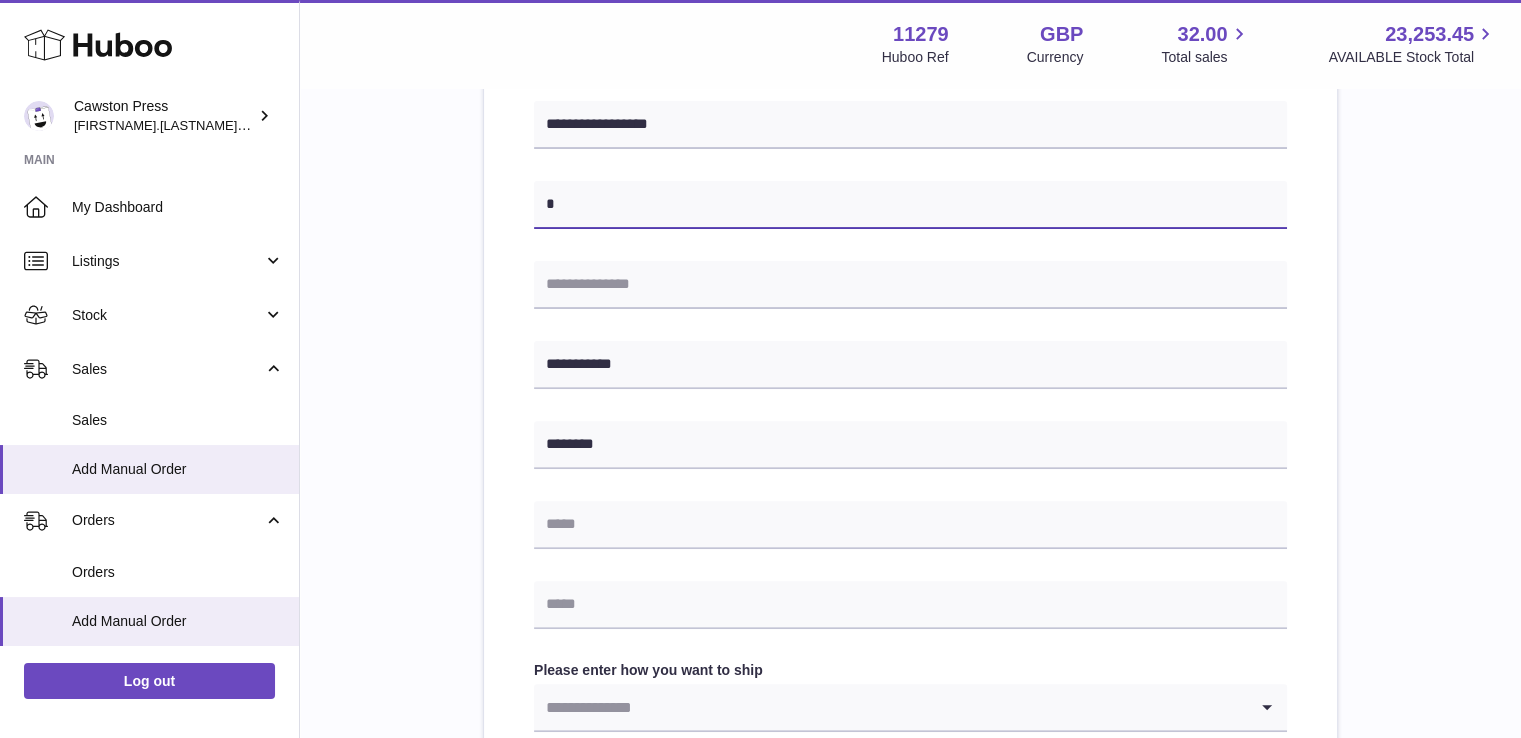 click on "*" at bounding box center (910, 205) 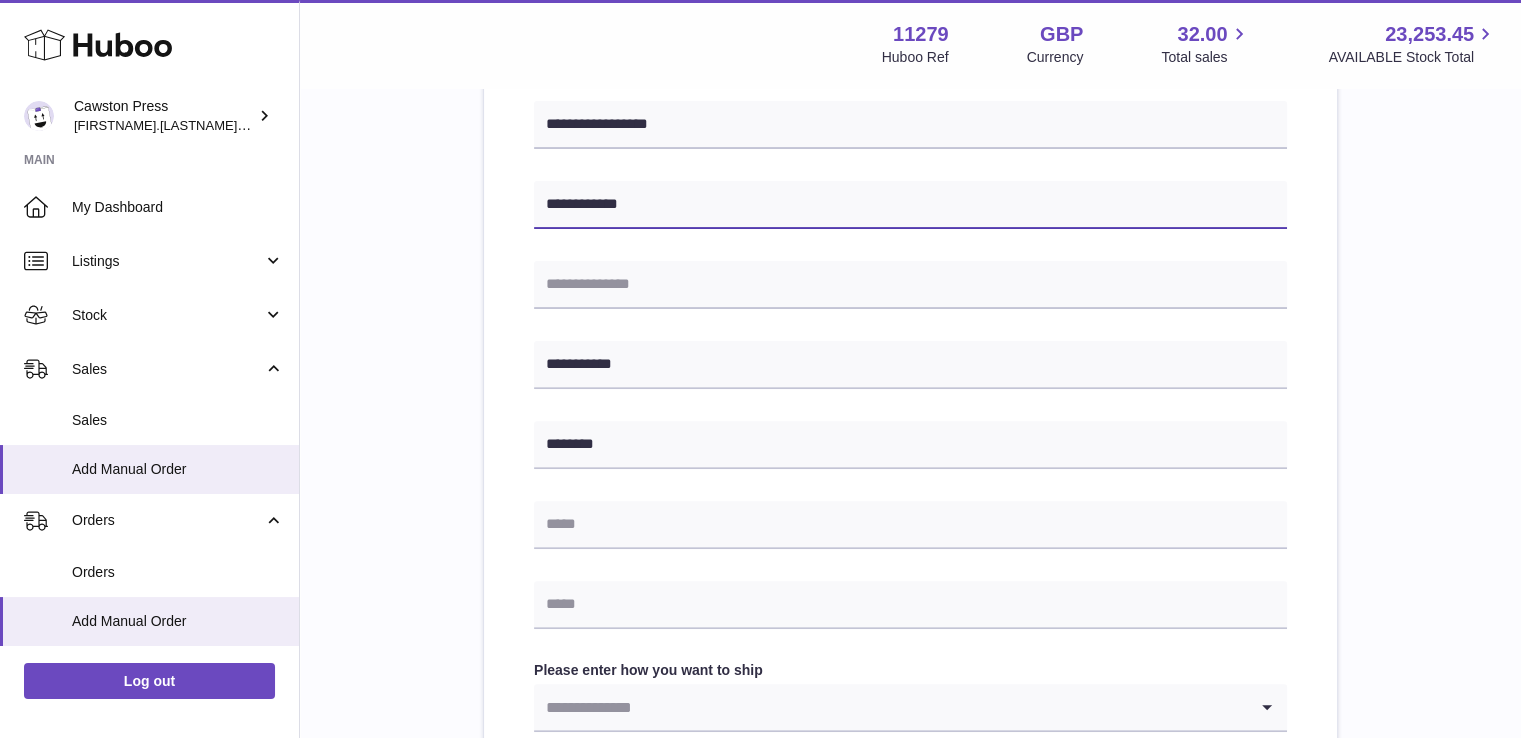 type on "**********" 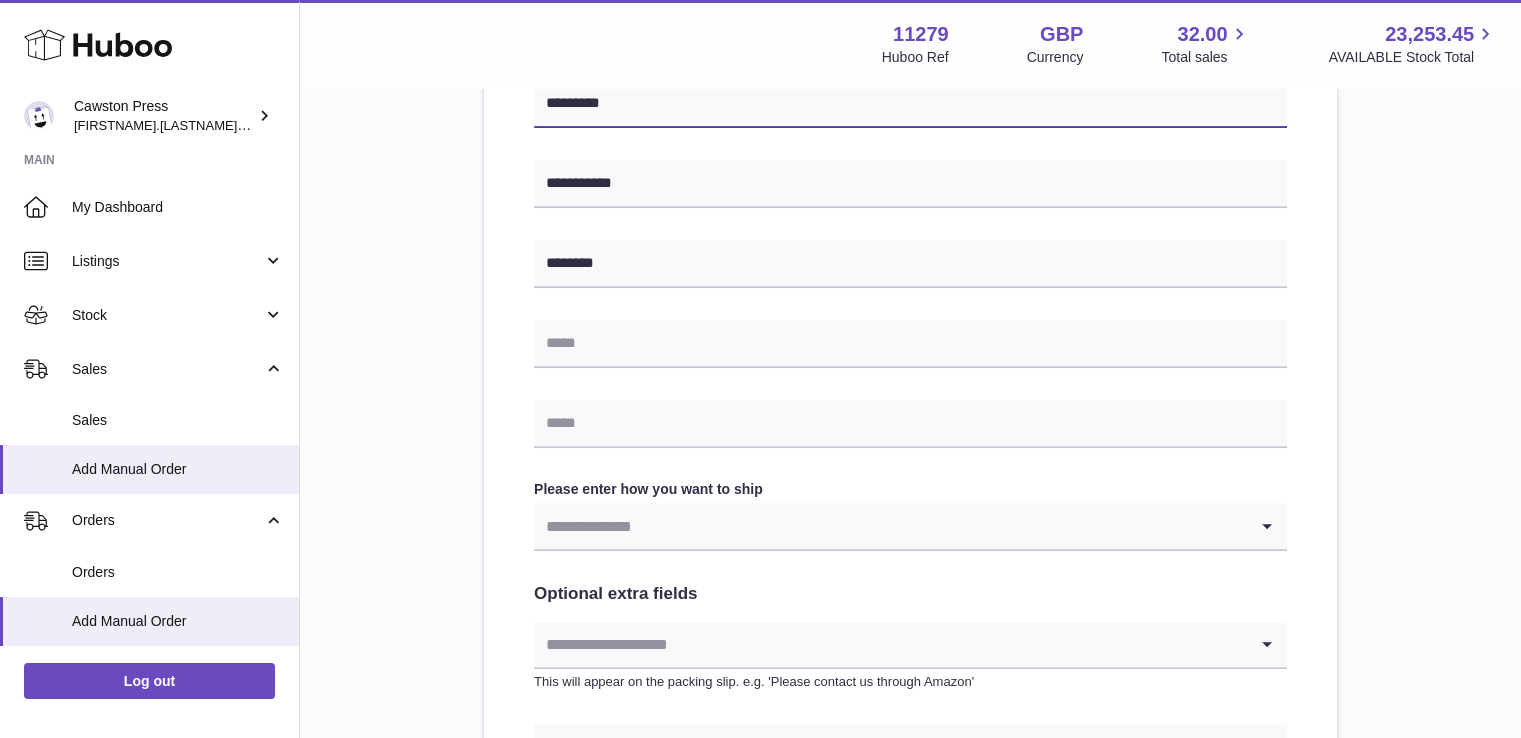 scroll, scrollTop: 766, scrollLeft: 0, axis: vertical 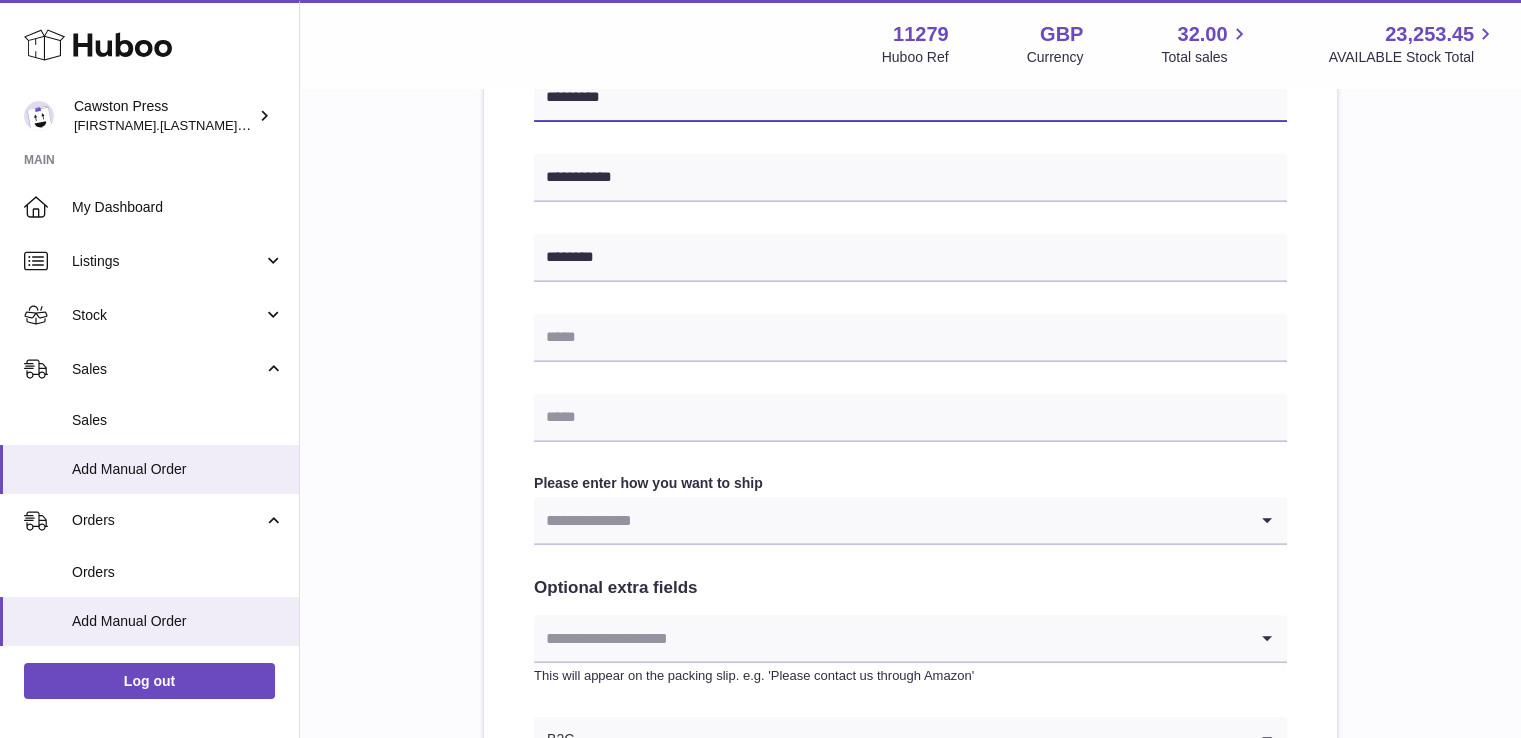 type on "*********" 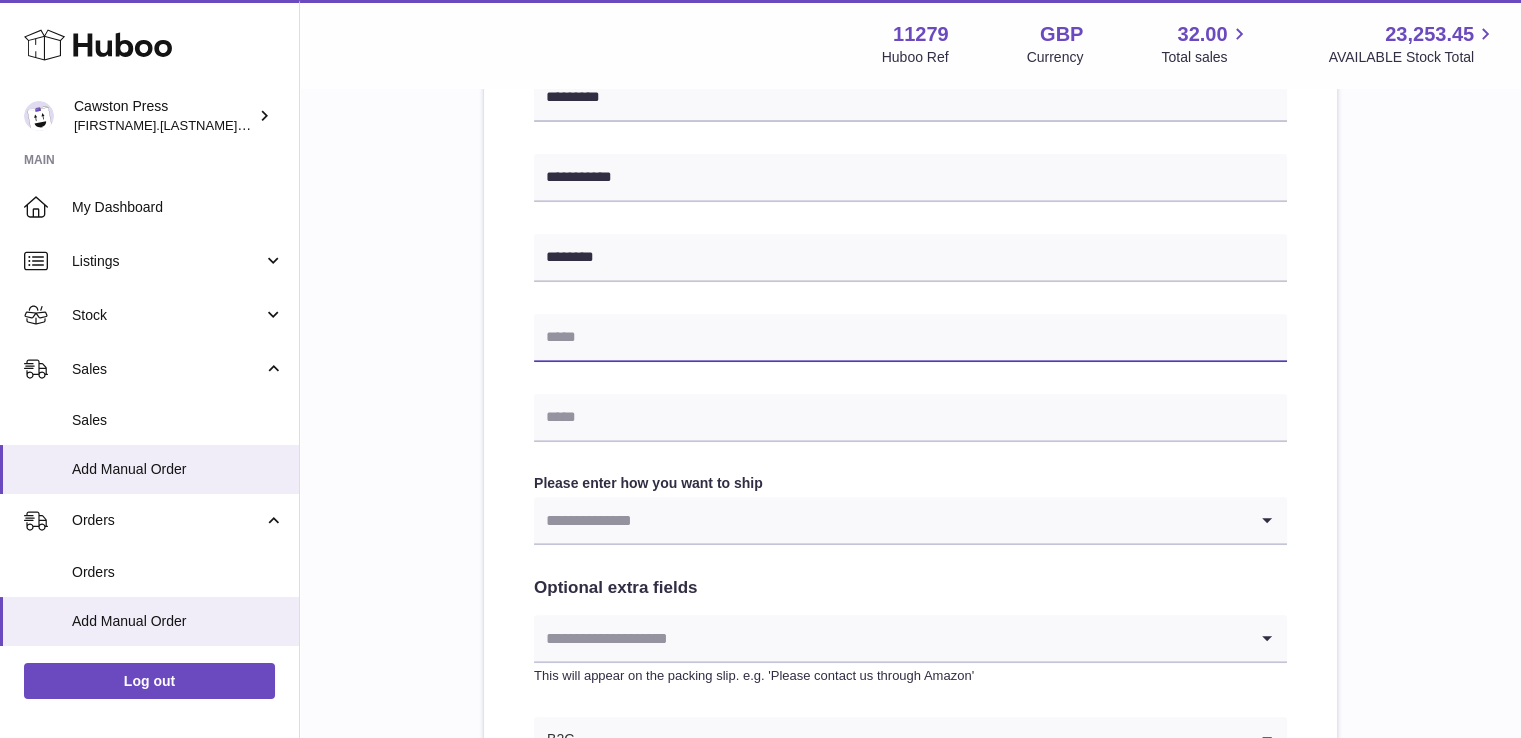 click at bounding box center (910, 338) 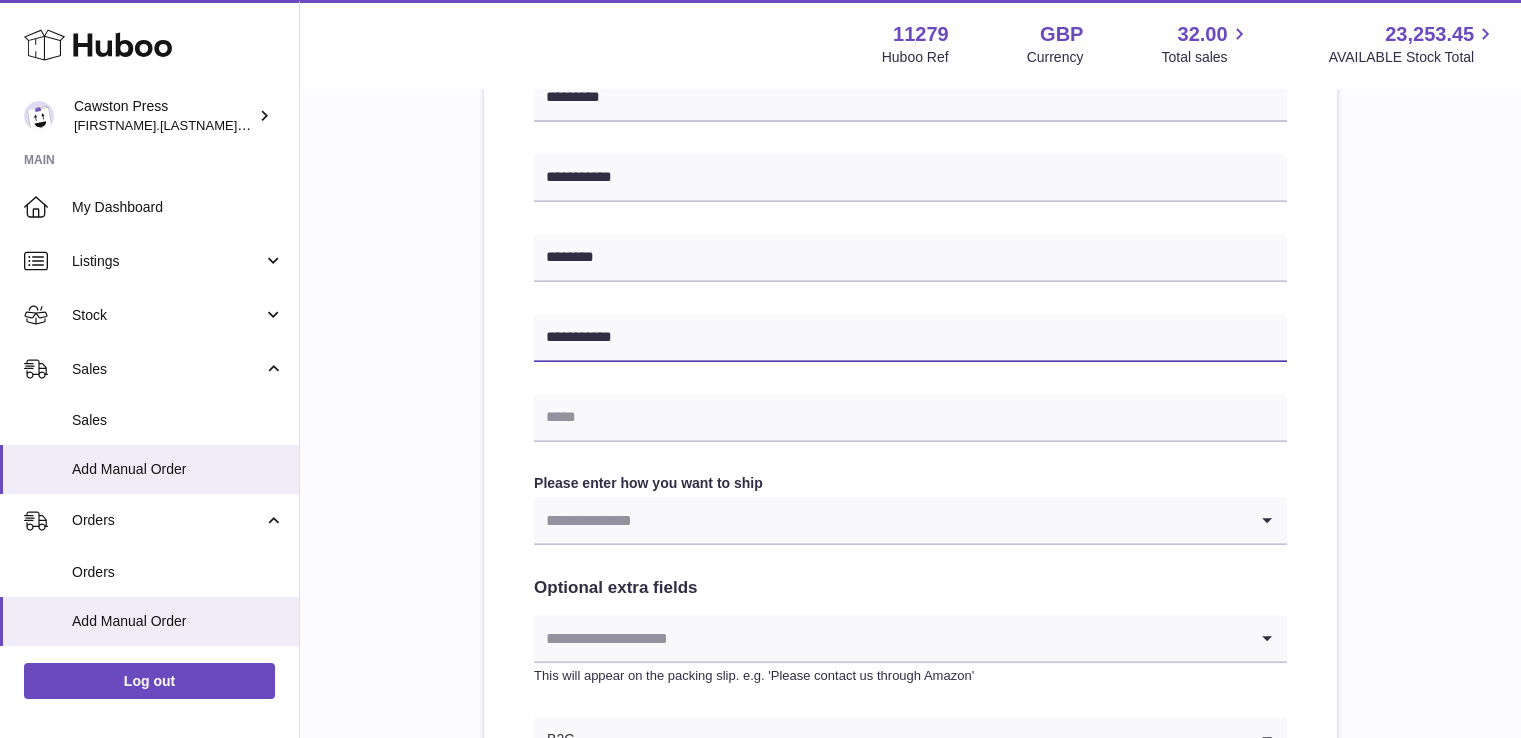 type on "**********" 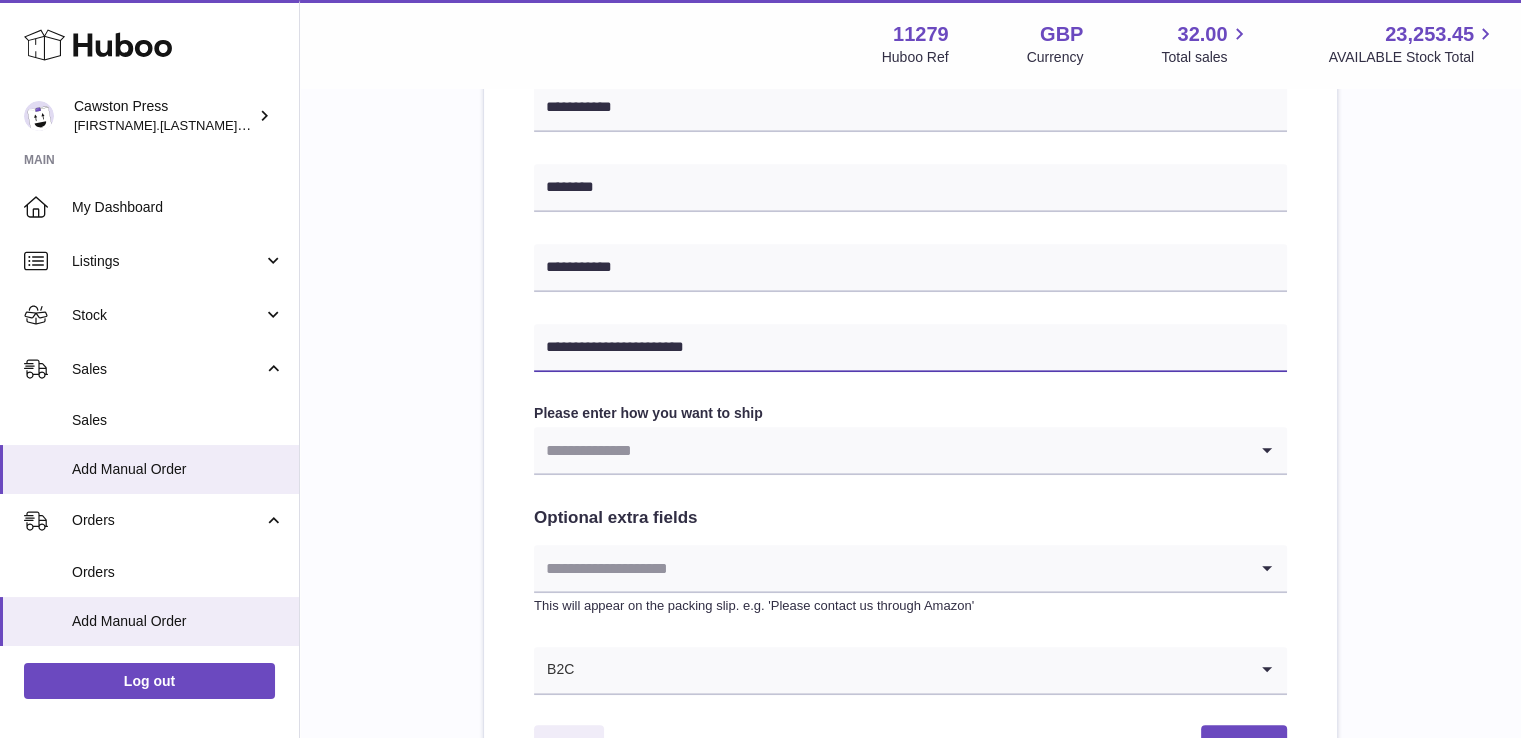 scroll, scrollTop: 838, scrollLeft: 0, axis: vertical 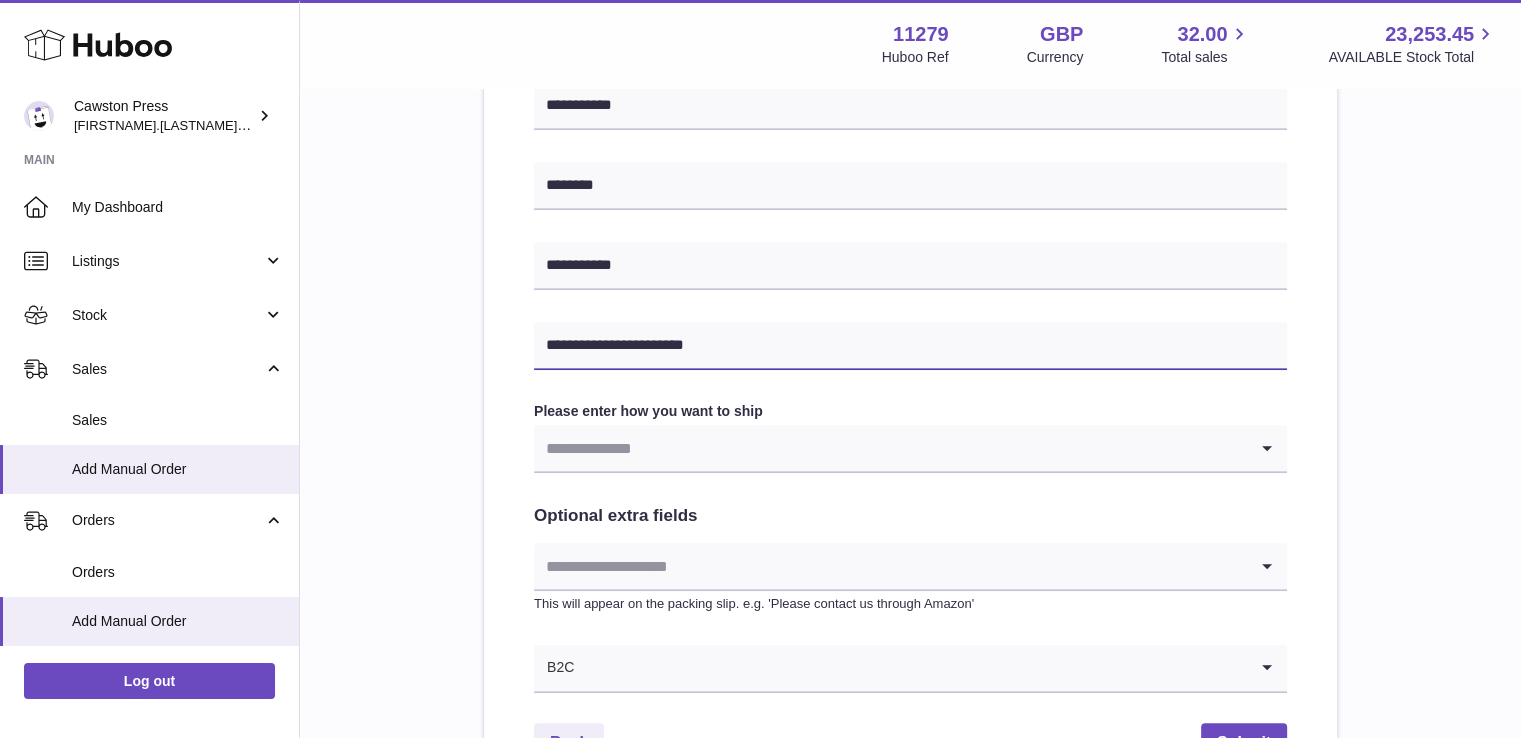 type on "**********" 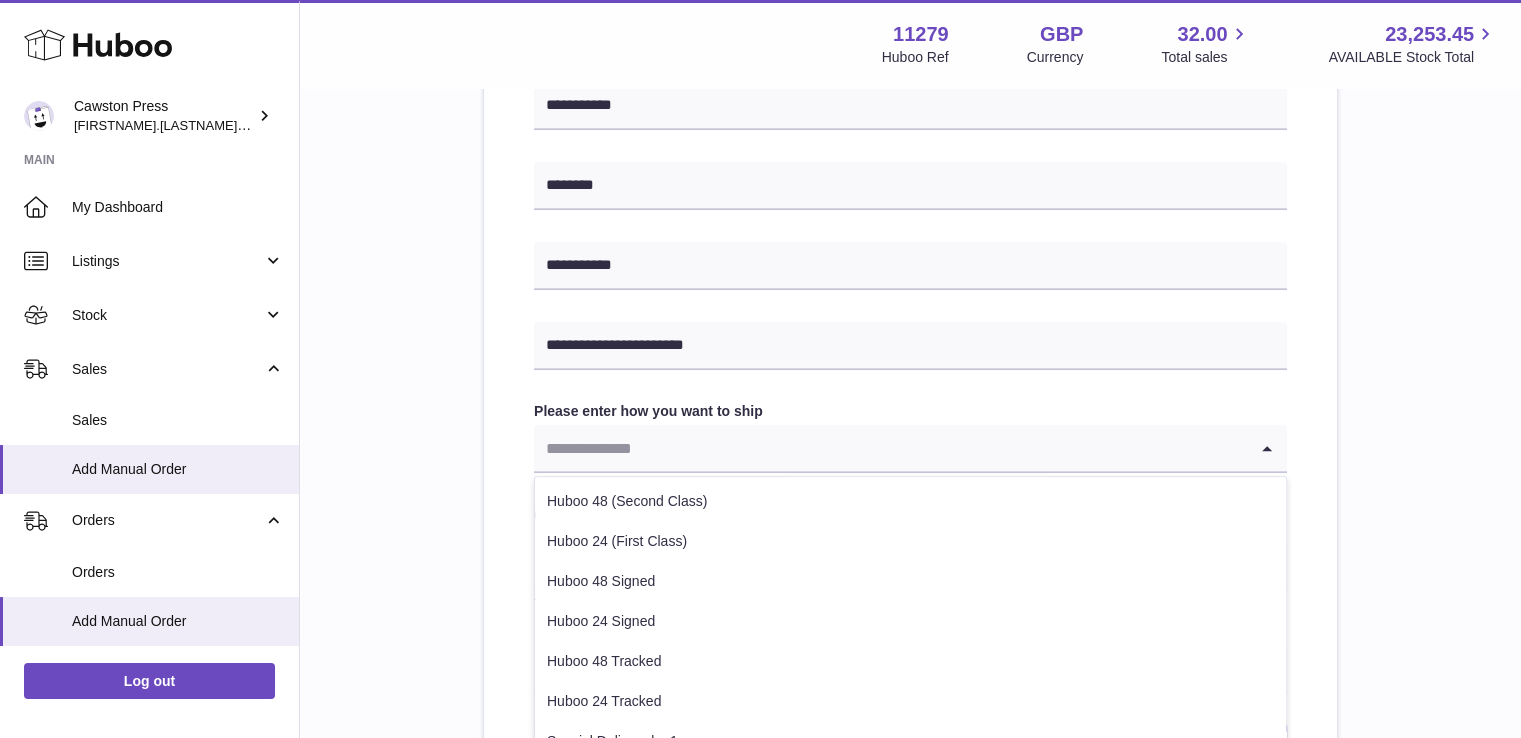 click at bounding box center [890, 448] 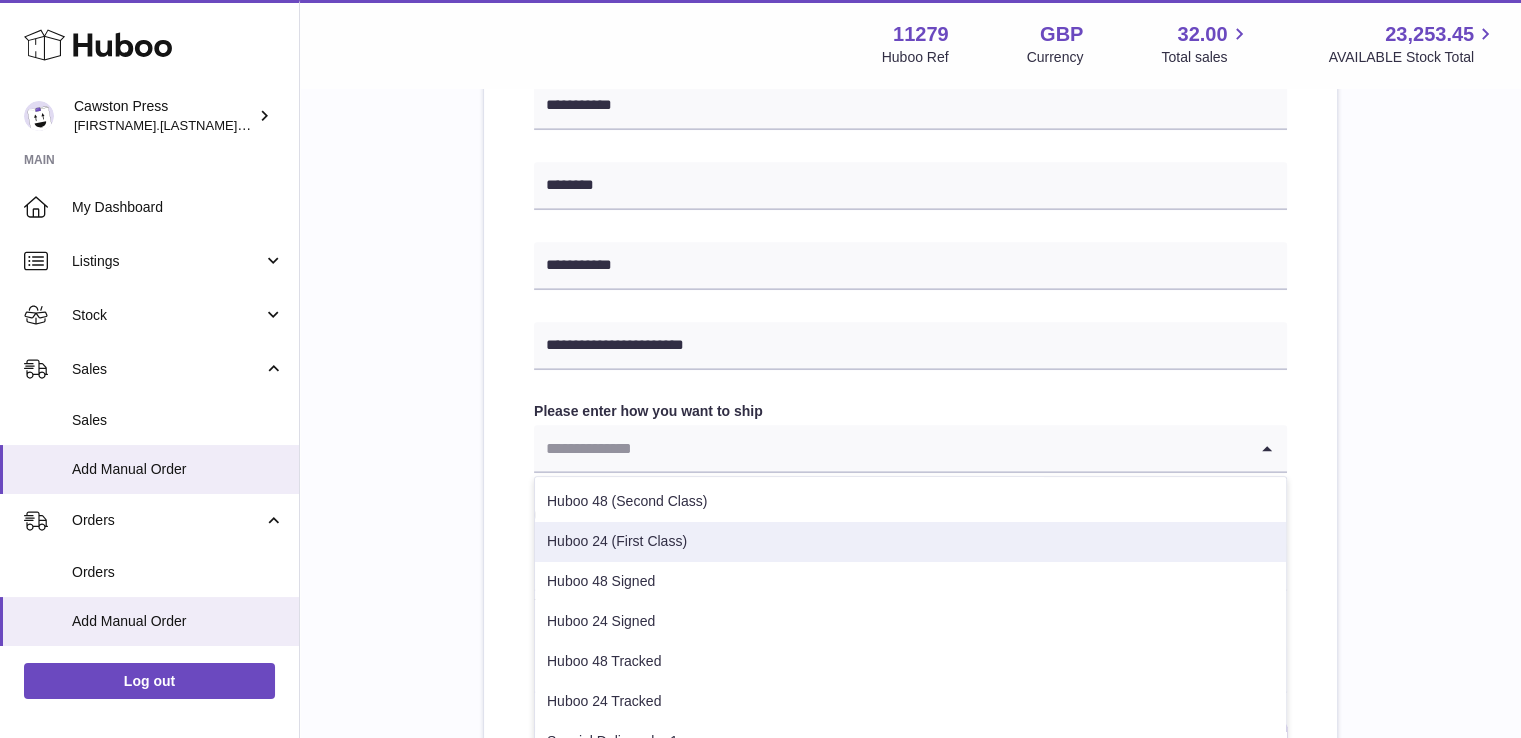 click on "Huboo 24 (First Class)" at bounding box center (910, 542) 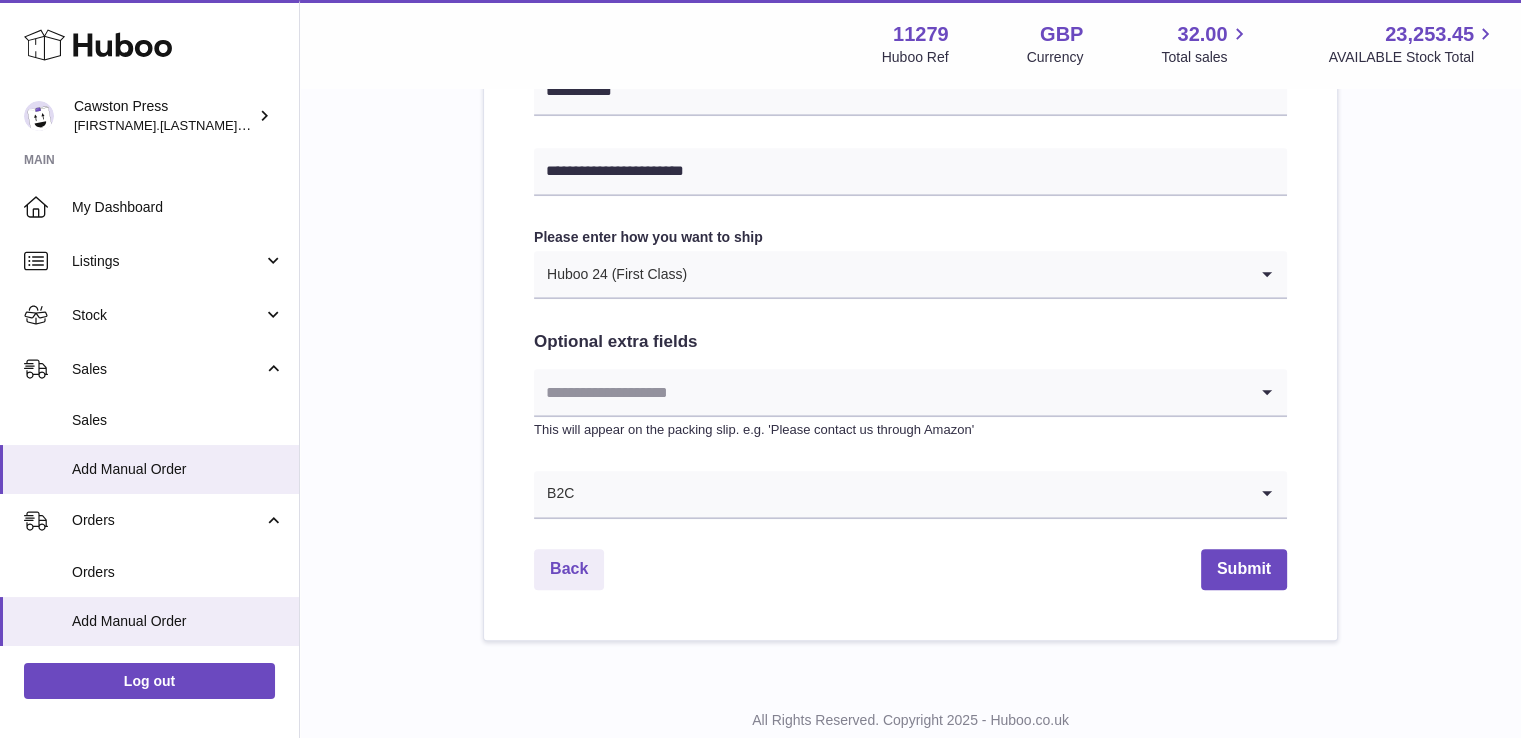 scroll, scrollTop: 1018, scrollLeft: 0, axis: vertical 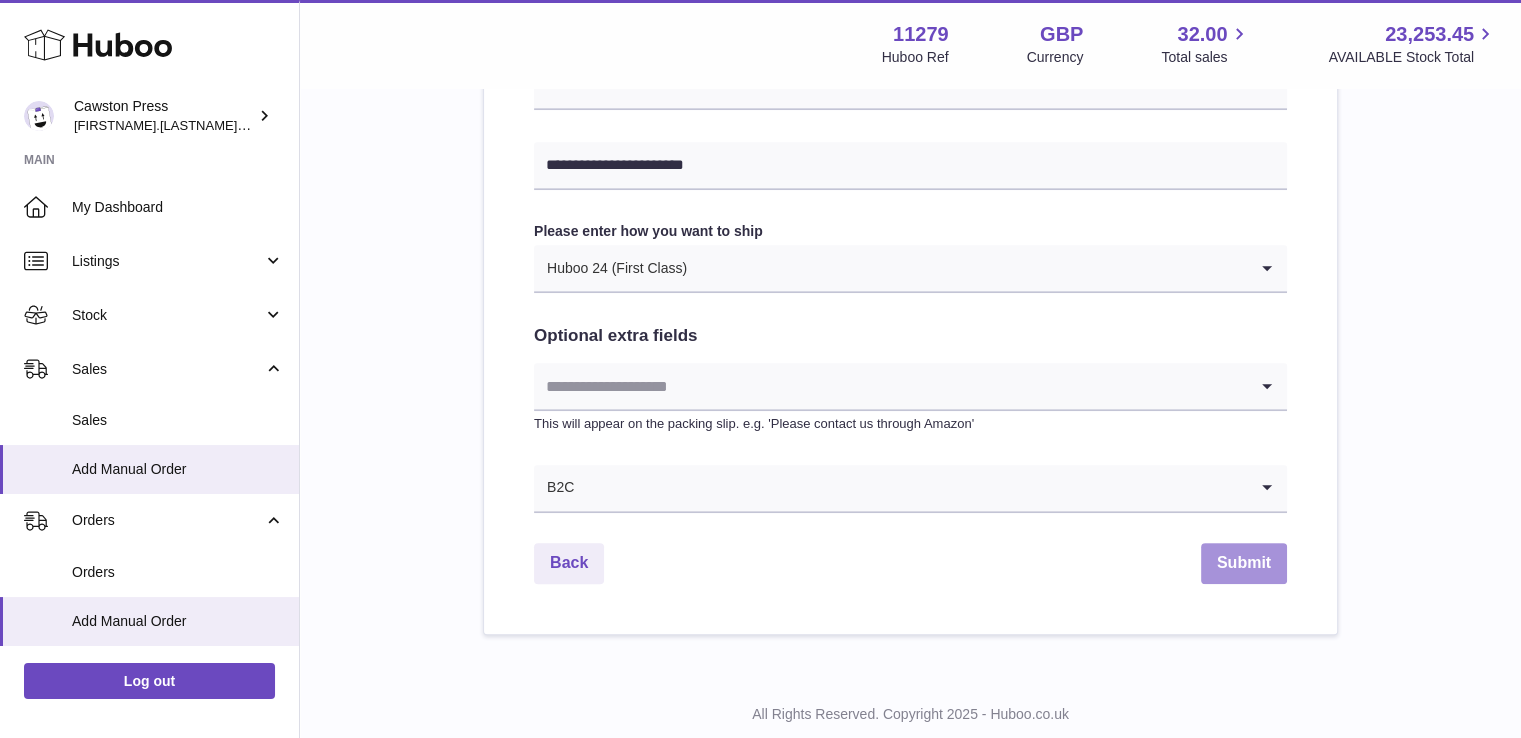 click on "Submit" at bounding box center [1244, 563] 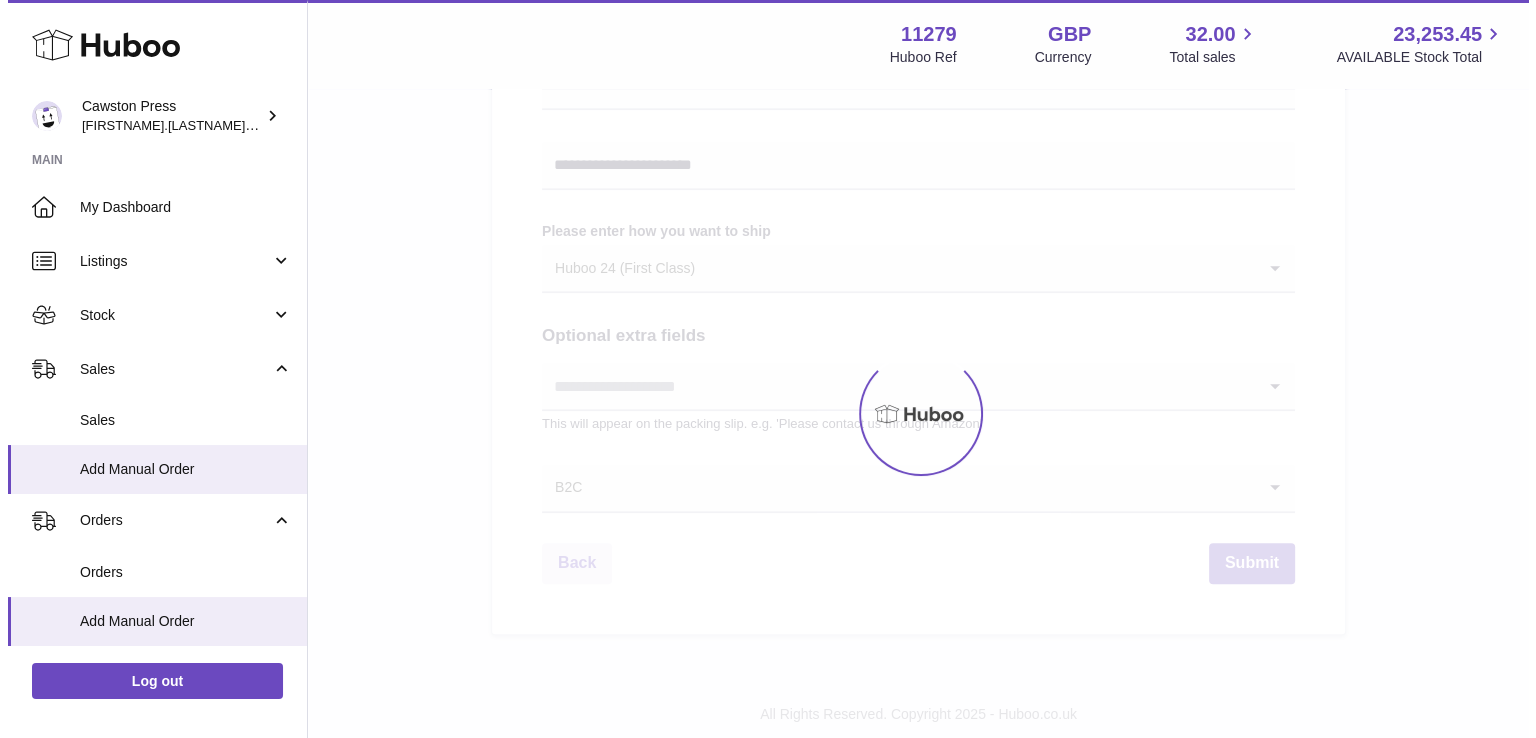 scroll, scrollTop: 0, scrollLeft: 0, axis: both 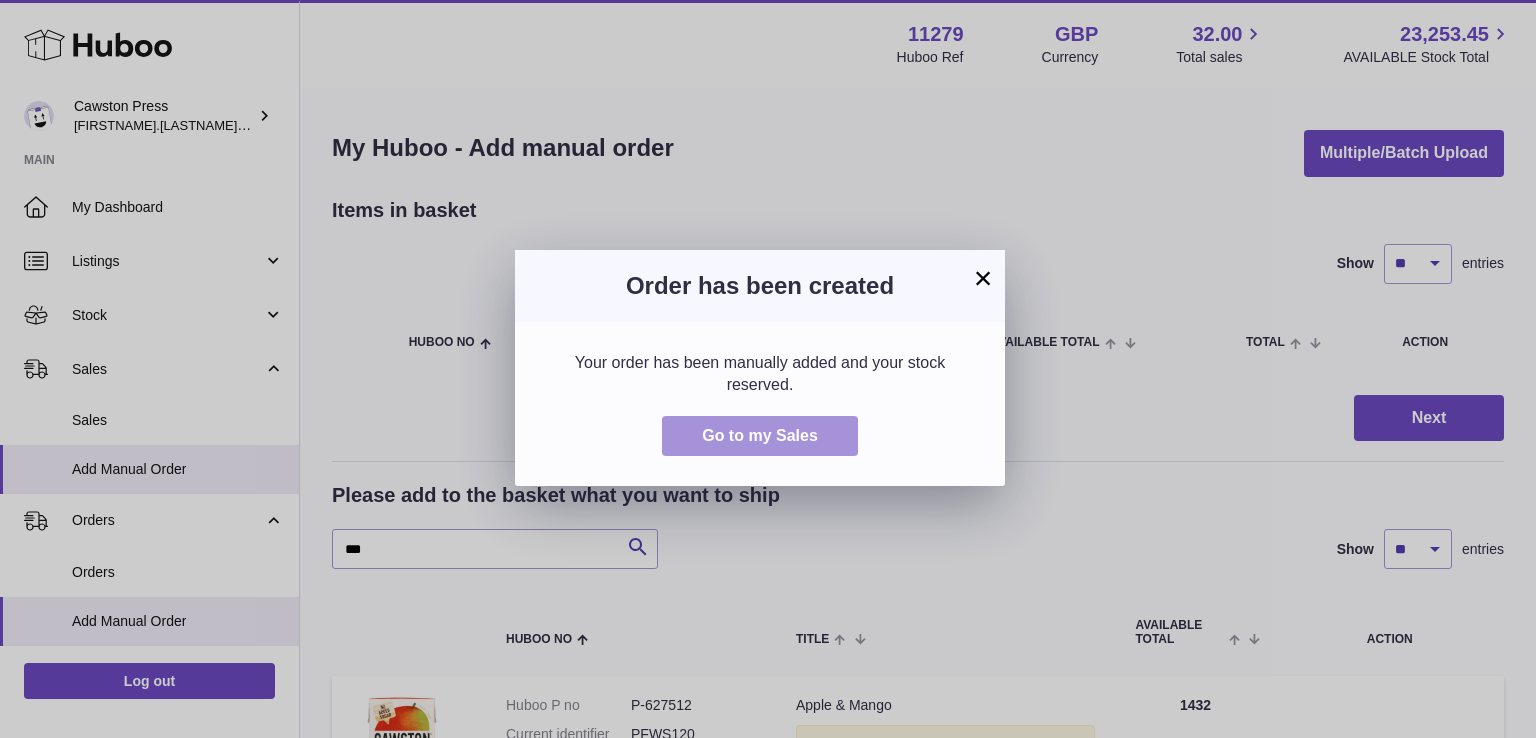 click on "Go to my Sales" at bounding box center [760, 436] 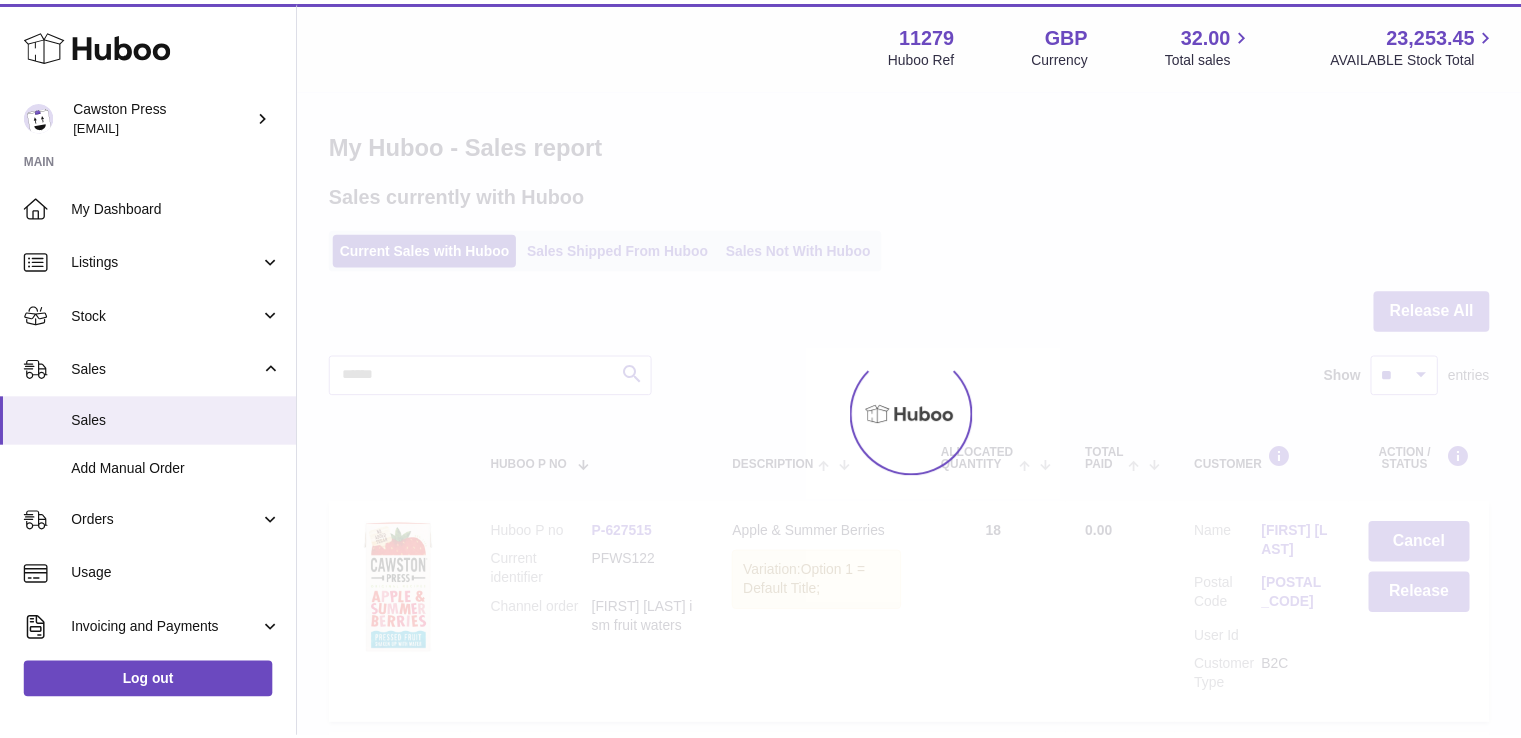 scroll, scrollTop: 0, scrollLeft: 0, axis: both 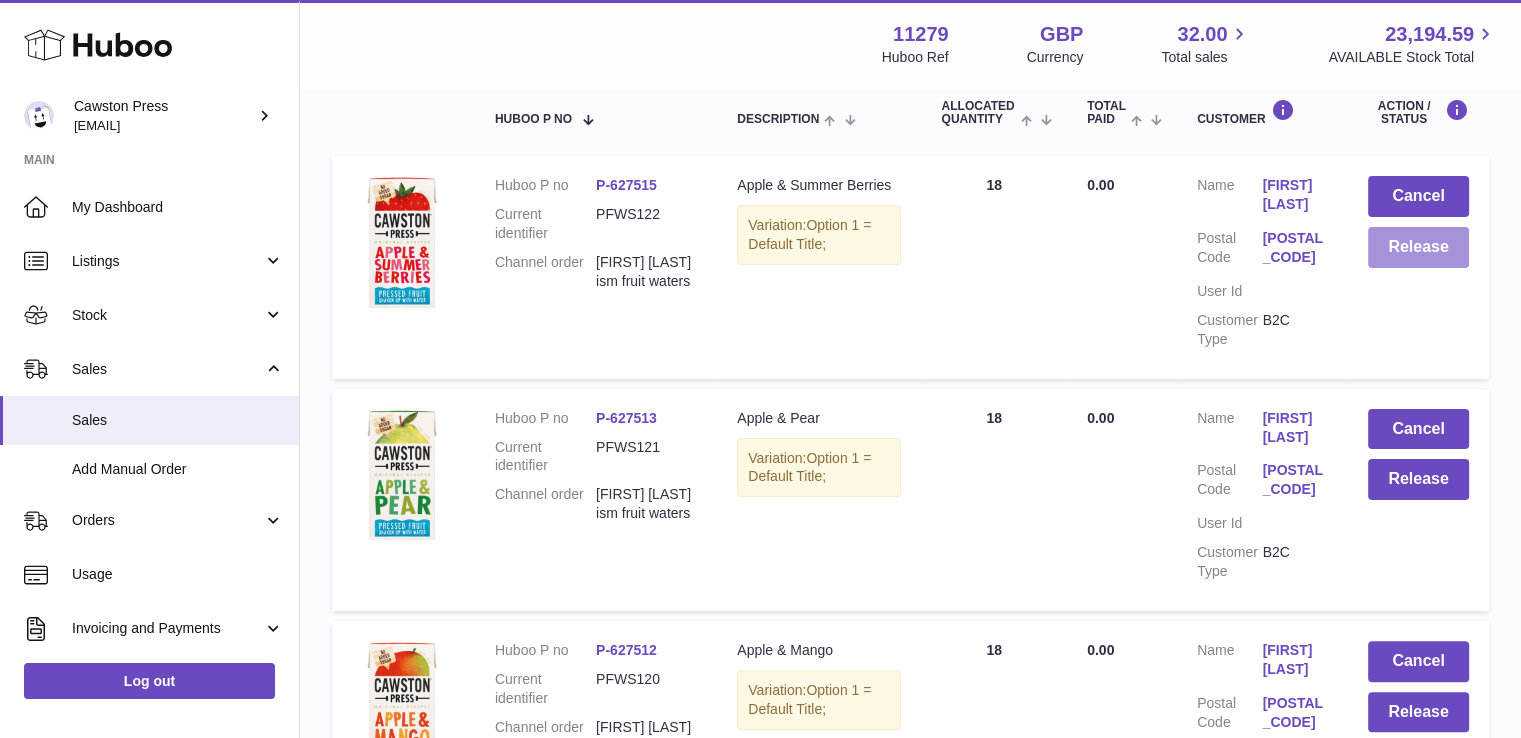 click on "Release" at bounding box center [1418, 247] 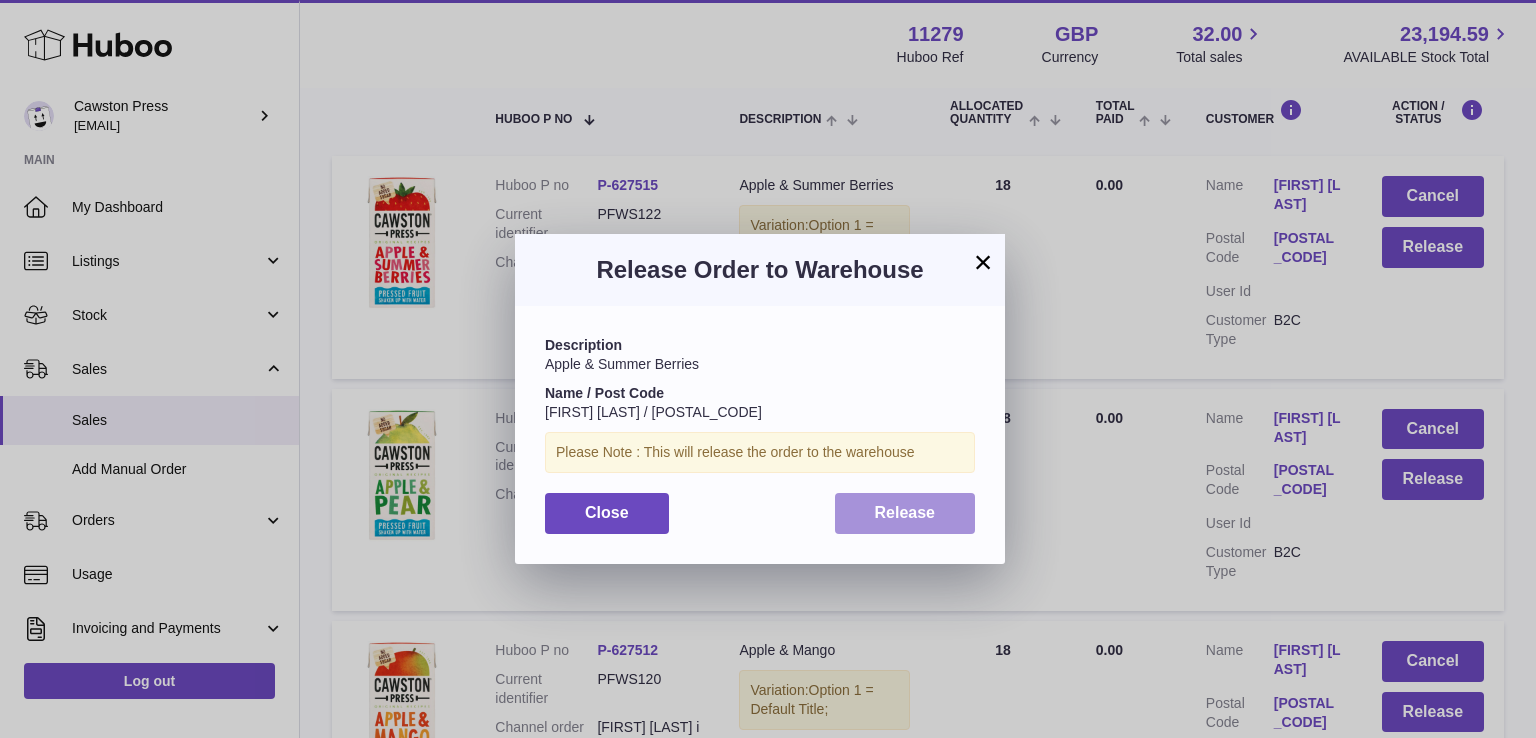 click on "Release" at bounding box center [905, 512] 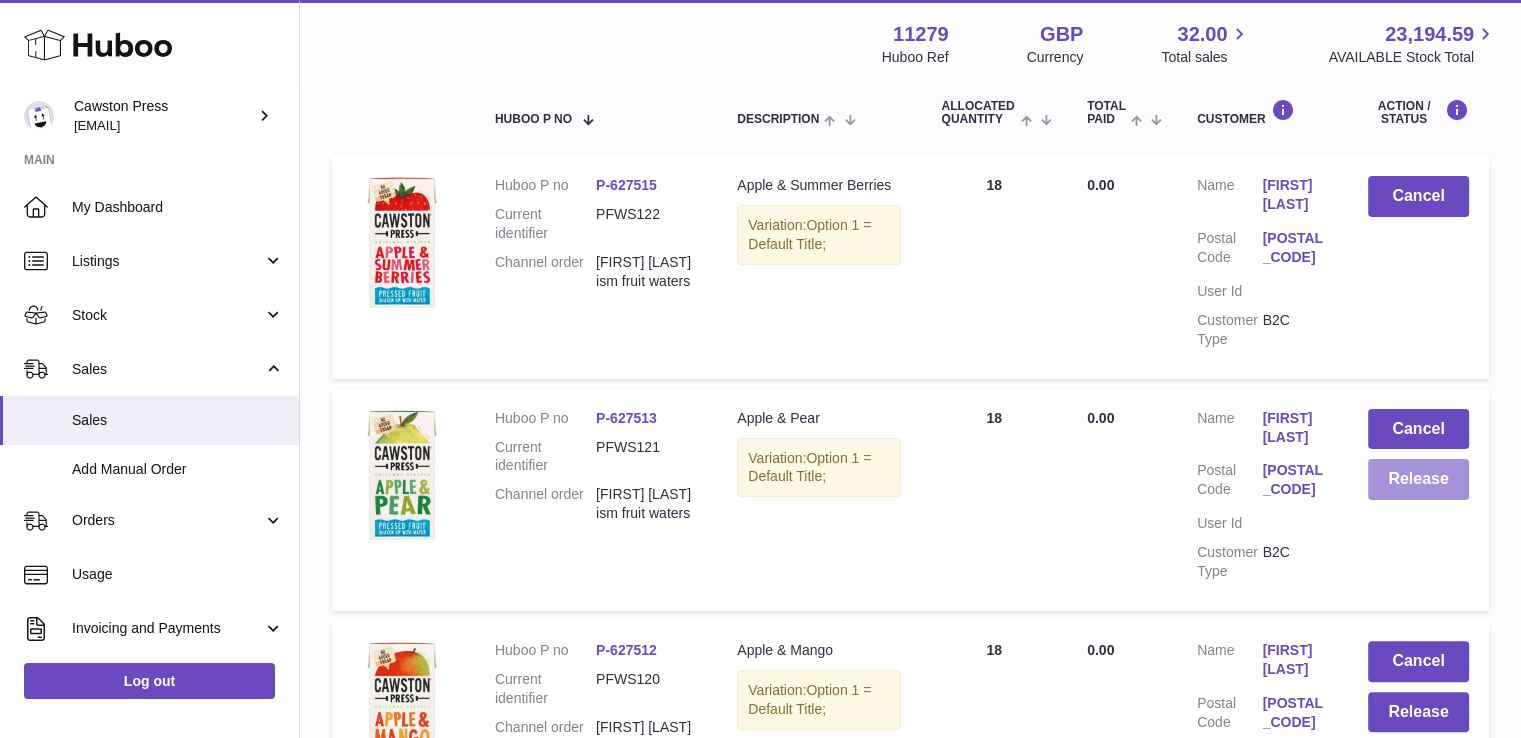 click on "Release" at bounding box center [1418, 479] 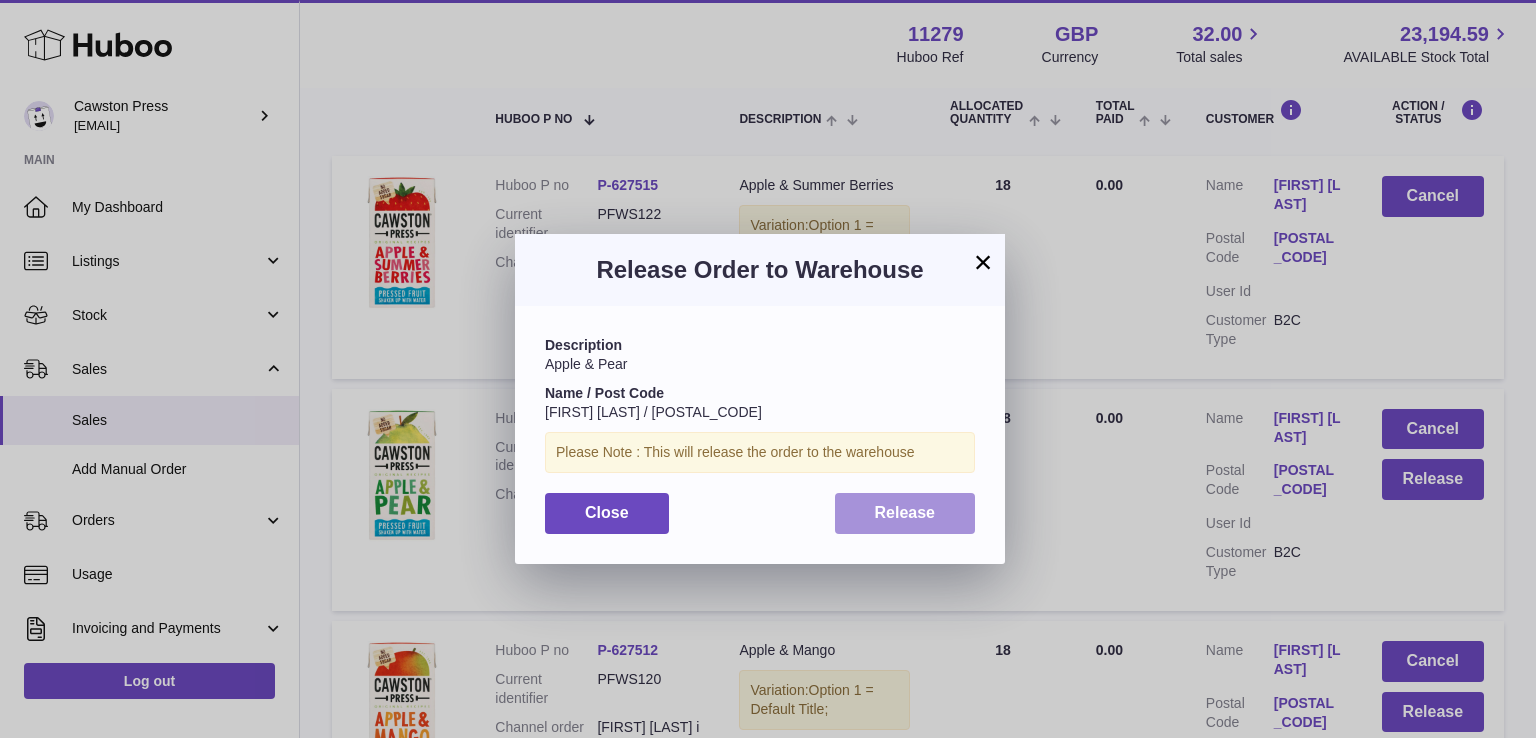click on "Release" at bounding box center (905, 512) 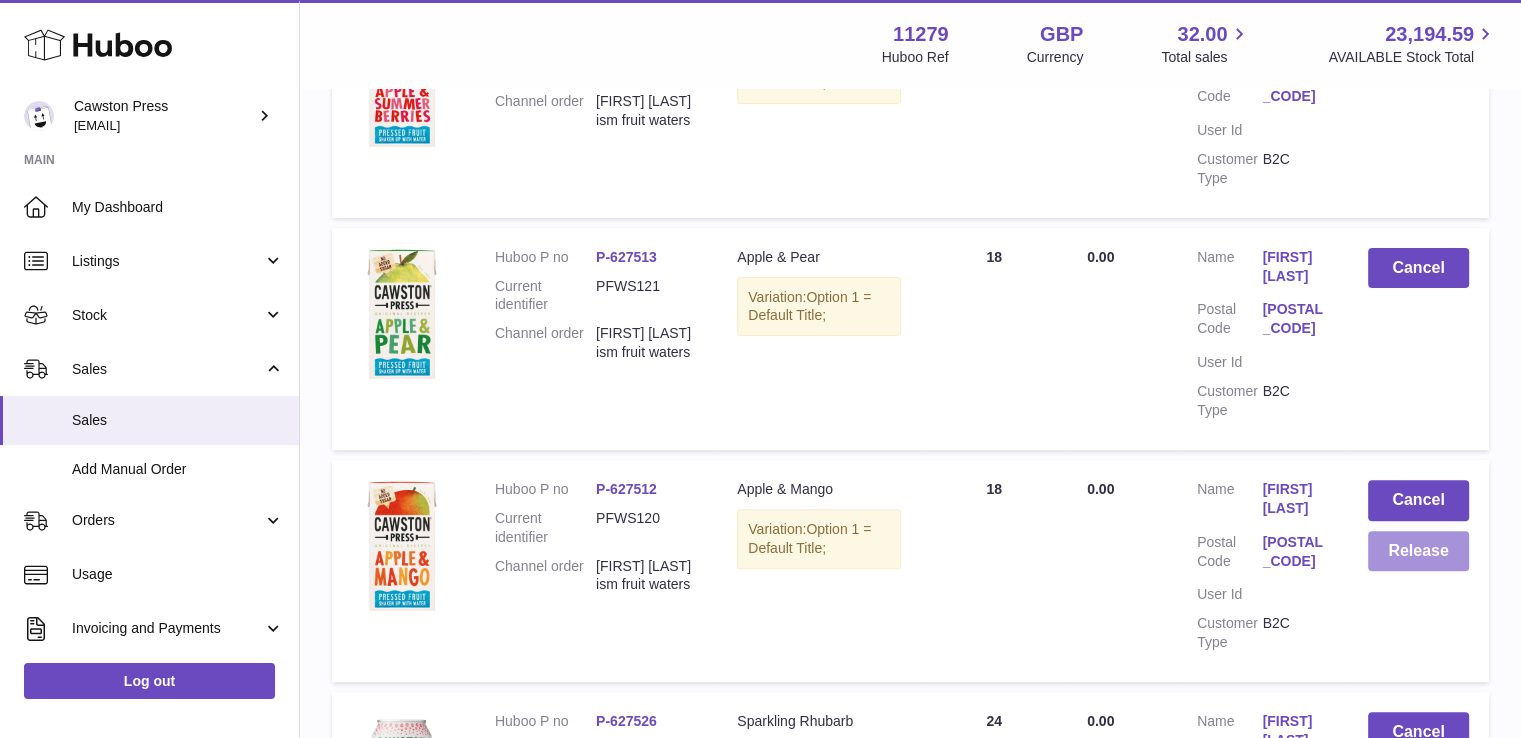 scroll, scrollTop: 514, scrollLeft: 0, axis: vertical 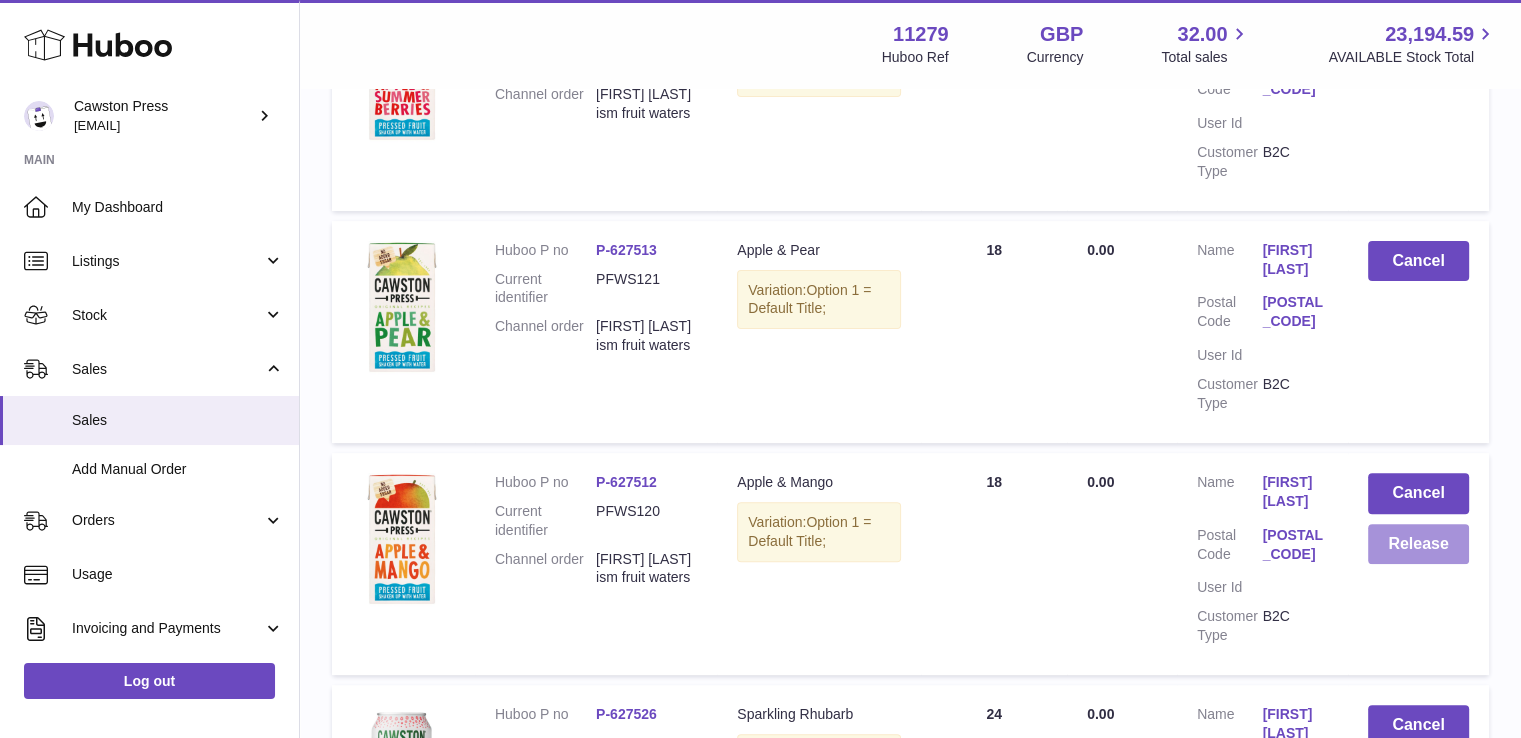 click on "Release" at bounding box center (1418, 544) 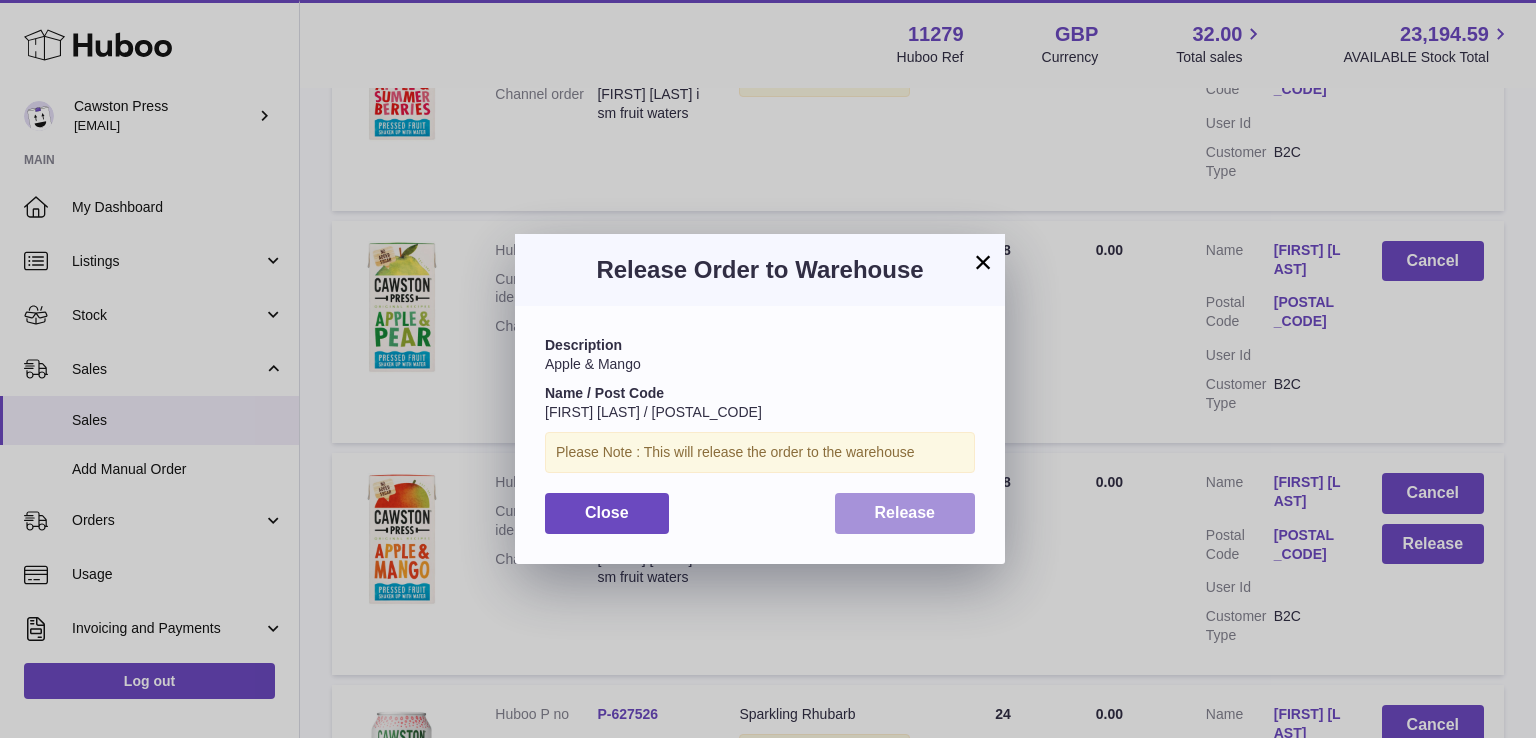 click on "Release" at bounding box center [905, 513] 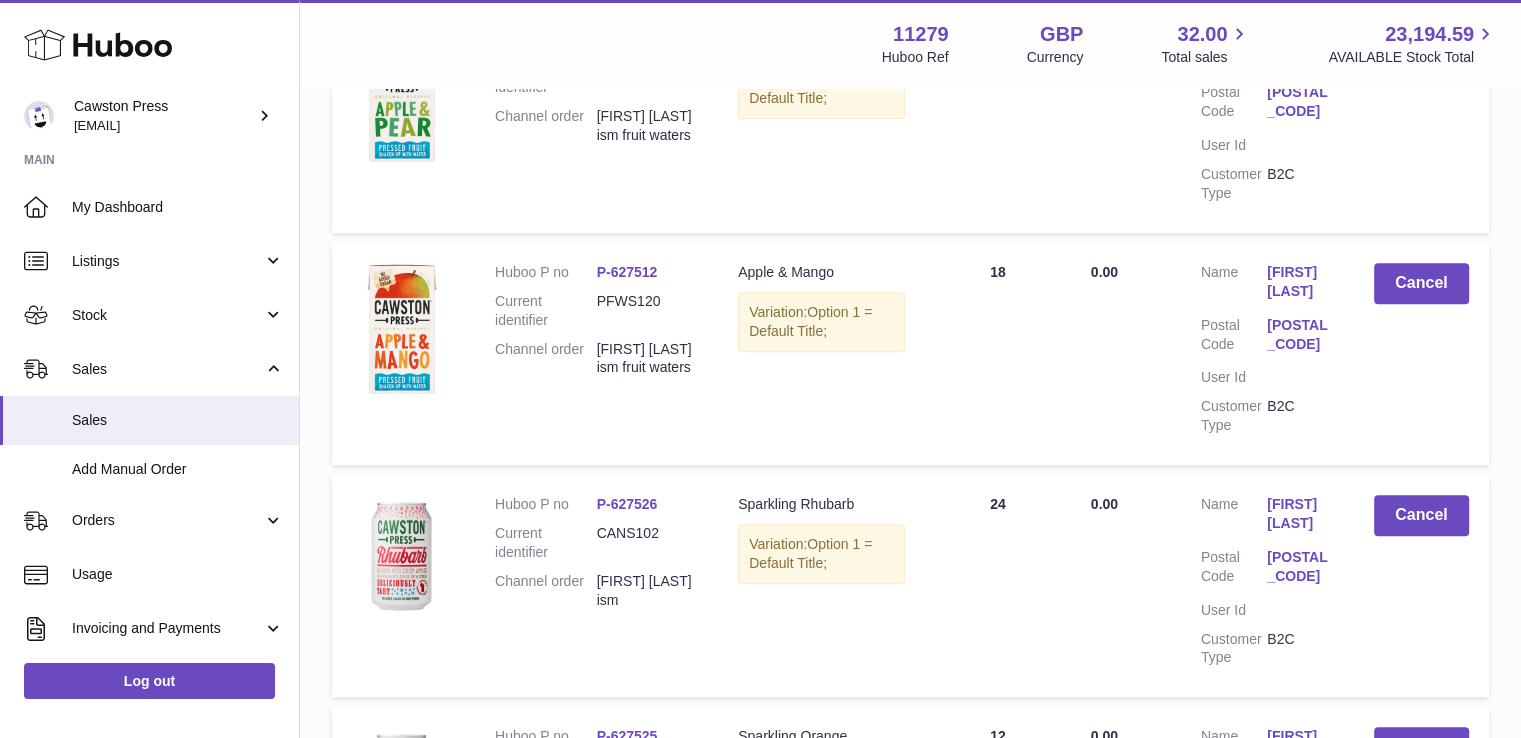 scroll, scrollTop: 726, scrollLeft: 0, axis: vertical 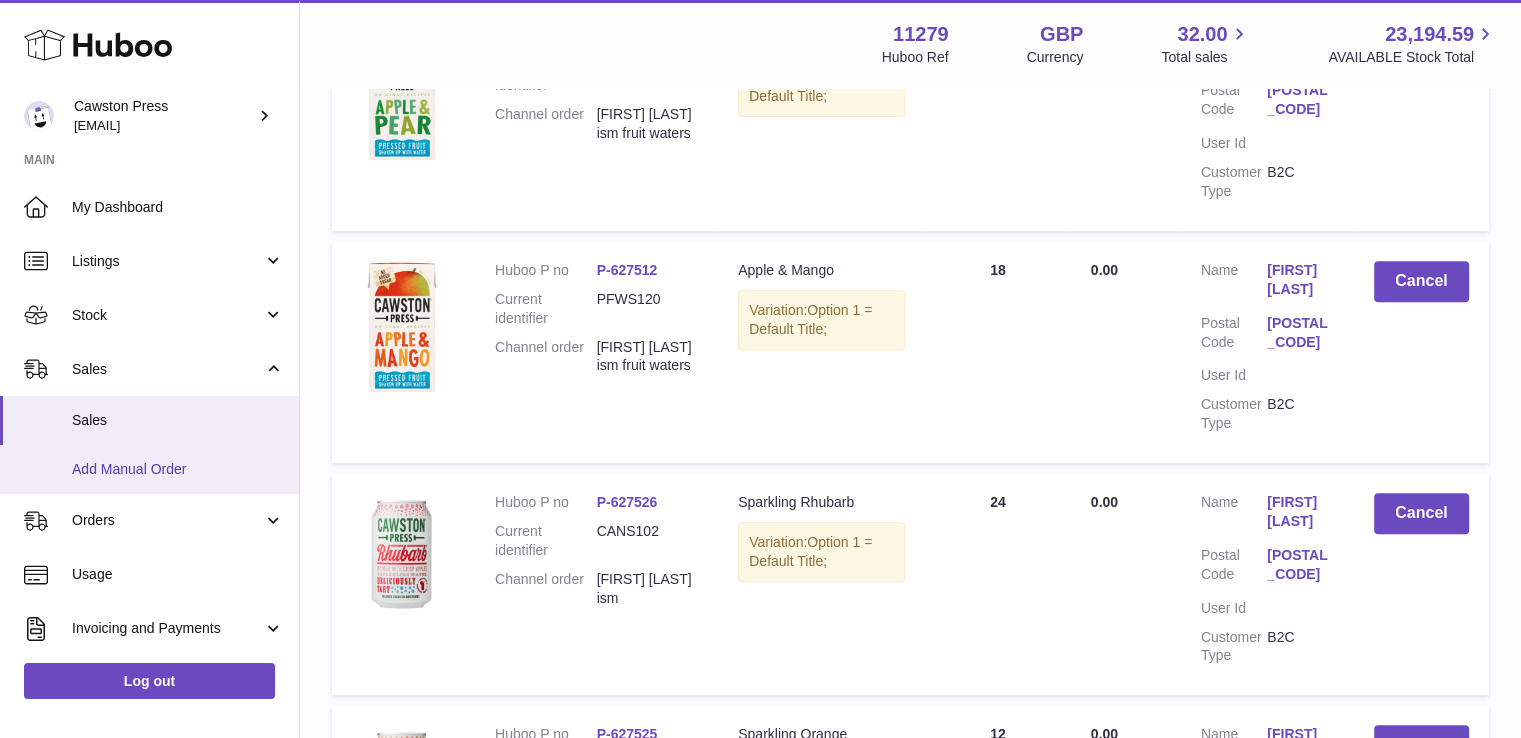 click on "Add Manual Order" at bounding box center [149, 469] 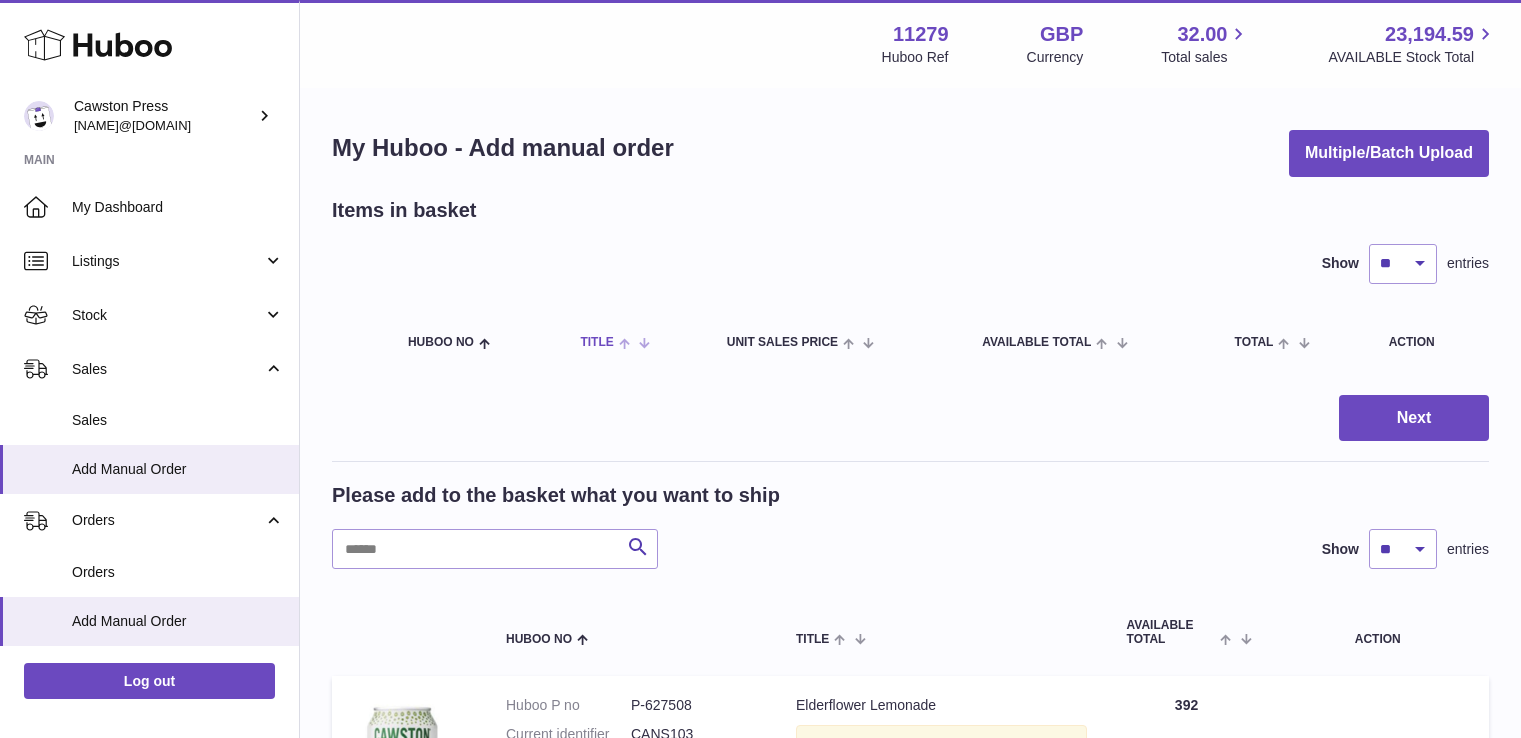 scroll, scrollTop: 0, scrollLeft: 0, axis: both 